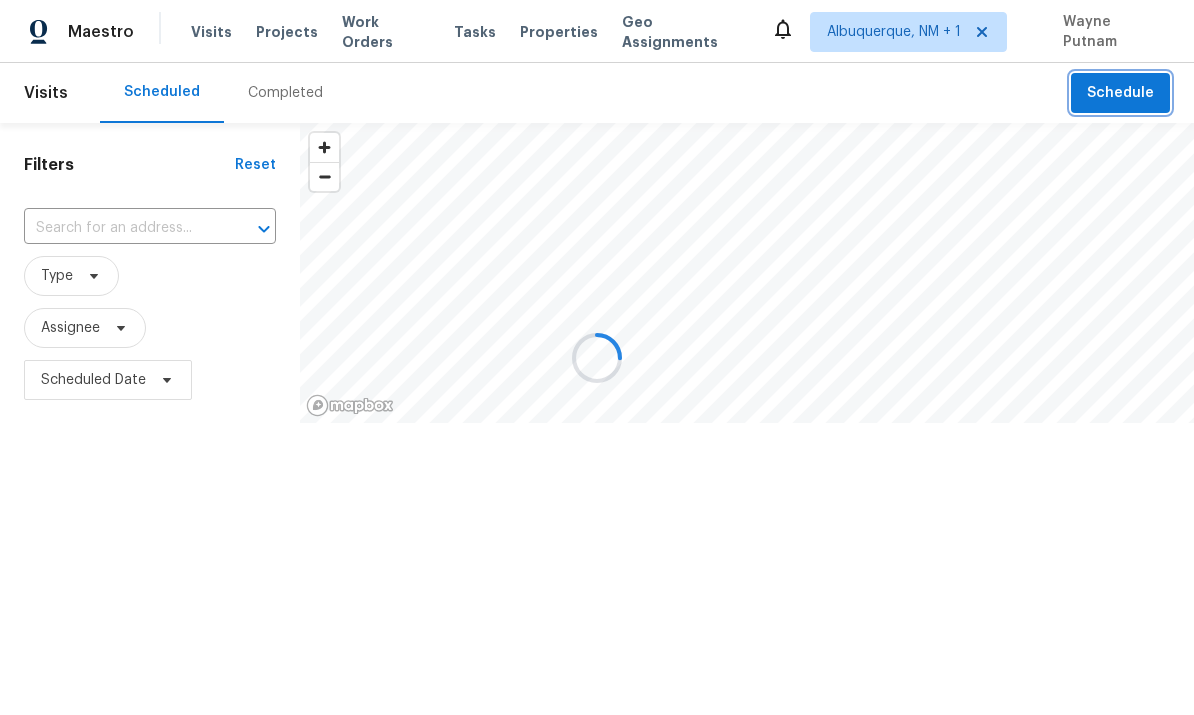 click on "Schedule" at bounding box center [1120, 93] 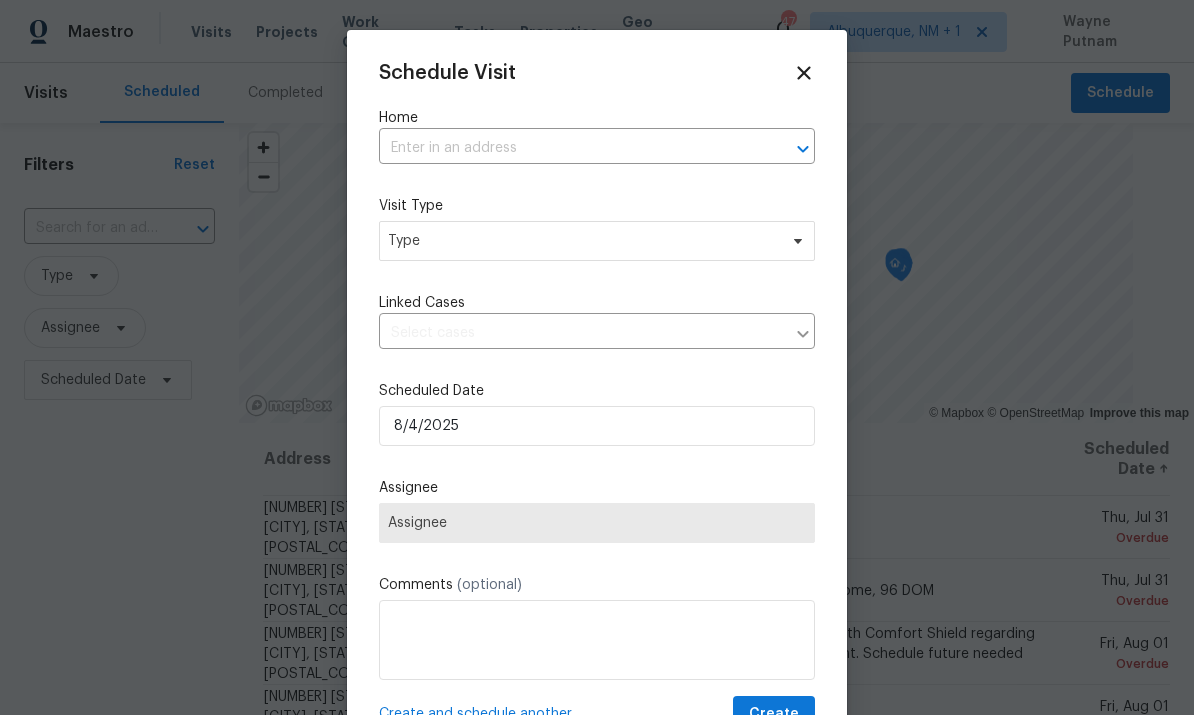 scroll, scrollTop: 0, scrollLeft: 0, axis: both 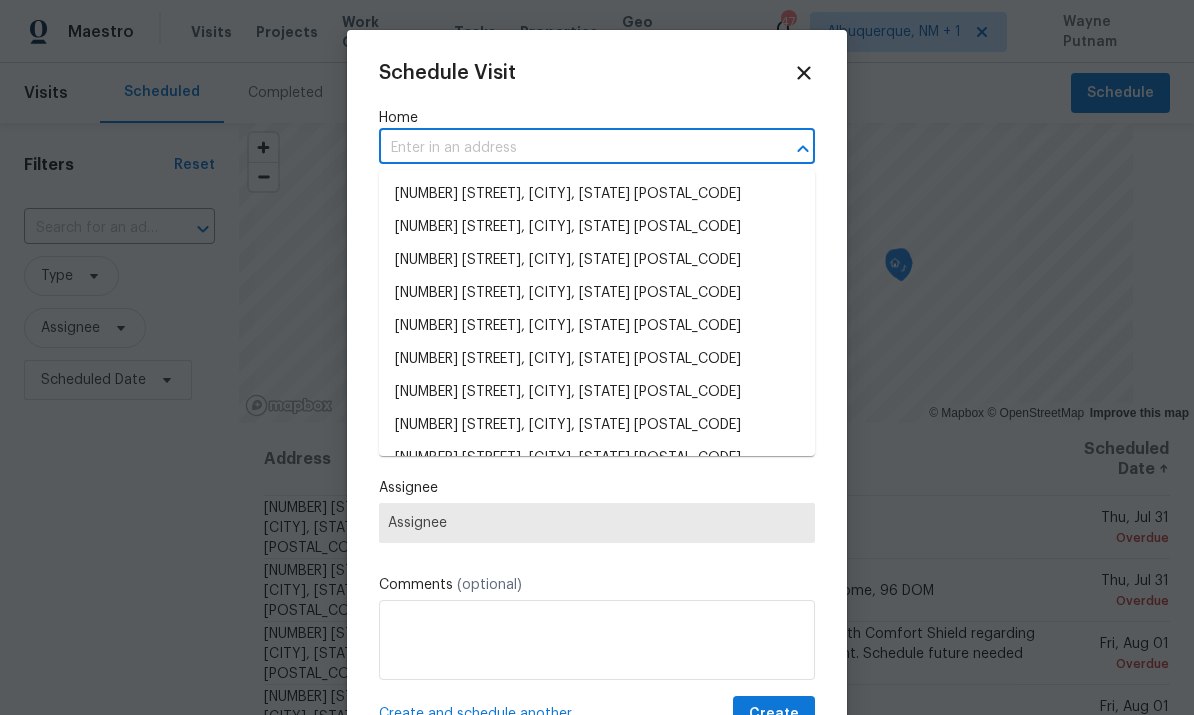 click at bounding box center [569, 148] 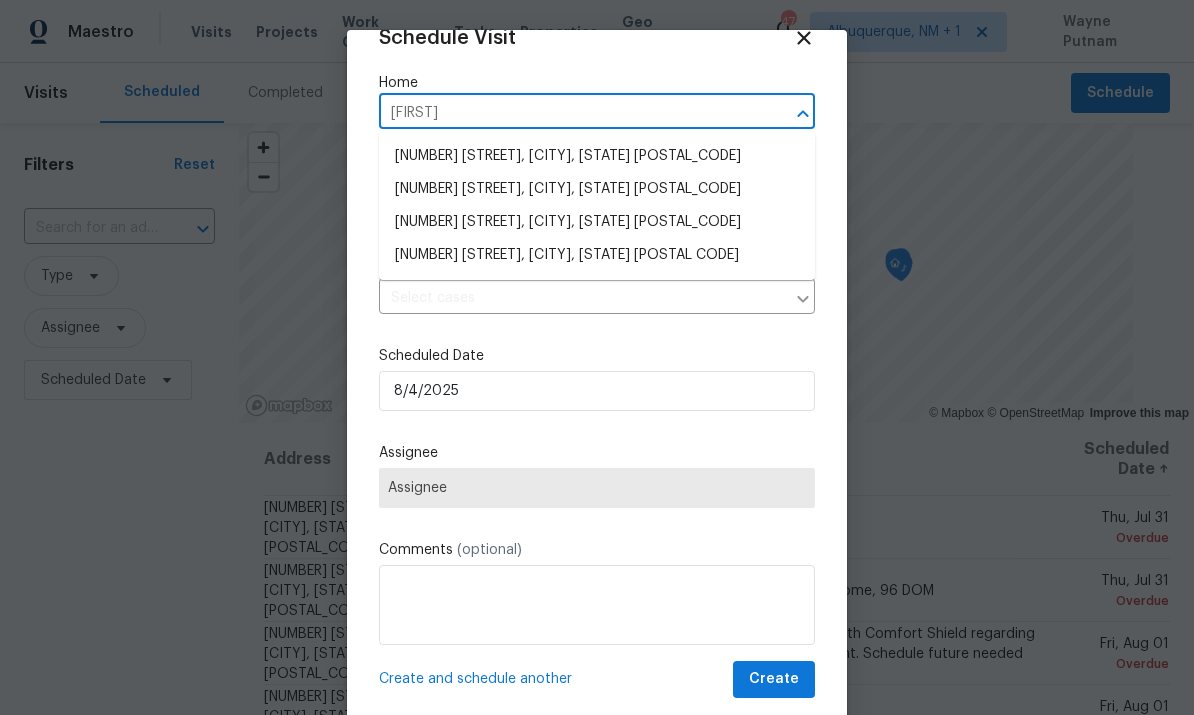 type on "Arlington" 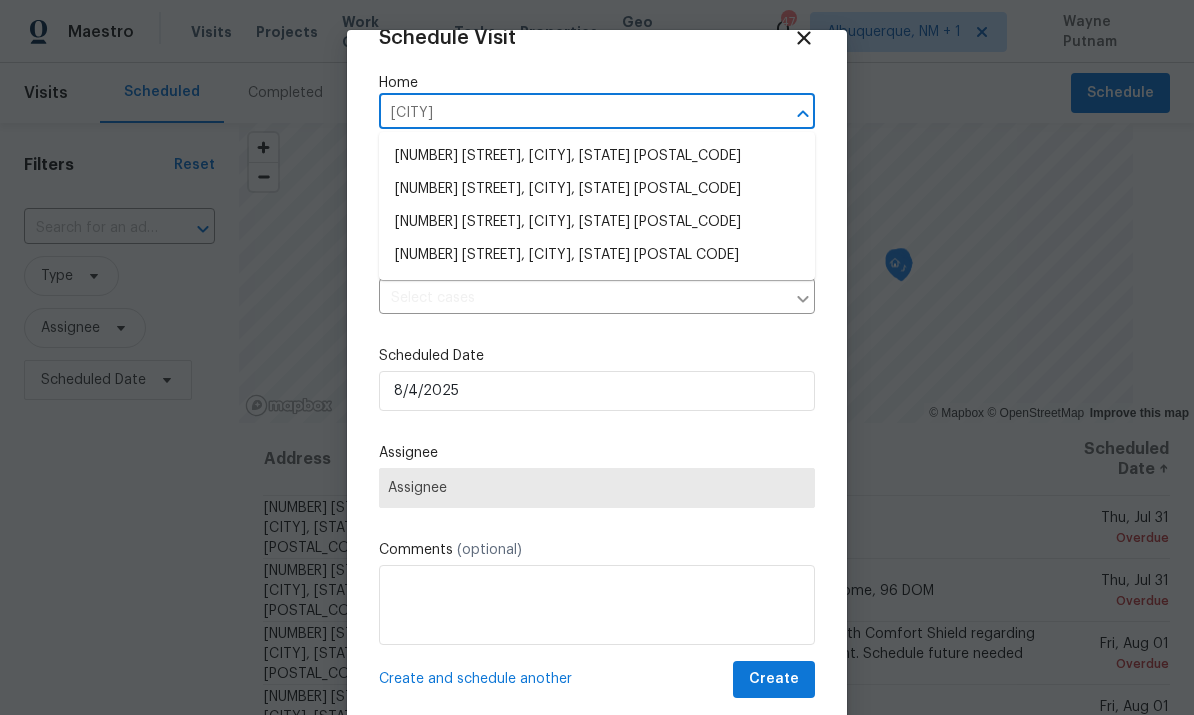 scroll, scrollTop: 38, scrollLeft: 0, axis: vertical 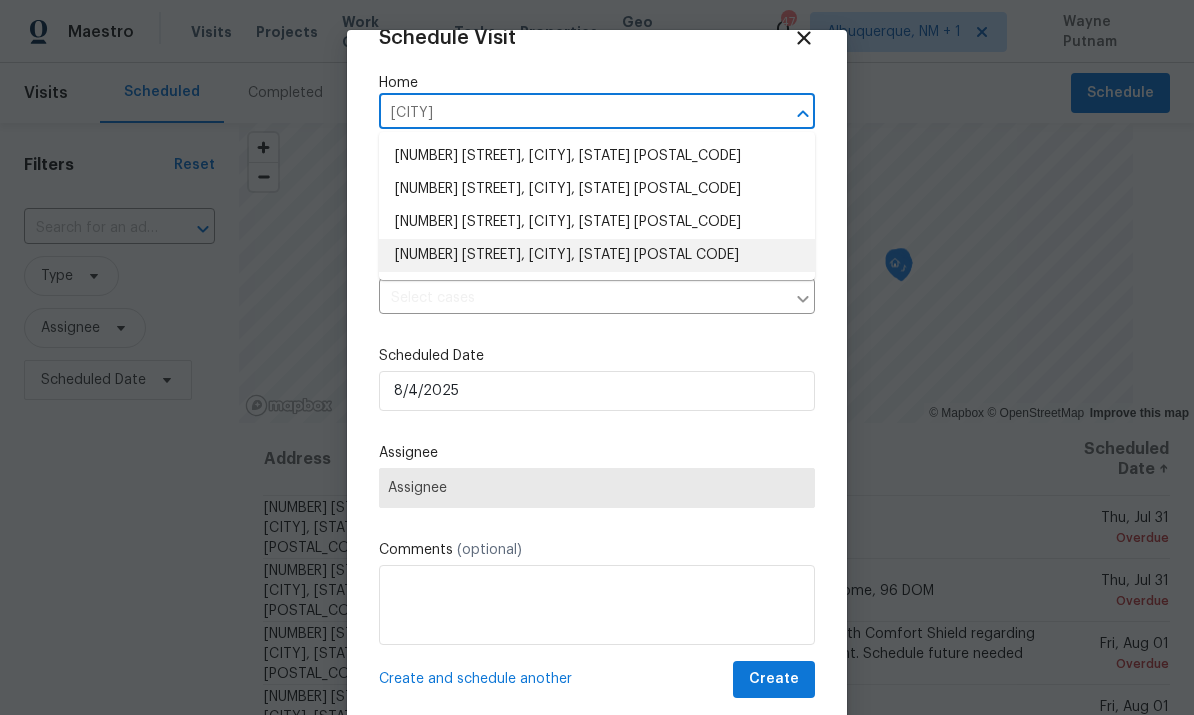 click on "[NUMBER] [STREET], [CITY], [STATE] [POSTAL_CODE]" at bounding box center (597, 255) 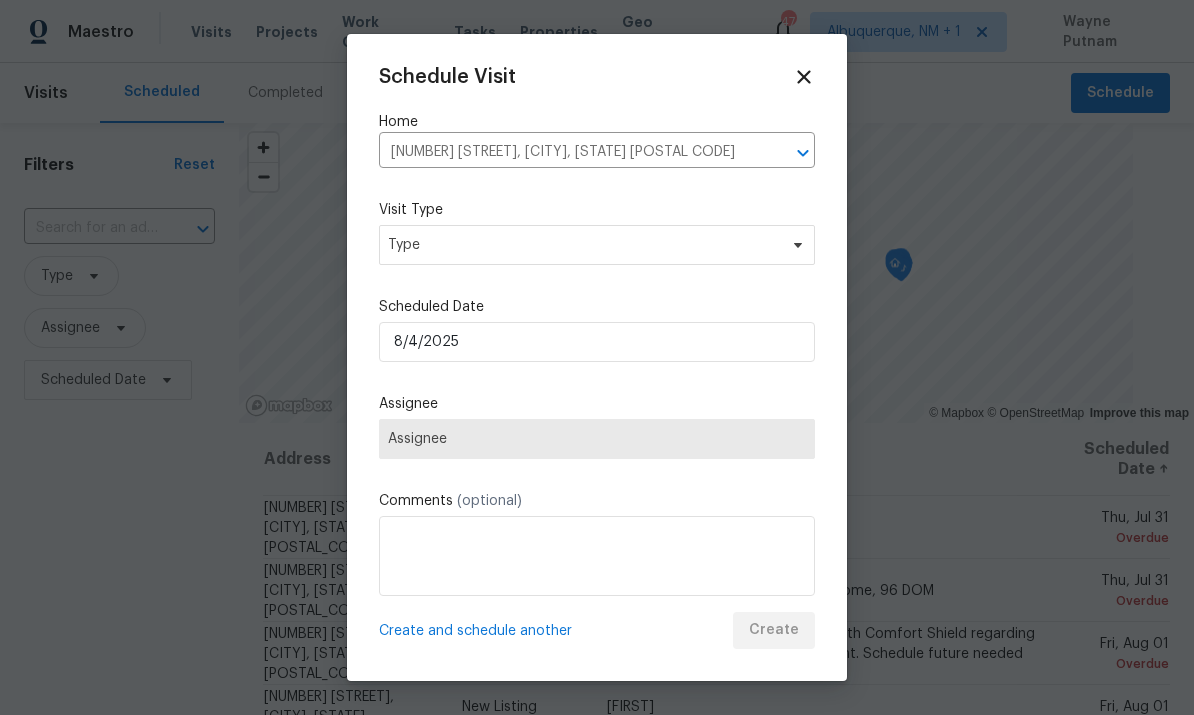 scroll, scrollTop: 0, scrollLeft: 0, axis: both 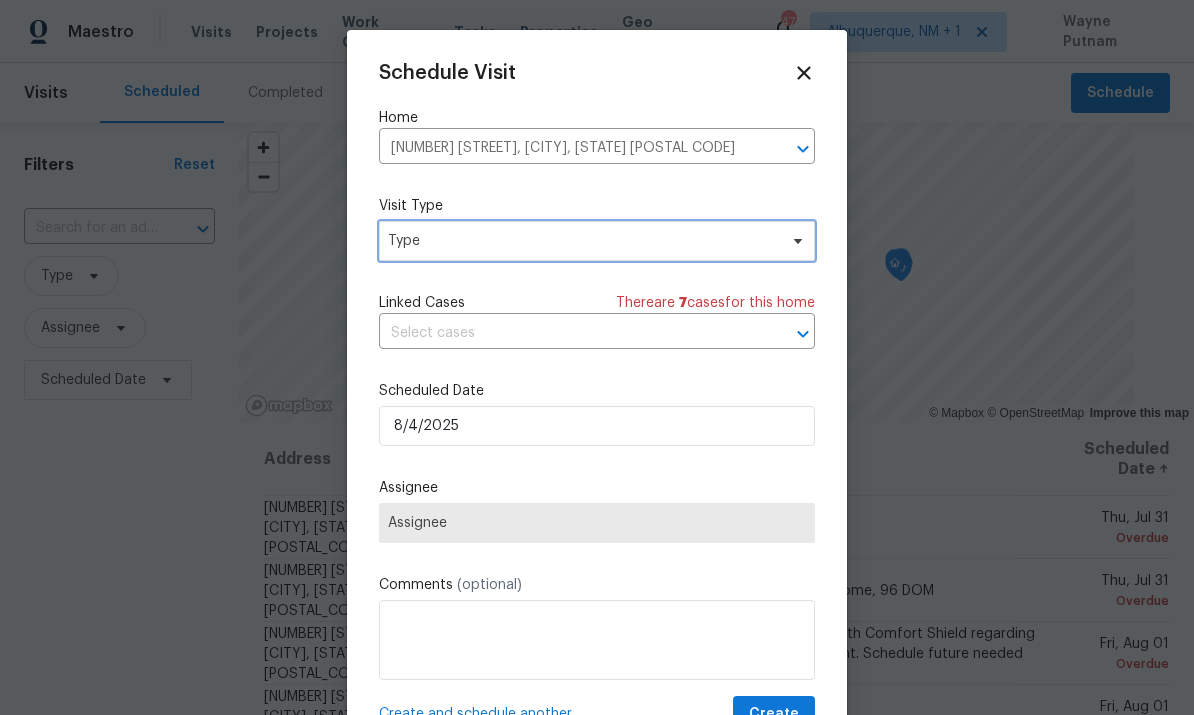 click 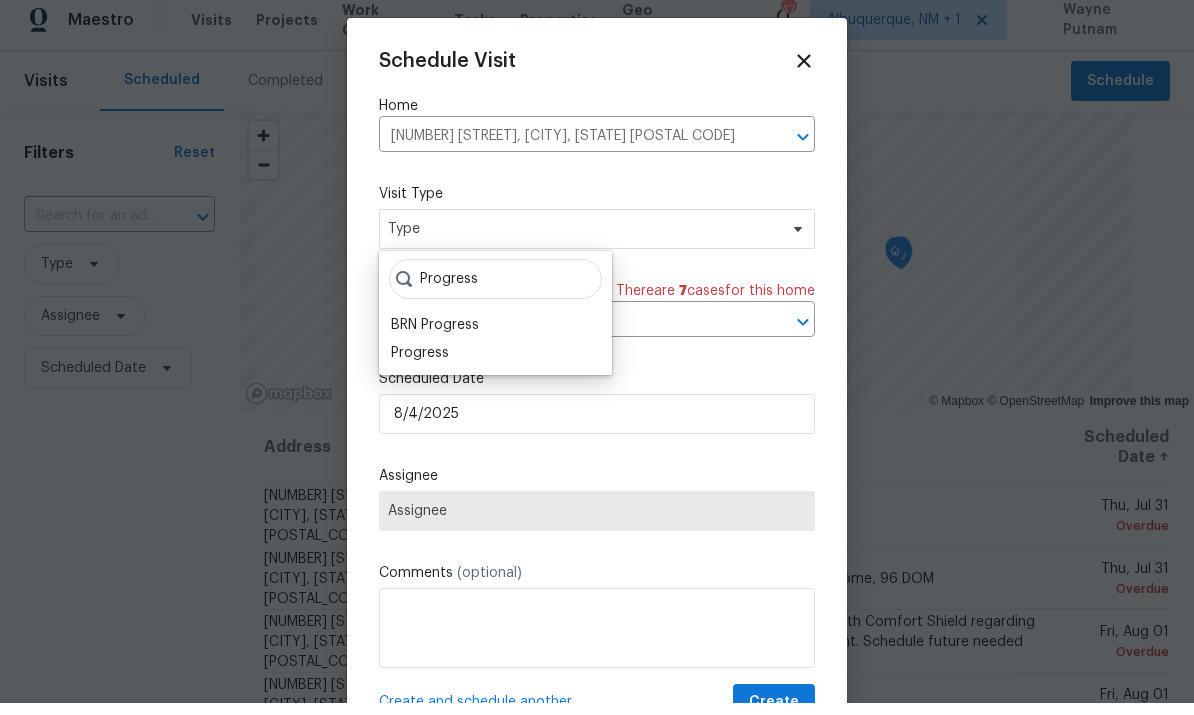 scroll, scrollTop: 12, scrollLeft: 0, axis: vertical 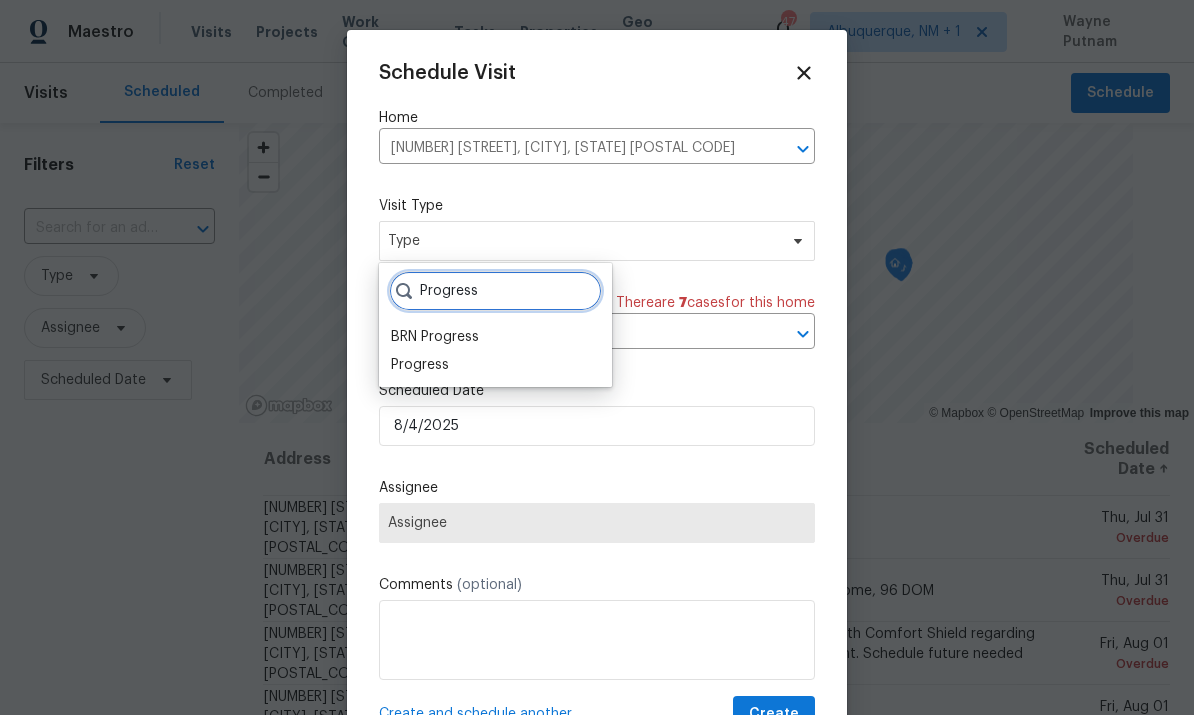 type on "Progress" 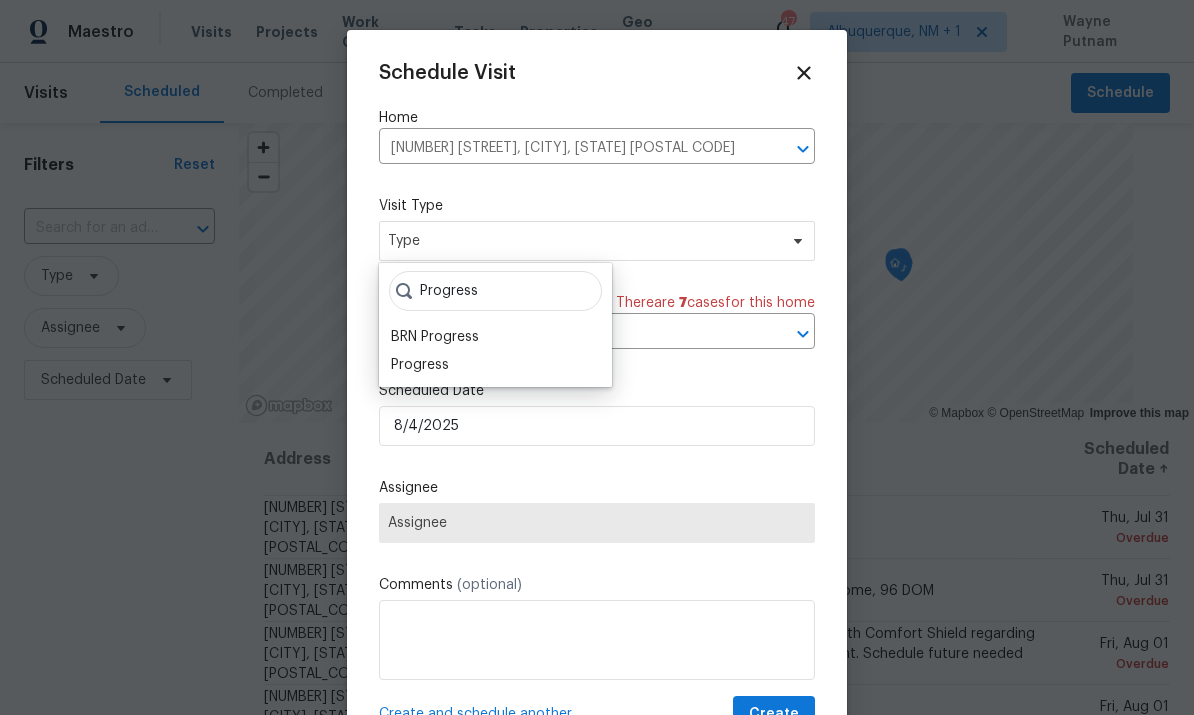 click on "Progress" at bounding box center (420, 365) 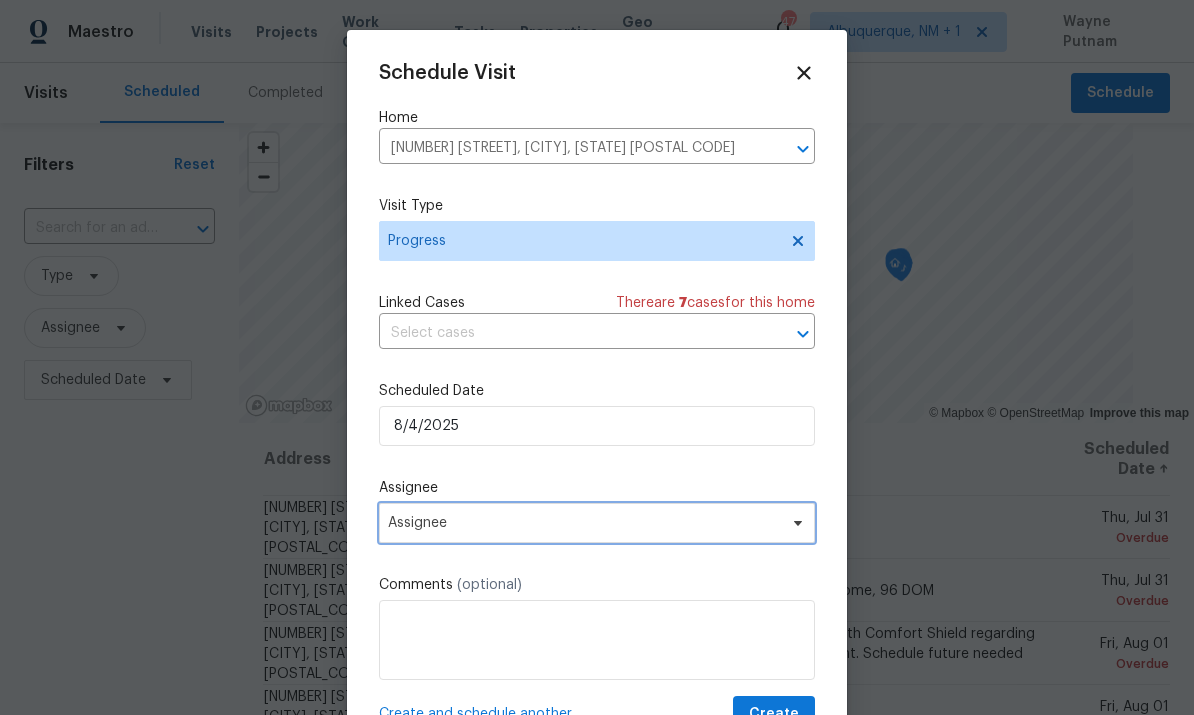 click on "Assignee" at bounding box center [597, 523] 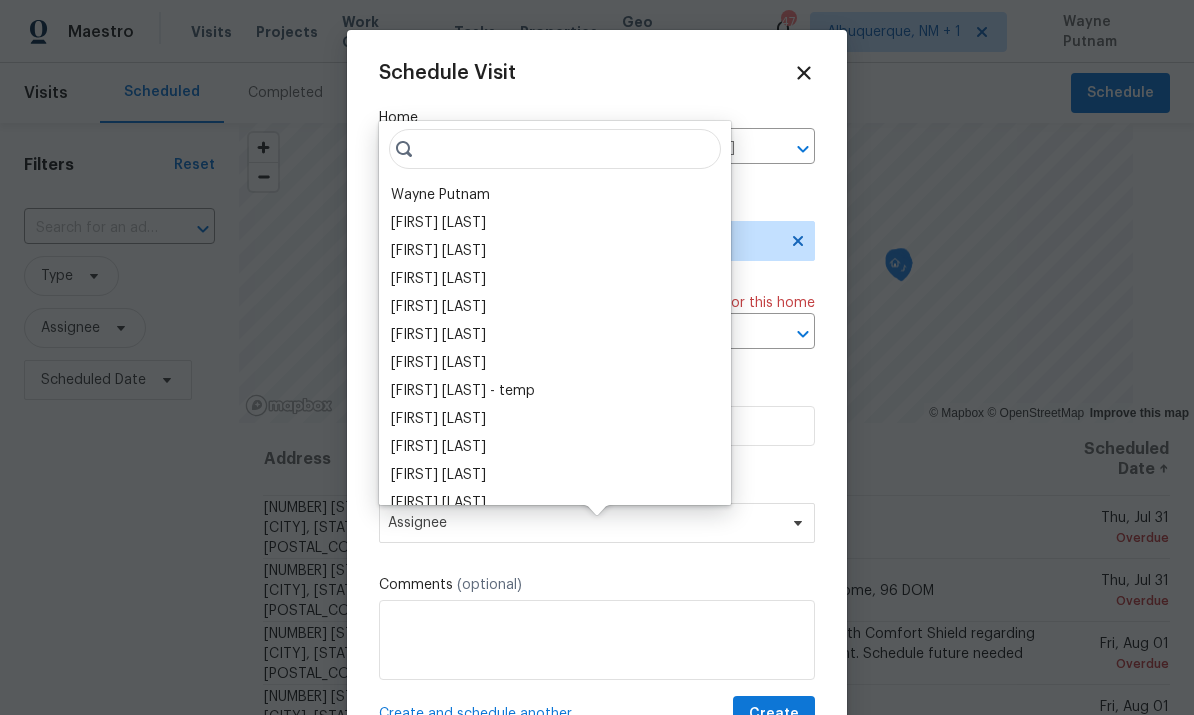 click on "Wayne Putnam" at bounding box center (440, 195) 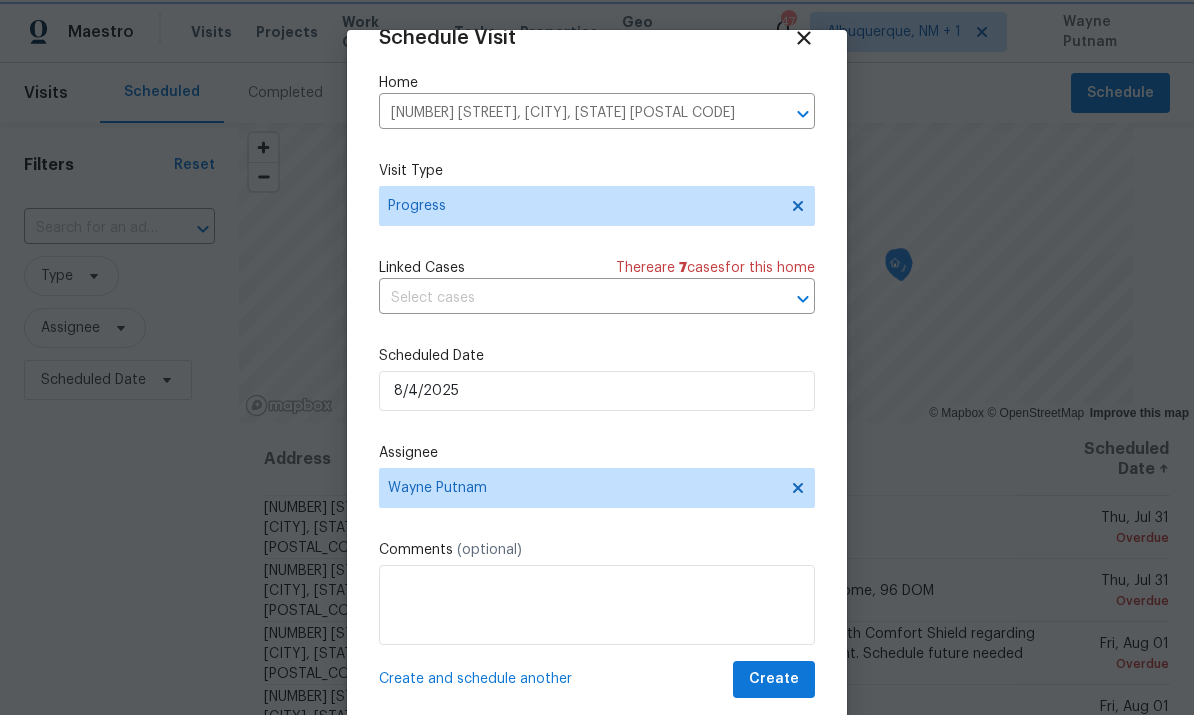 scroll, scrollTop: 39, scrollLeft: 0, axis: vertical 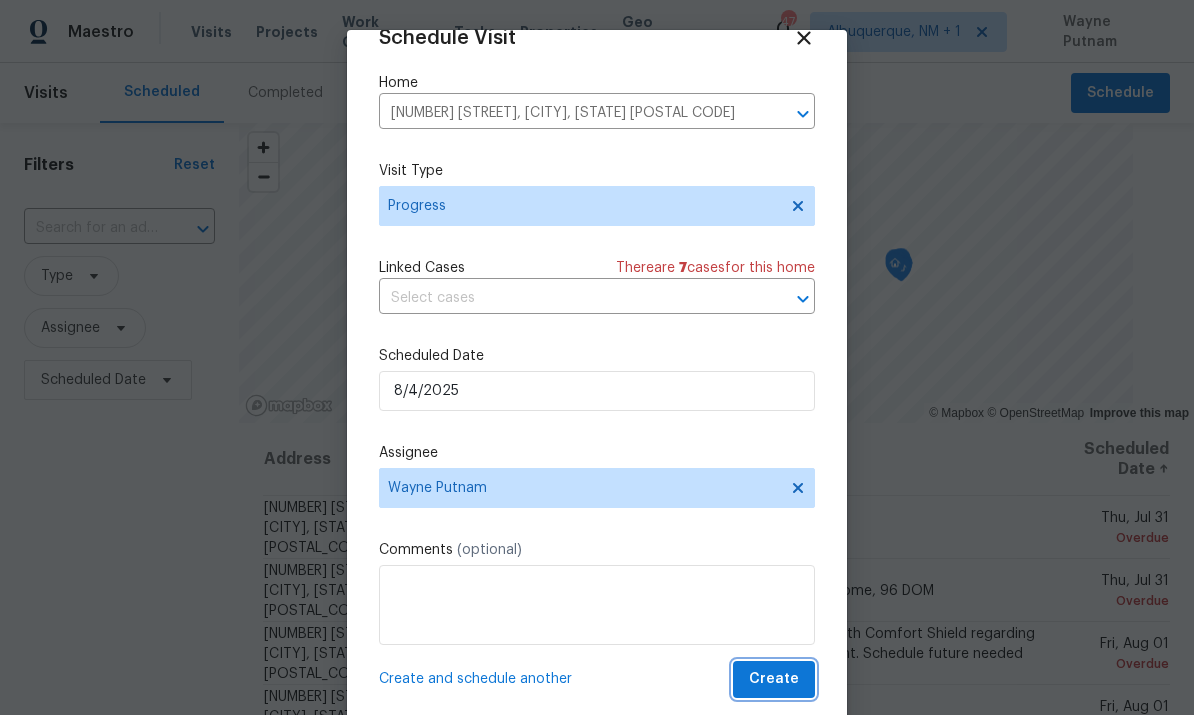 click on "Create" at bounding box center [774, 679] 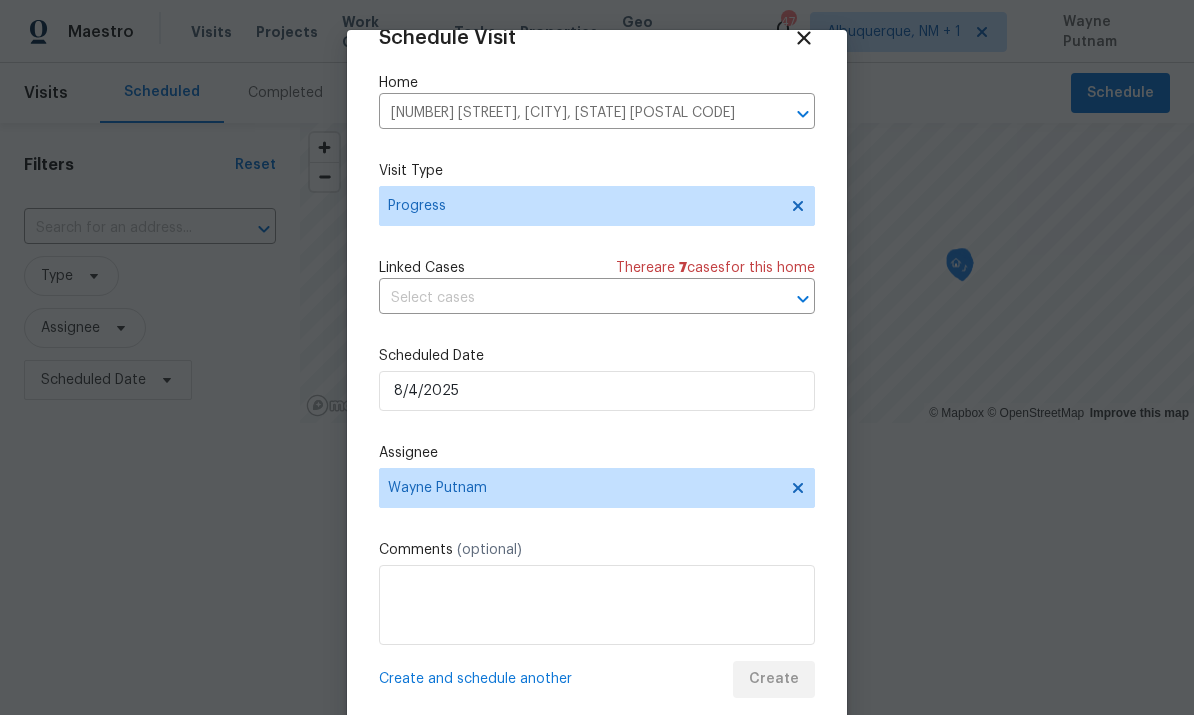scroll, scrollTop: 0, scrollLeft: 0, axis: both 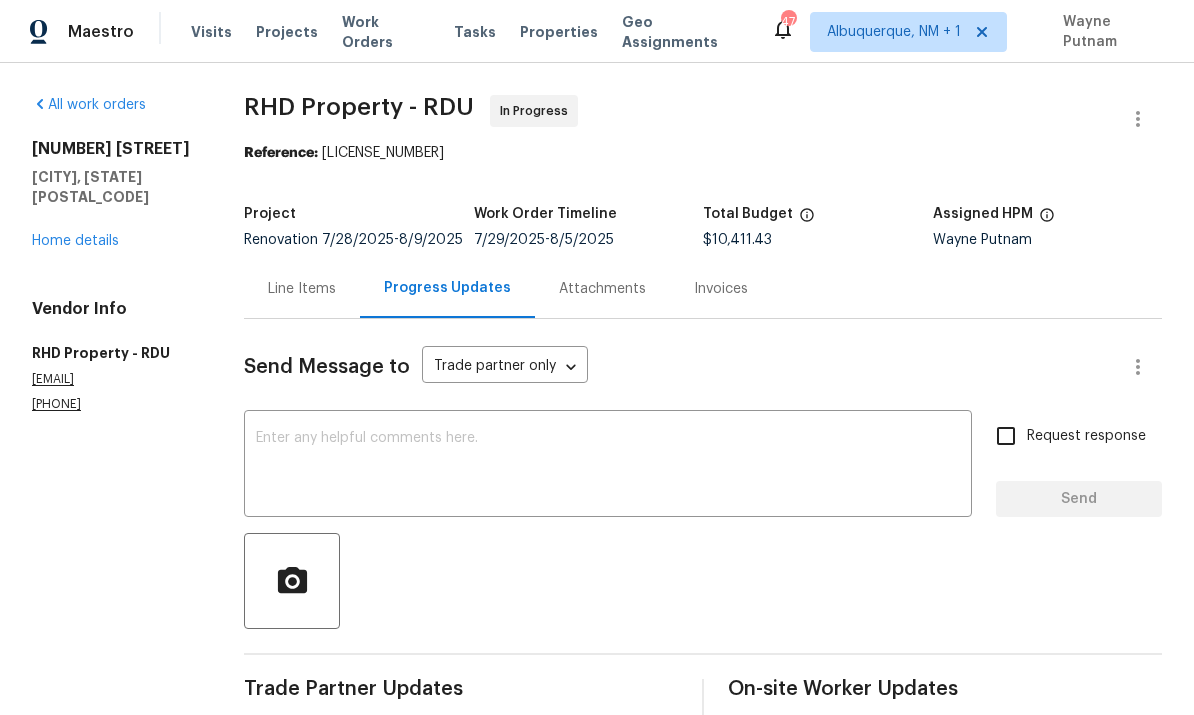 click on "Home details" at bounding box center (75, 241) 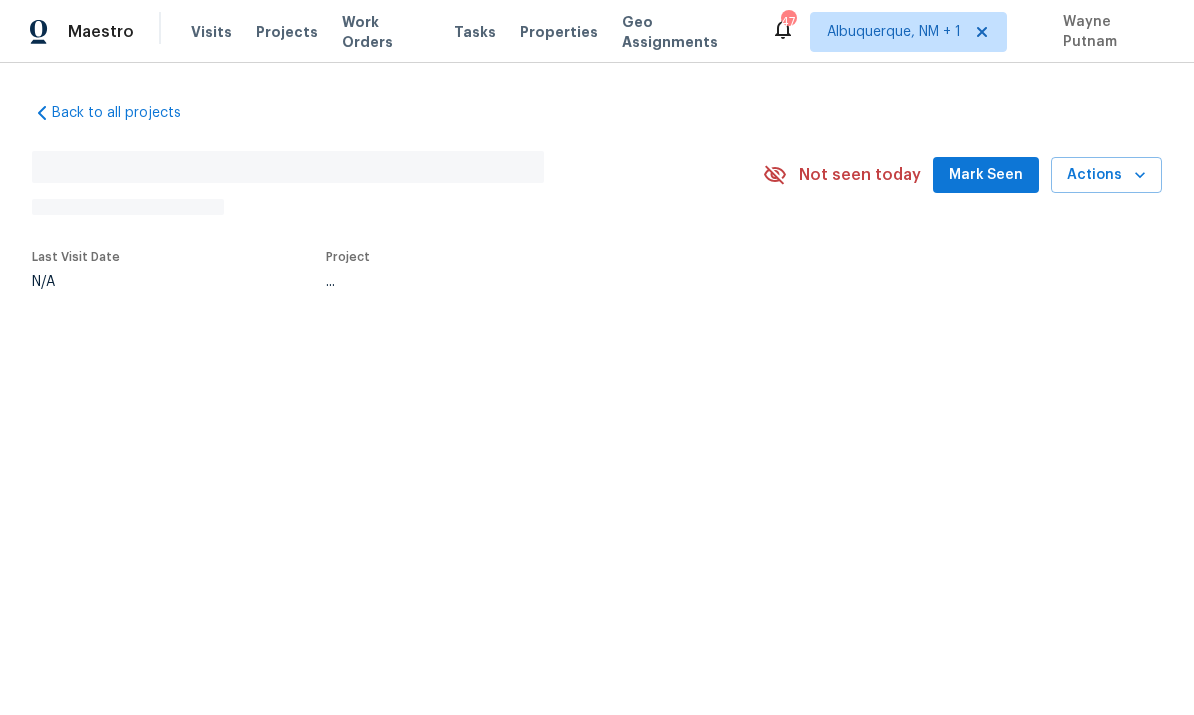 scroll, scrollTop: 0, scrollLeft: 0, axis: both 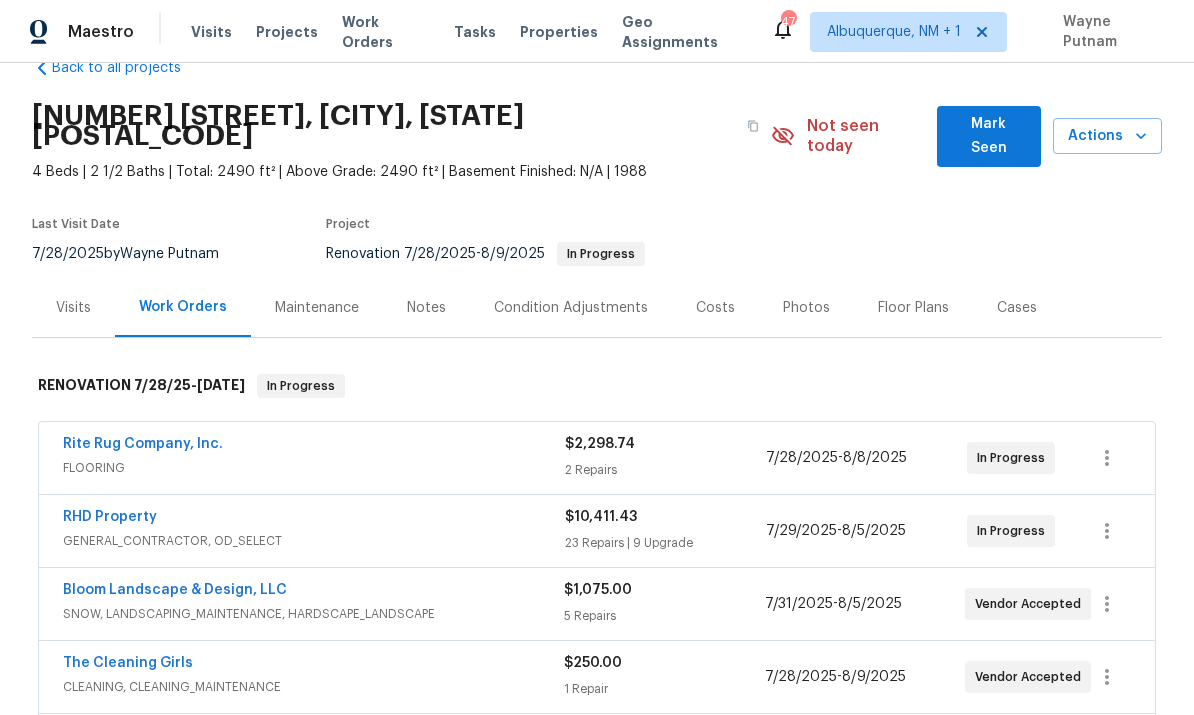 click on "RHD Property" at bounding box center [110, 517] 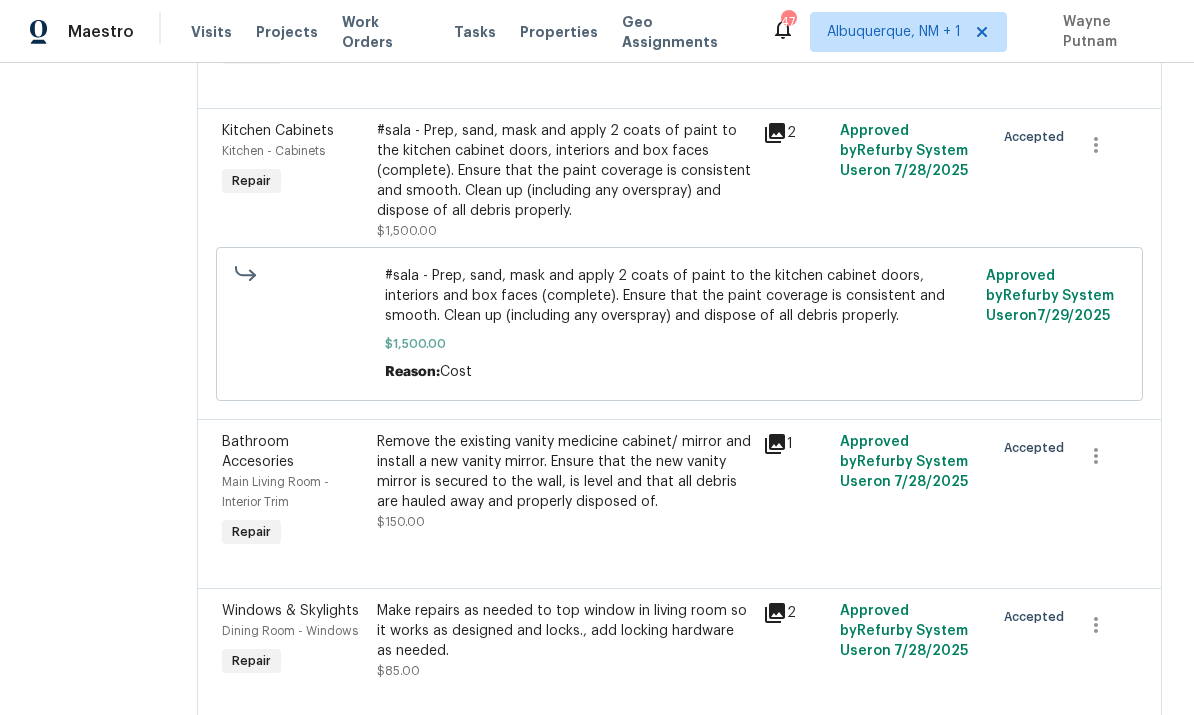 scroll, scrollTop: 3696, scrollLeft: 0, axis: vertical 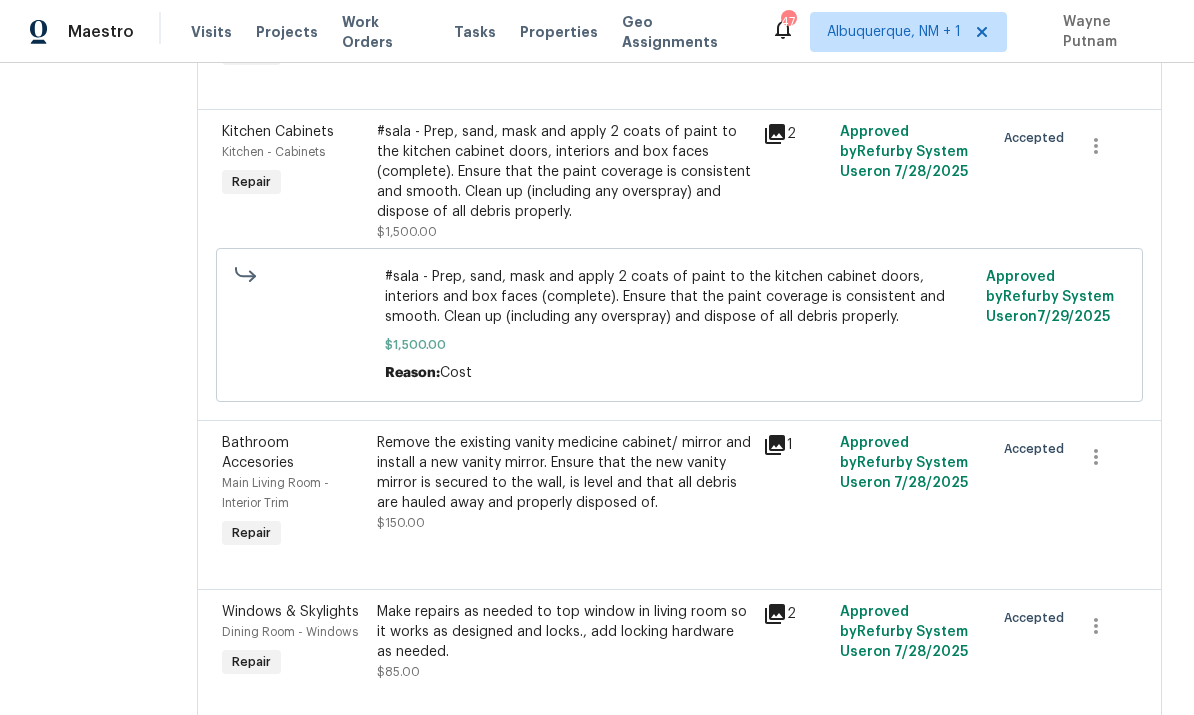 click 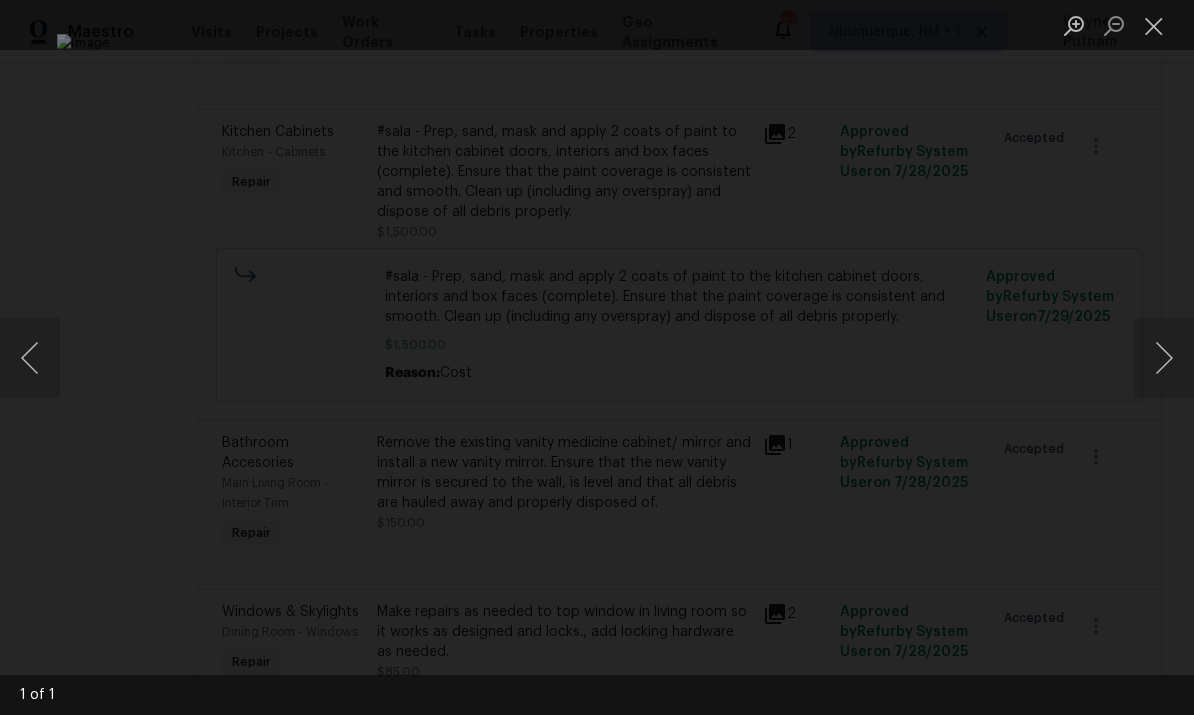 click at bounding box center [597, 357] 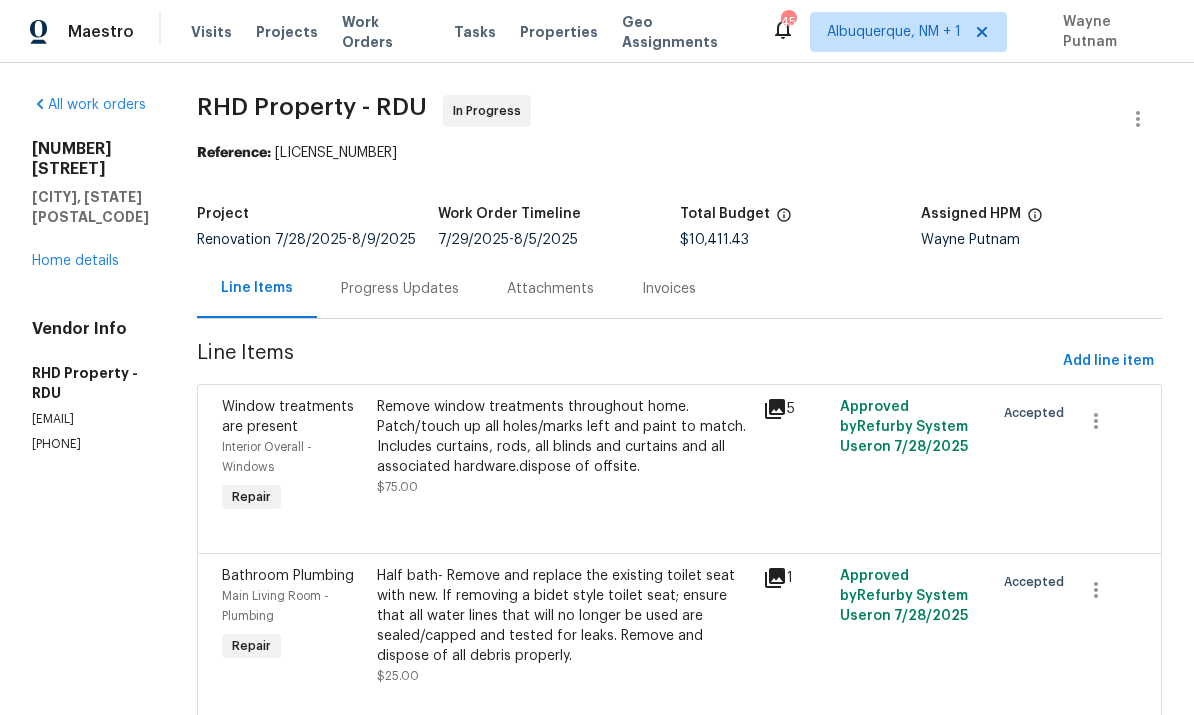 scroll, scrollTop: 0, scrollLeft: 0, axis: both 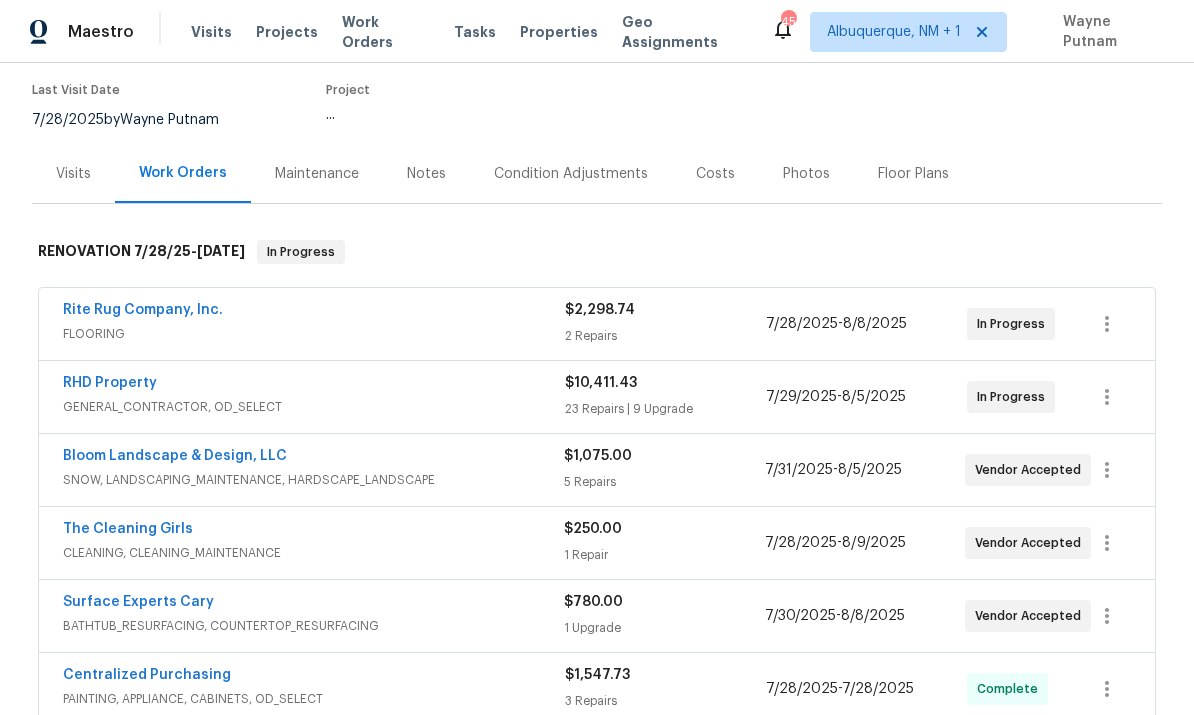 click on "Bloom Landscape & Design, LLC" at bounding box center [175, 456] 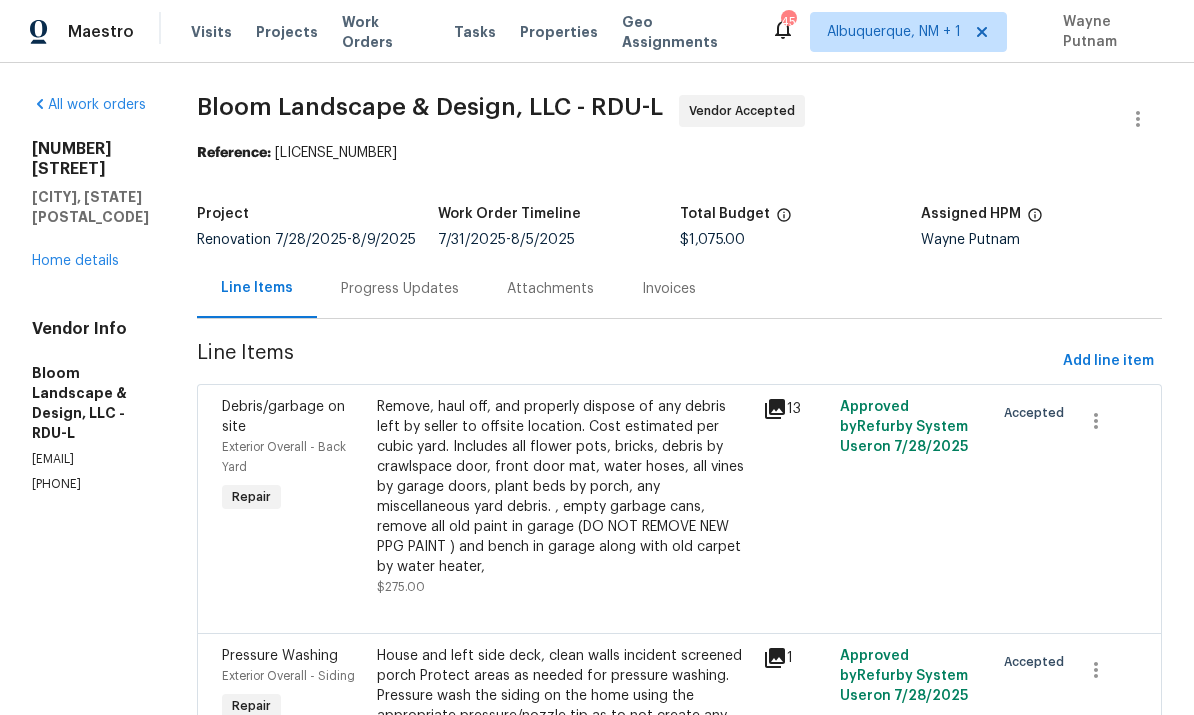 scroll, scrollTop: 0, scrollLeft: 0, axis: both 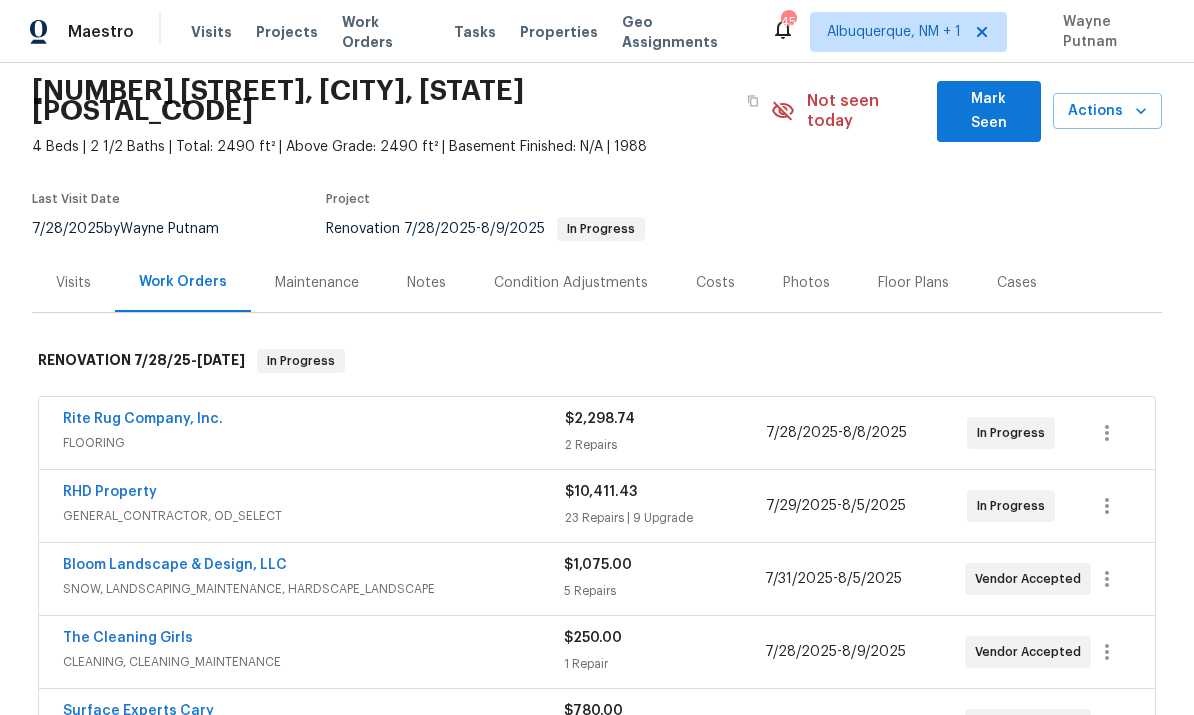 click on "Bloom Landscape & Design, LLC" at bounding box center (175, 565) 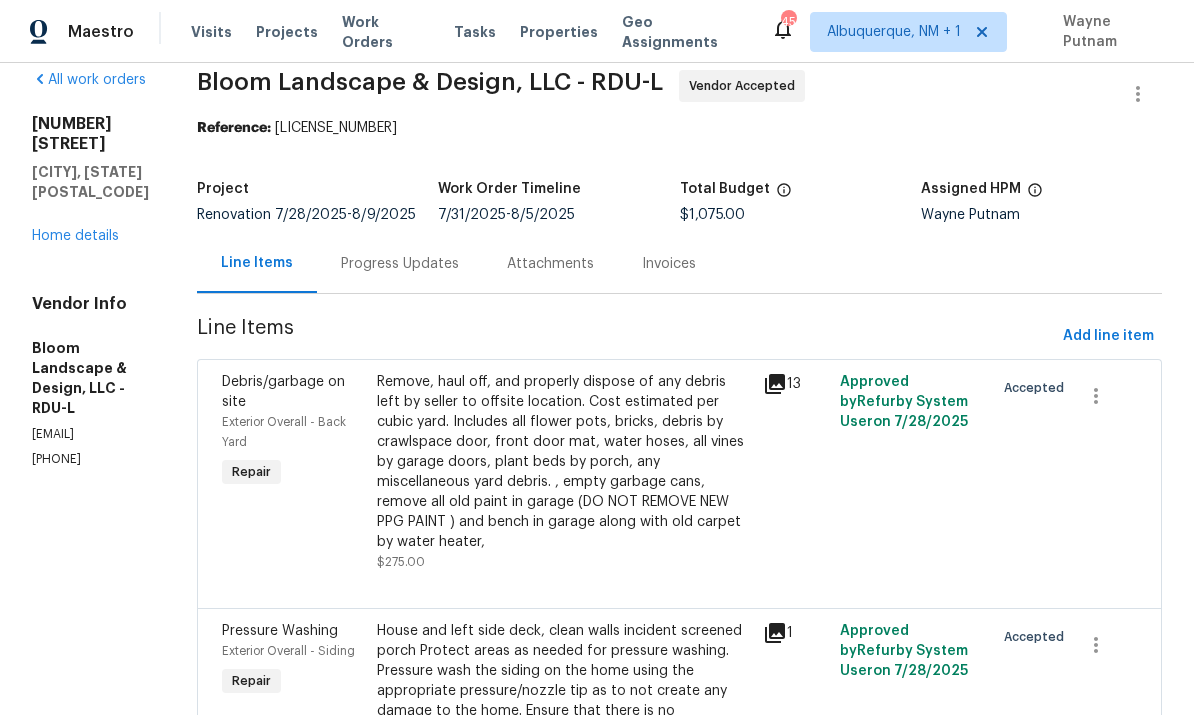 scroll, scrollTop: 24, scrollLeft: 0, axis: vertical 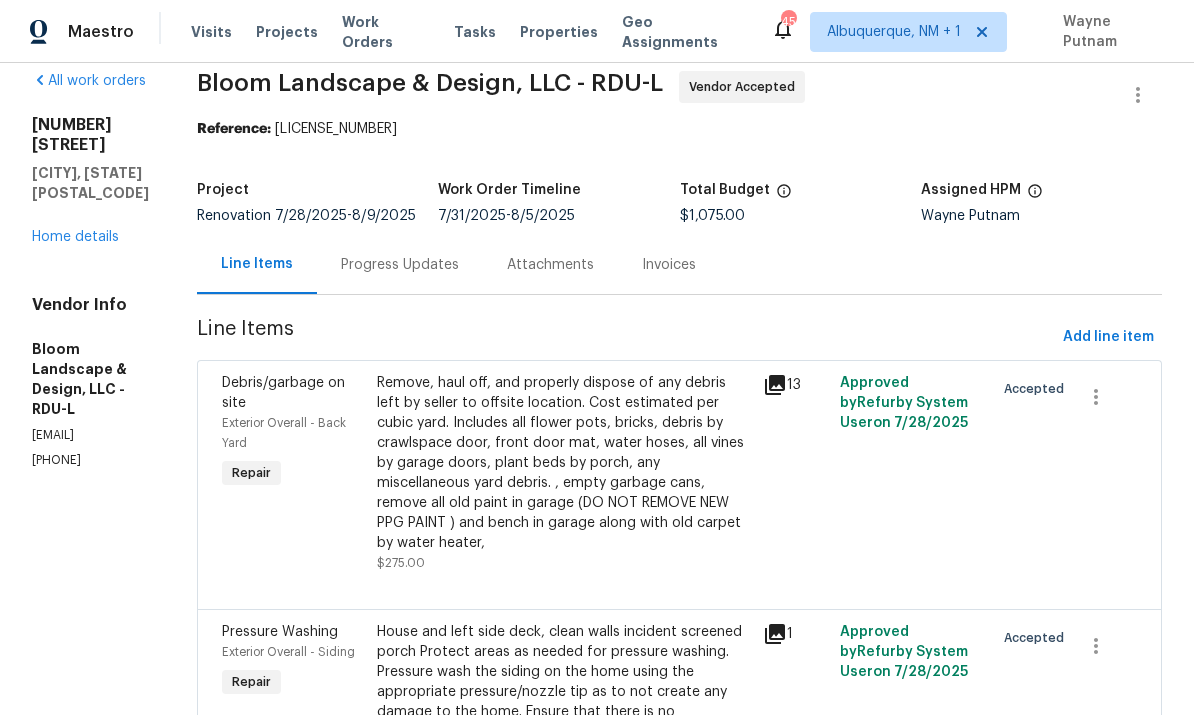 click on "Home details" at bounding box center (75, 237) 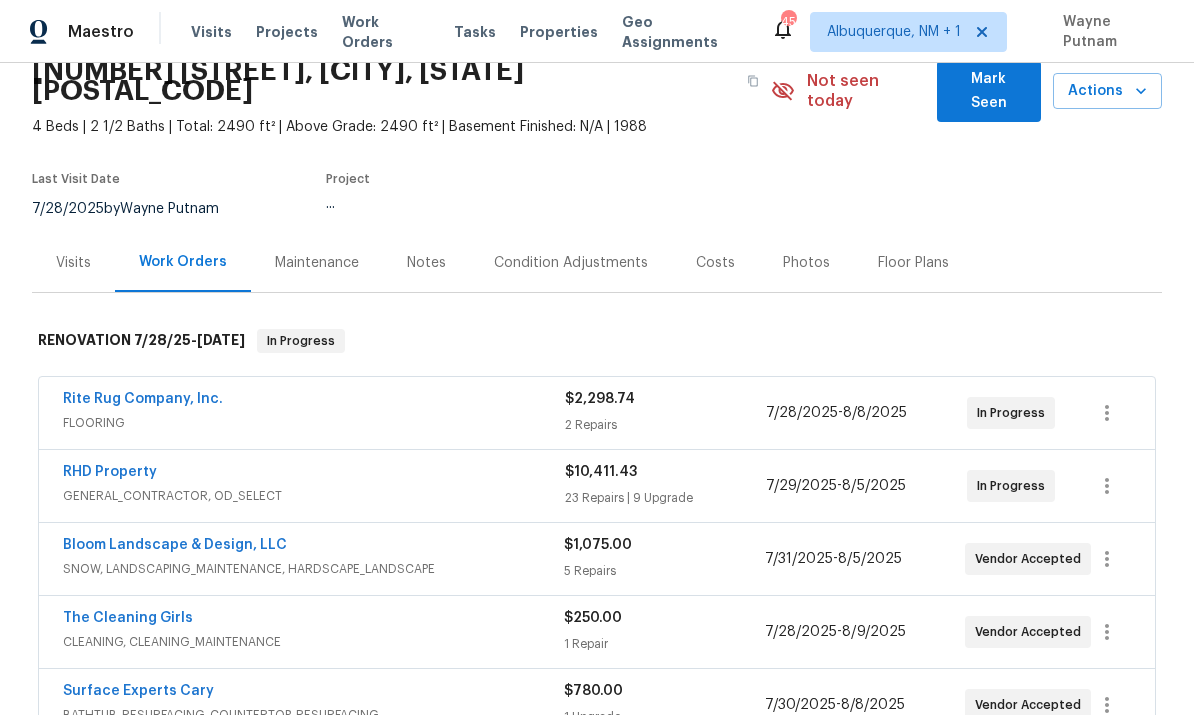 scroll, scrollTop: 89, scrollLeft: 0, axis: vertical 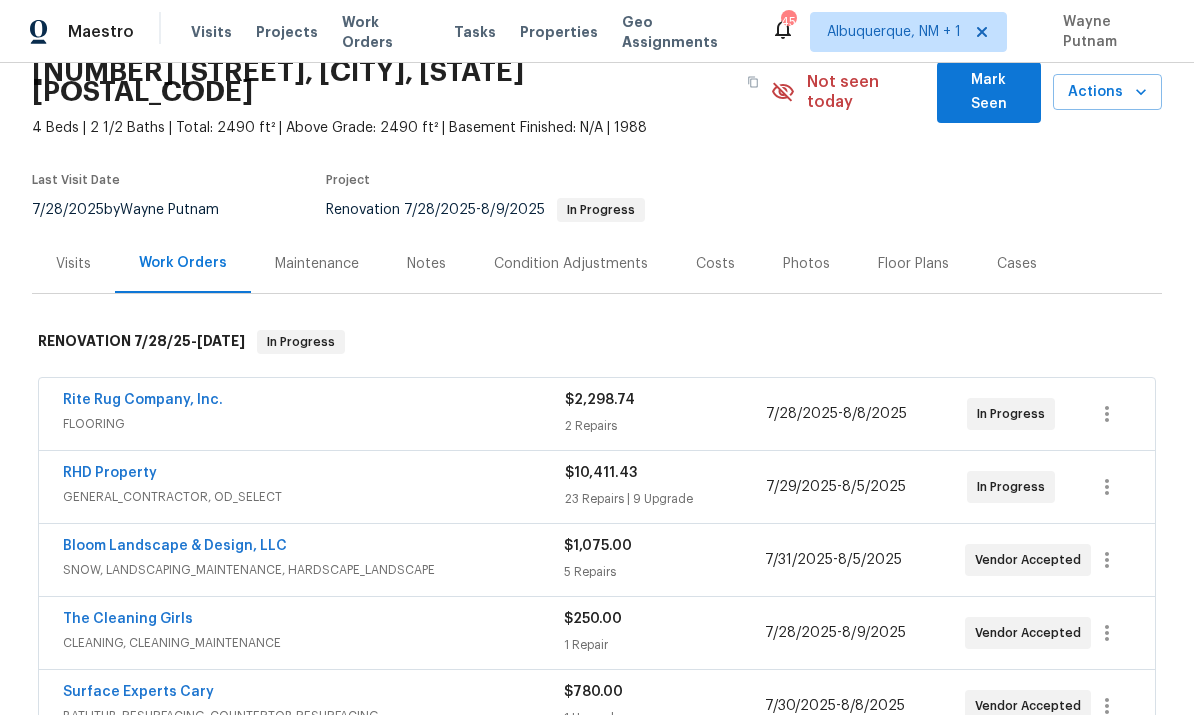 click on "RHD Property" at bounding box center [110, 473] 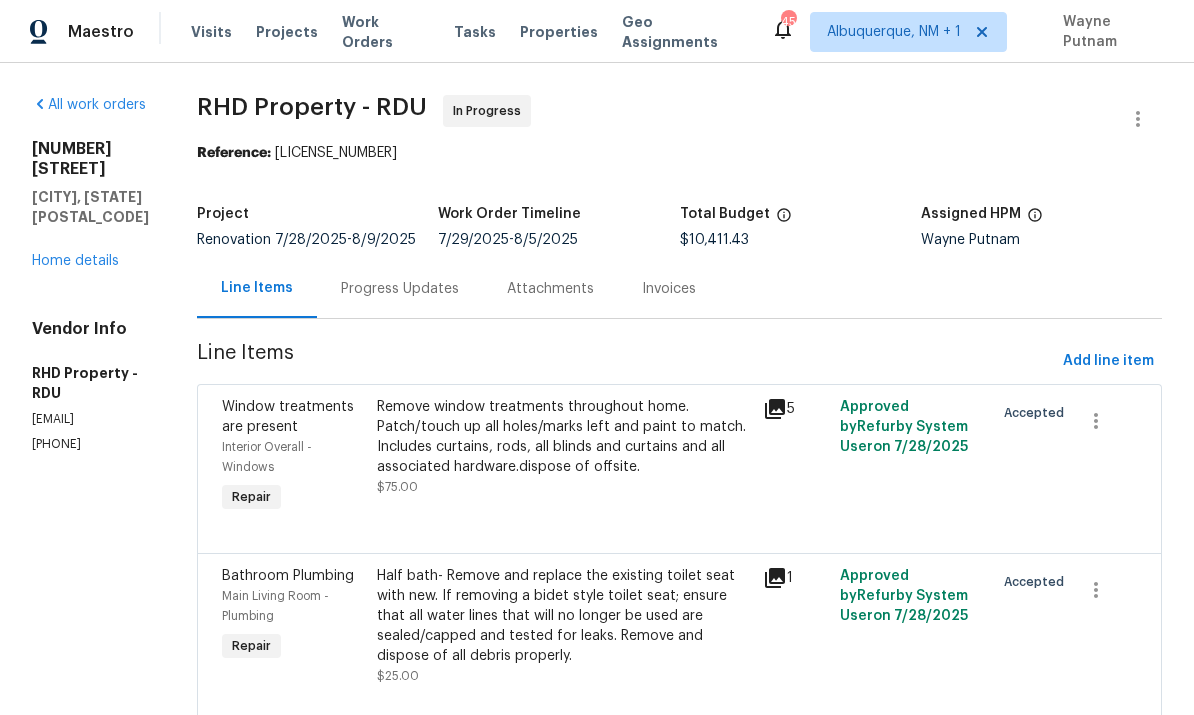 scroll, scrollTop: 0, scrollLeft: 0, axis: both 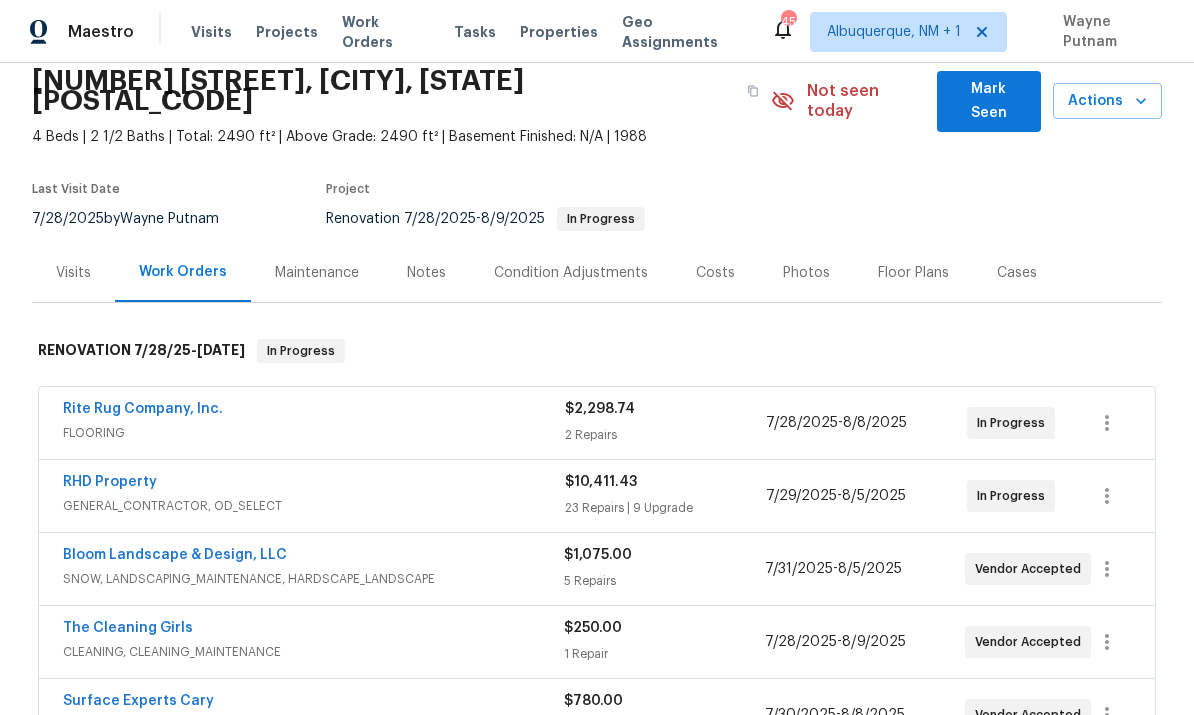 click on "RHD Property" at bounding box center [110, 482] 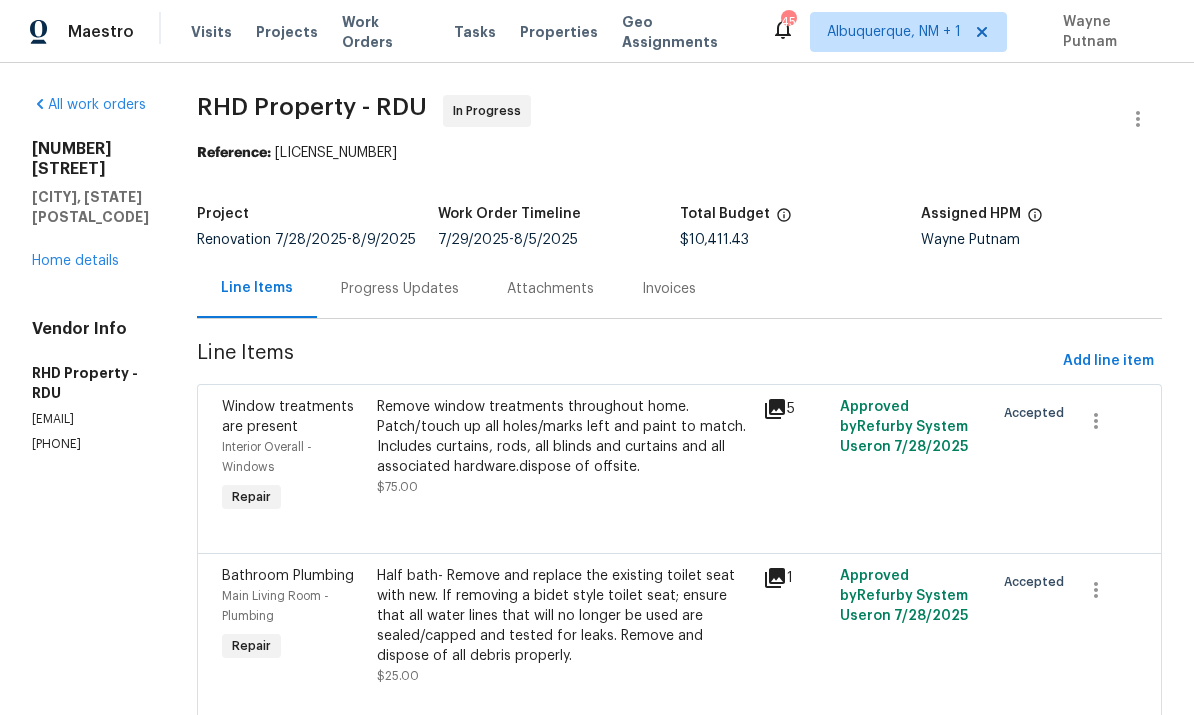 scroll, scrollTop: 0, scrollLeft: 0, axis: both 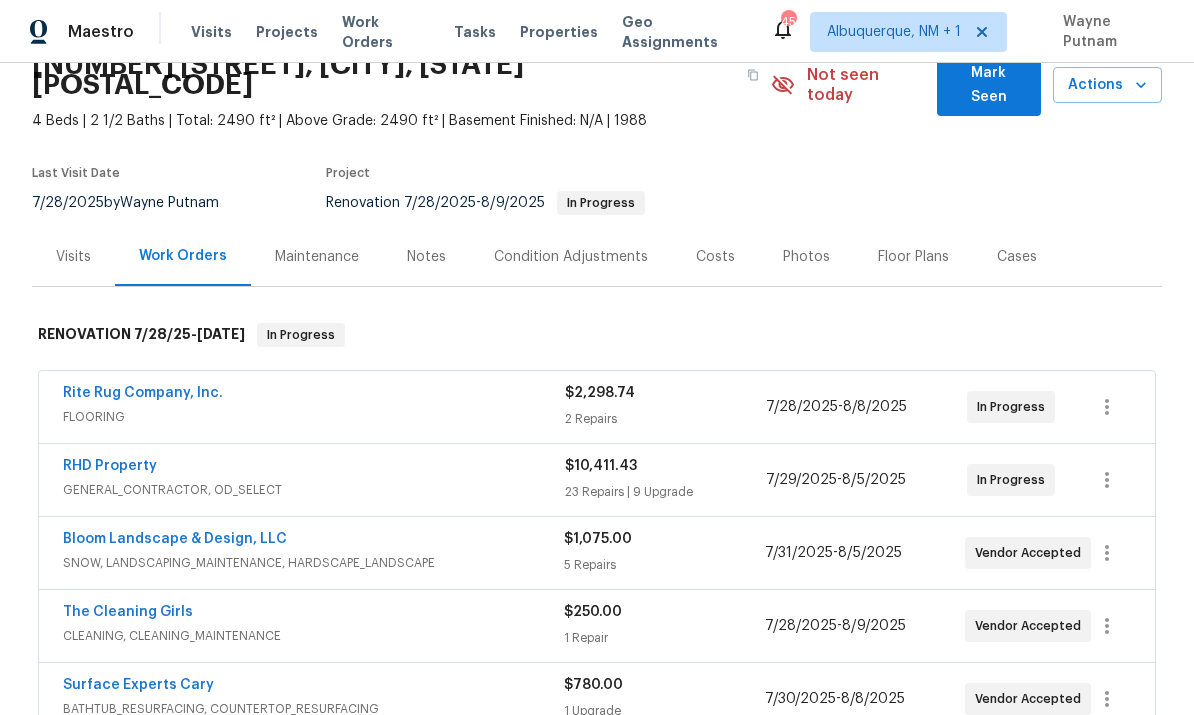 click on "Bloom Landscape & Design, LLC" at bounding box center (175, 539) 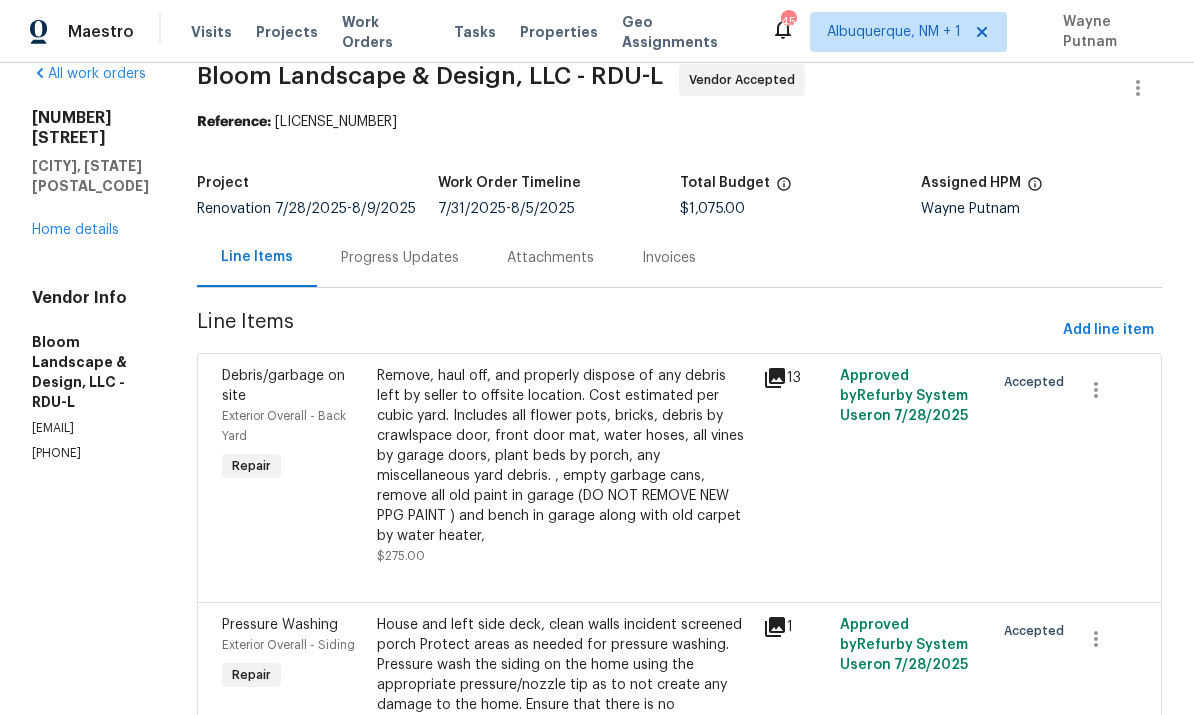 scroll, scrollTop: 35, scrollLeft: 0, axis: vertical 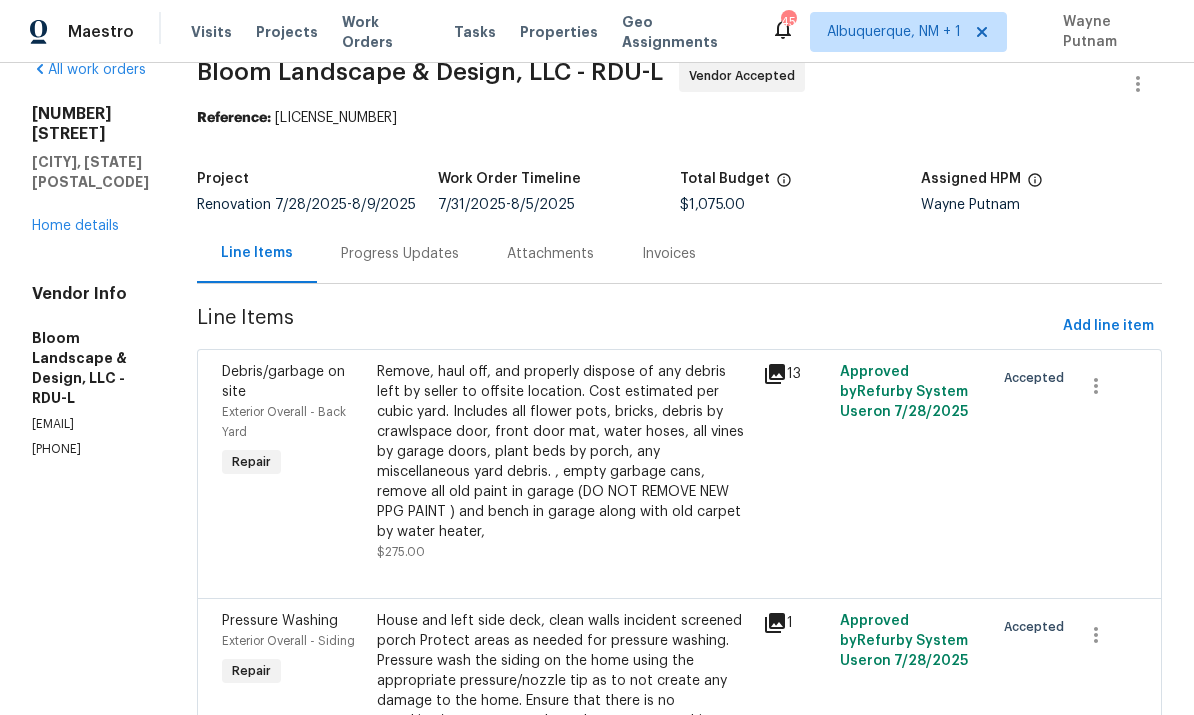 click on "Progress Updates" at bounding box center (400, 254) 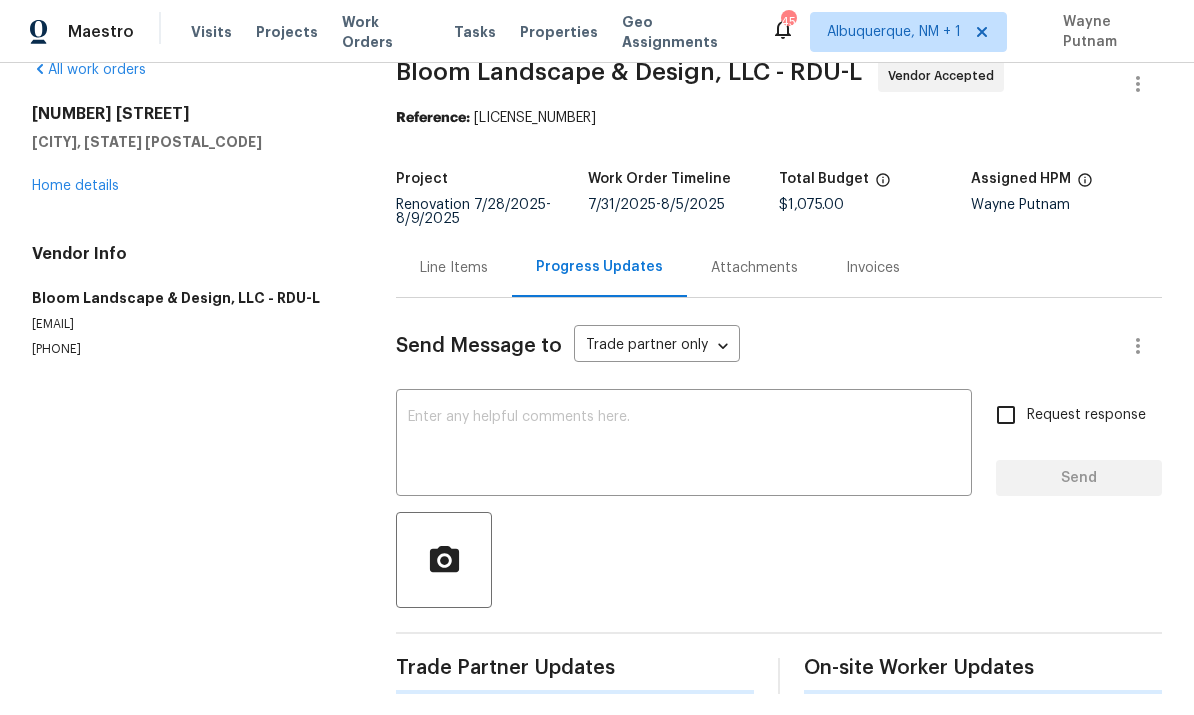 scroll, scrollTop: 0, scrollLeft: 0, axis: both 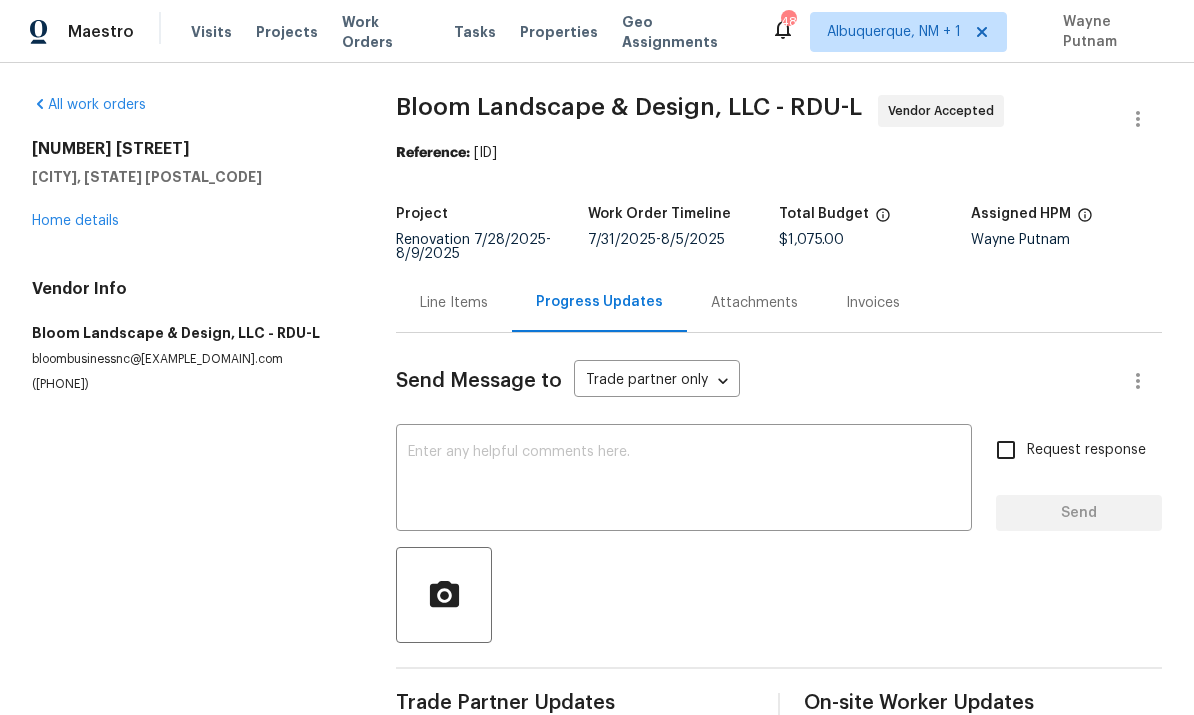 click at bounding box center (684, 480) 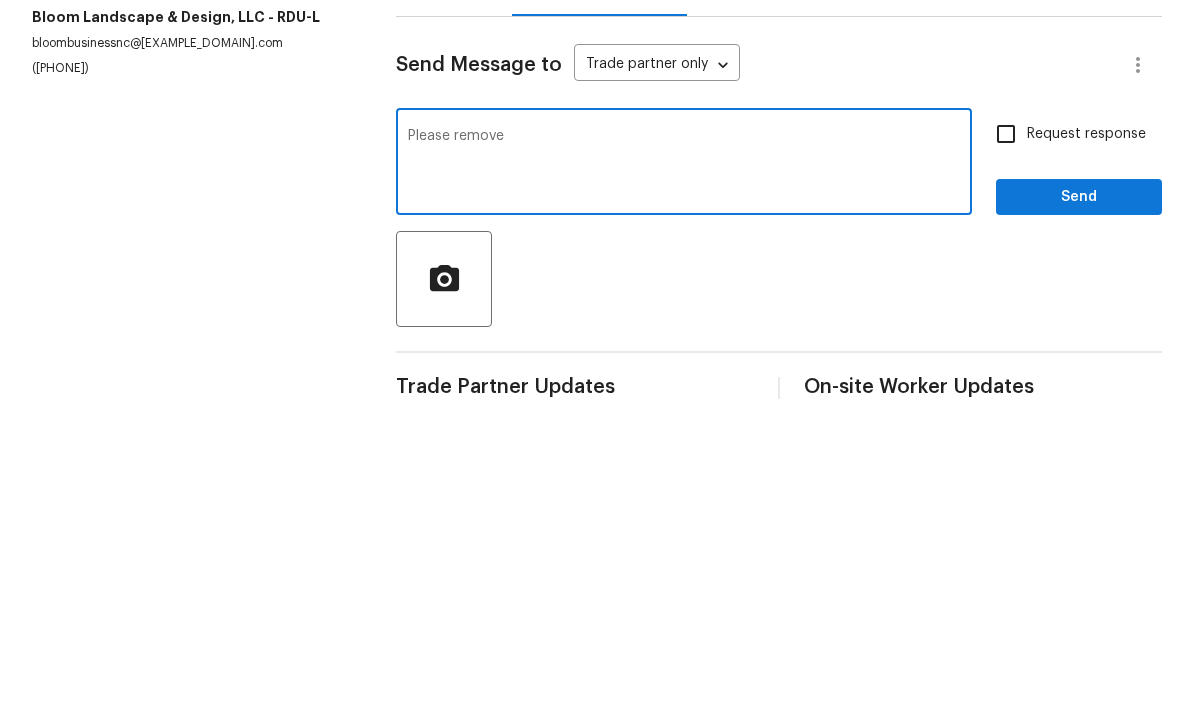 scroll, scrollTop: 0, scrollLeft: 0, axis: both 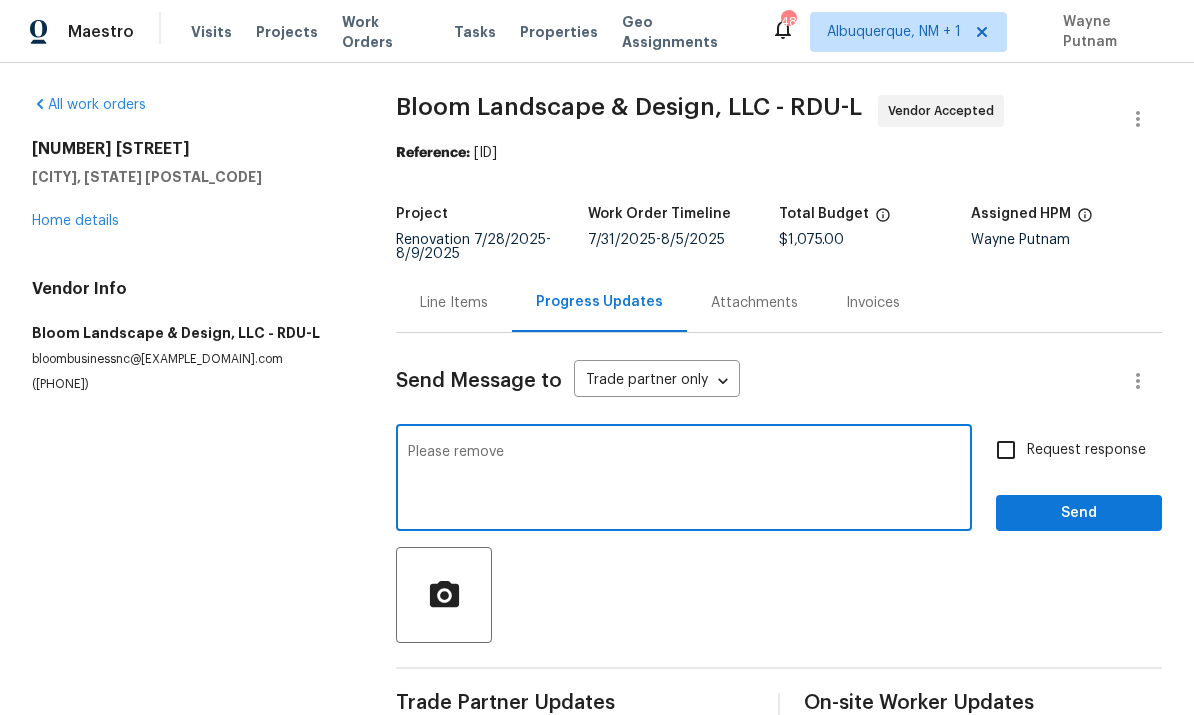click on "Please remove" at bounding box center (684, 480) 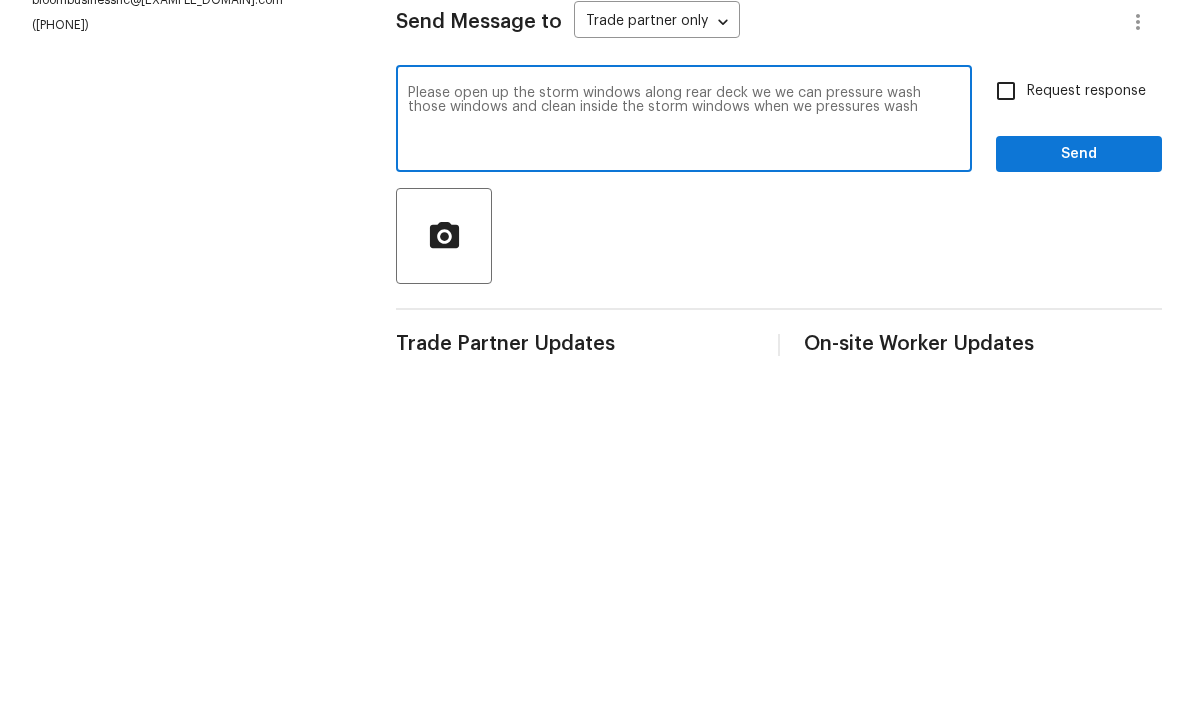 scroll, scrollTop: 43, scrollLeft: 0, axis: vertical 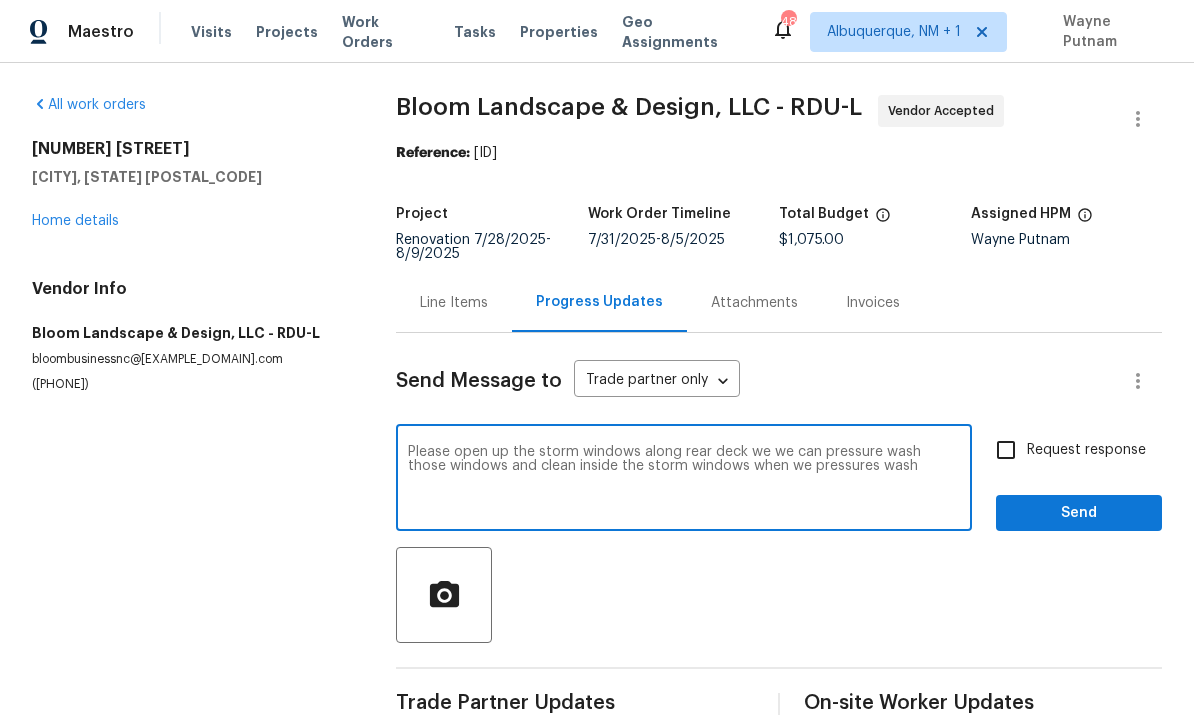 click on "Please open up the storm windows along rear deck we we can pressure wash those windows and clean inside the storm windows when we pressures wash" at bounding box center [684, 480] 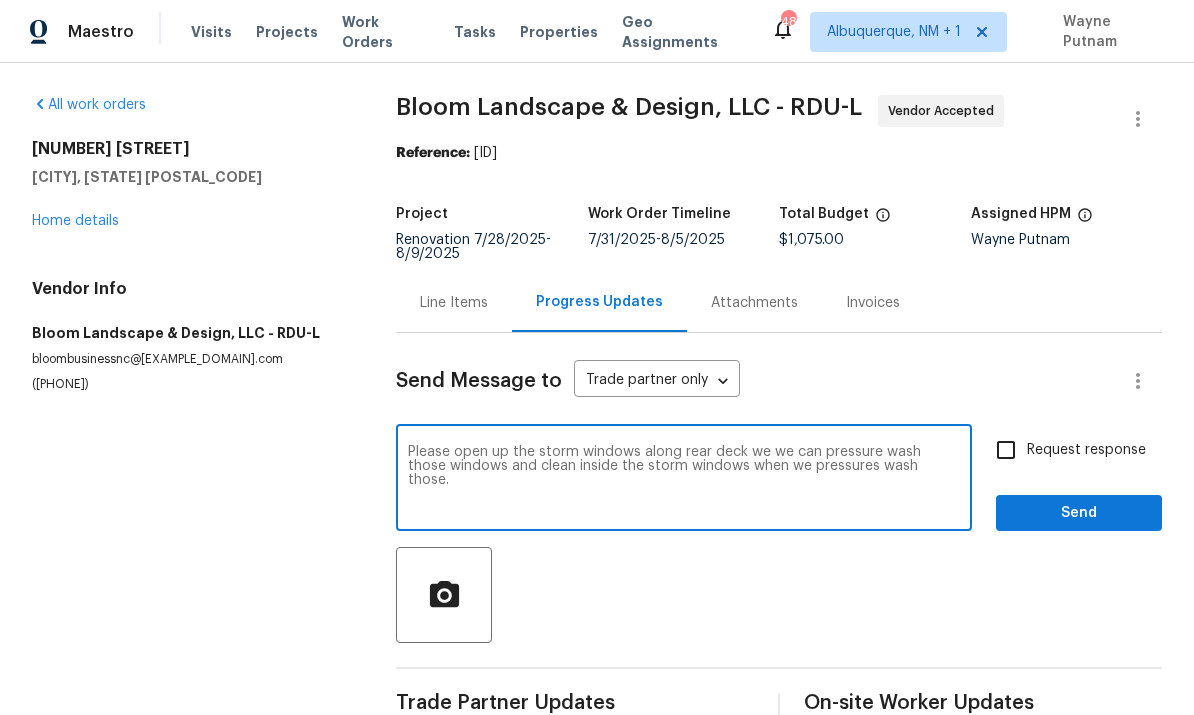 click on "Please open up the storm windows along rear deck we we can pressure wash those windows and clean inside the storm windows when we pressures wash those." at bounding box center [684, 480] 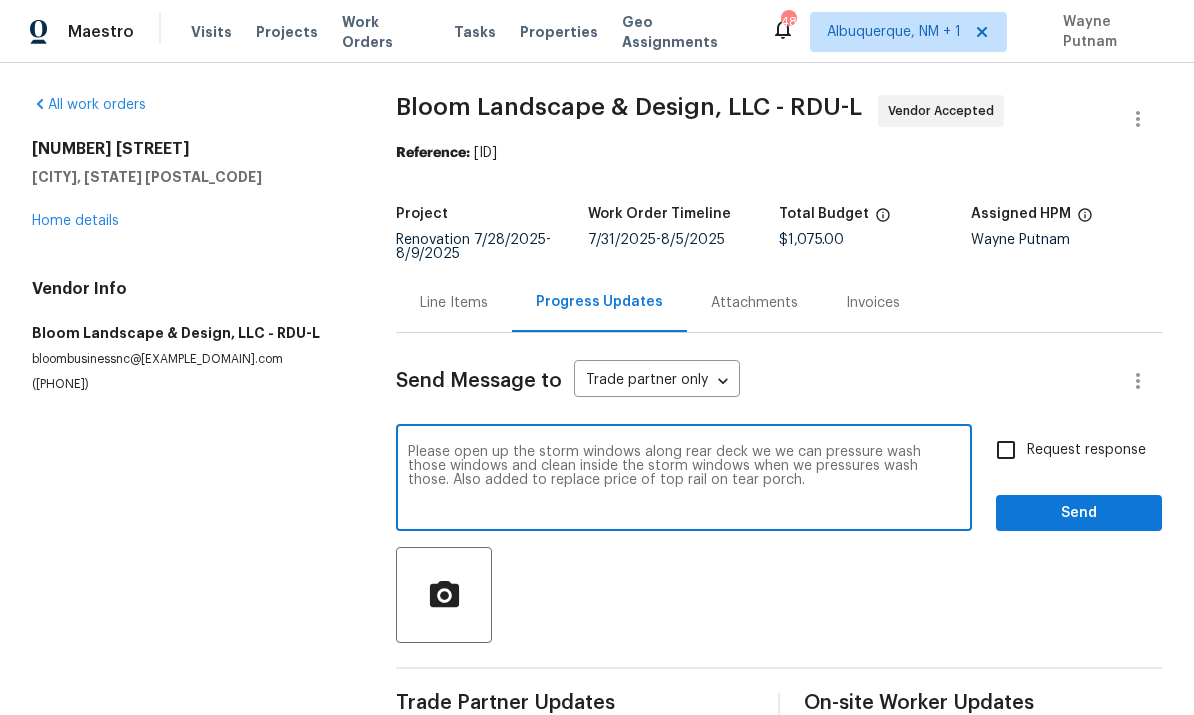 type on "Please open up the storm windows along rear deck we we can pressure wash those windows and clean inside the storm windows when we pressures wash those. Also added to replace price of top rail on tear porch." 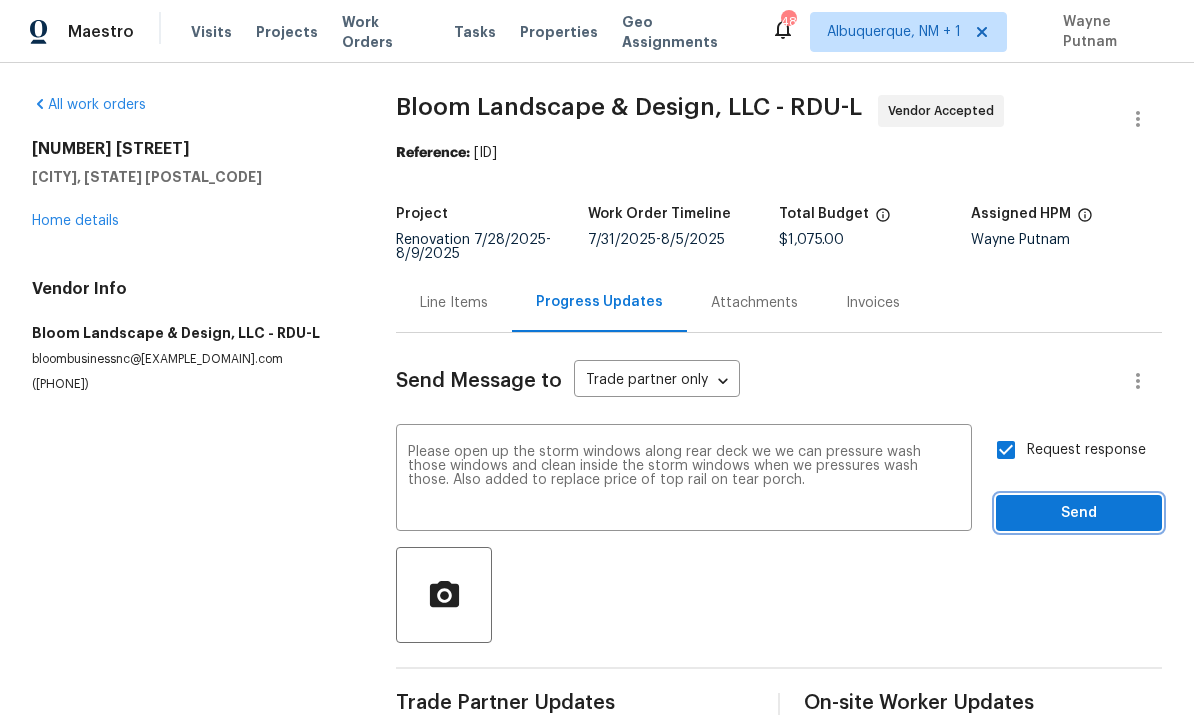 click on "Send" at bounding box center (1079, 513) 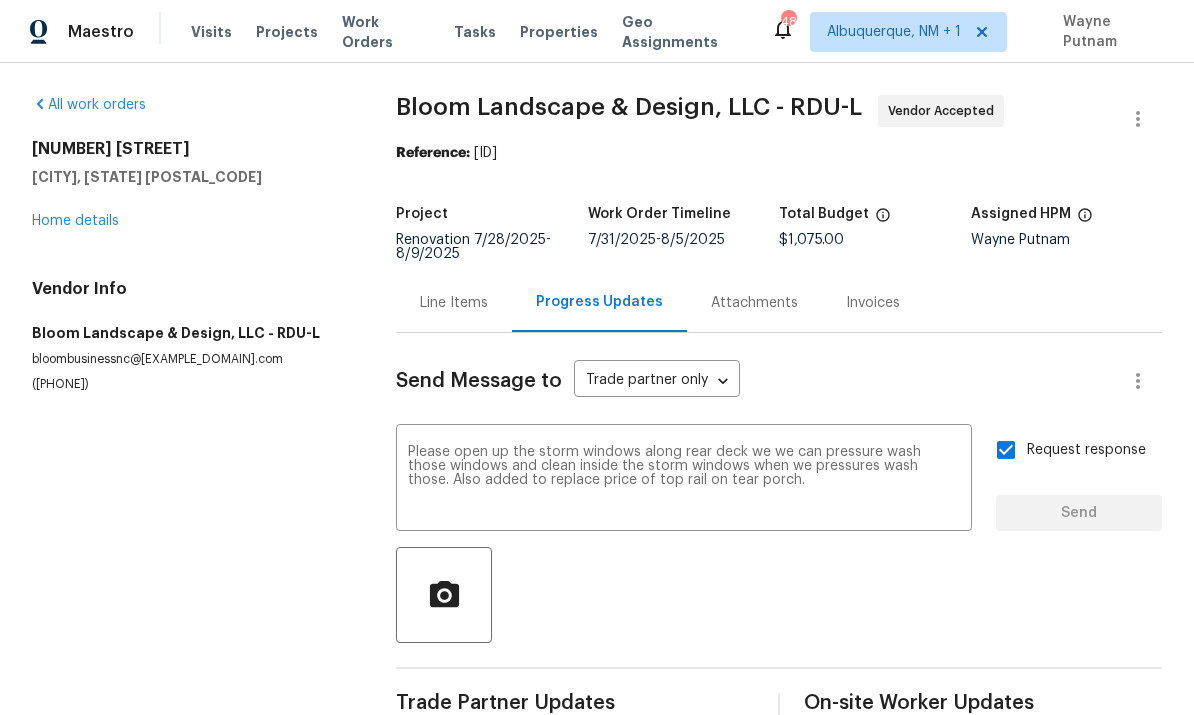 type 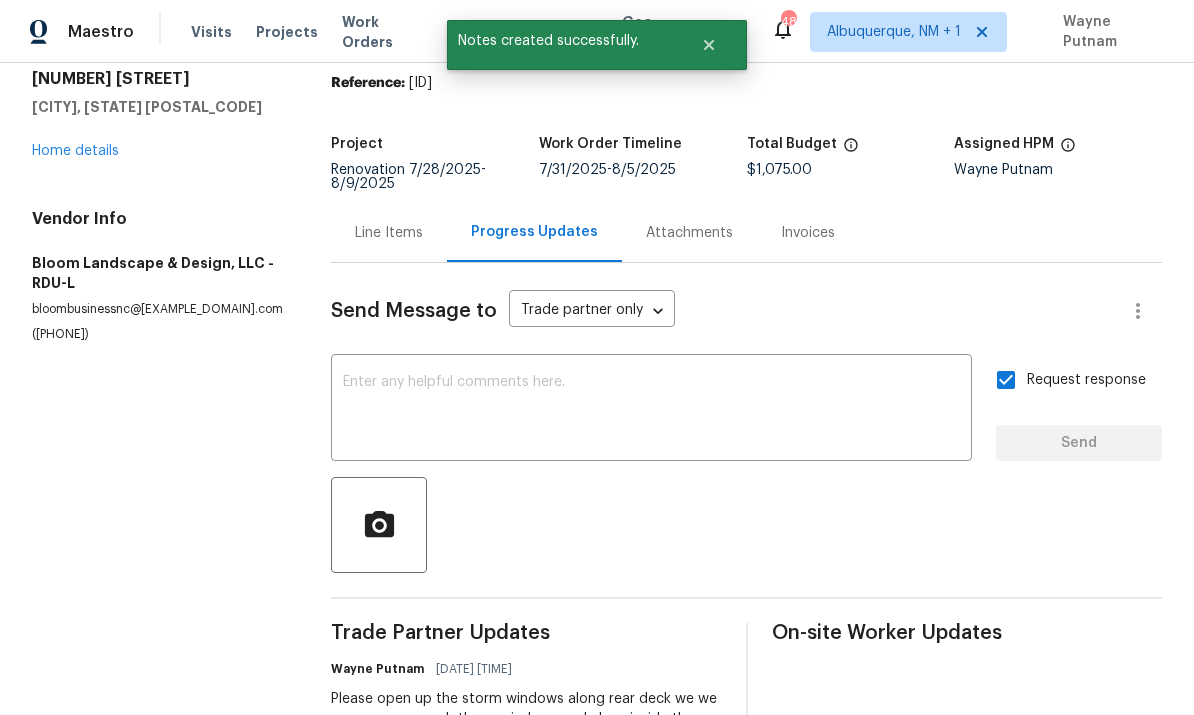 scroll, scrollTop: 61, scrollLeft: 0, axis: vertical 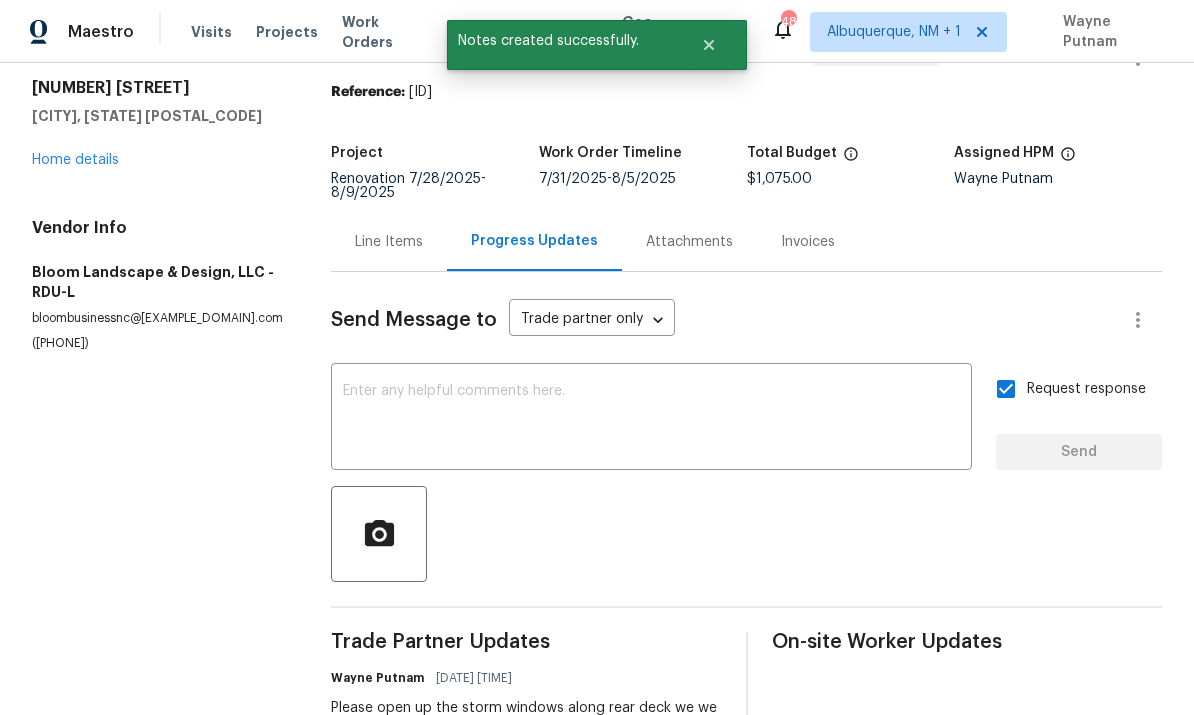 click on "Line Items" at bounding box center (389, 242) 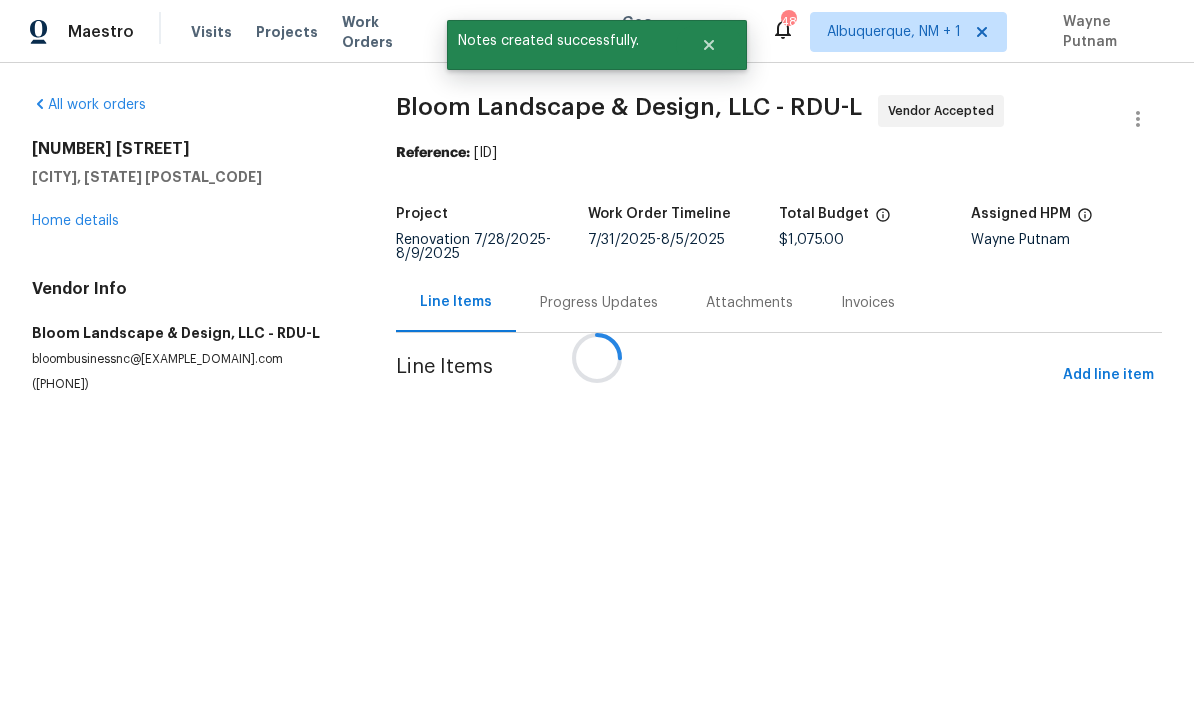scroll, scrollTop: 0, scrollLeft: 0, axis: both 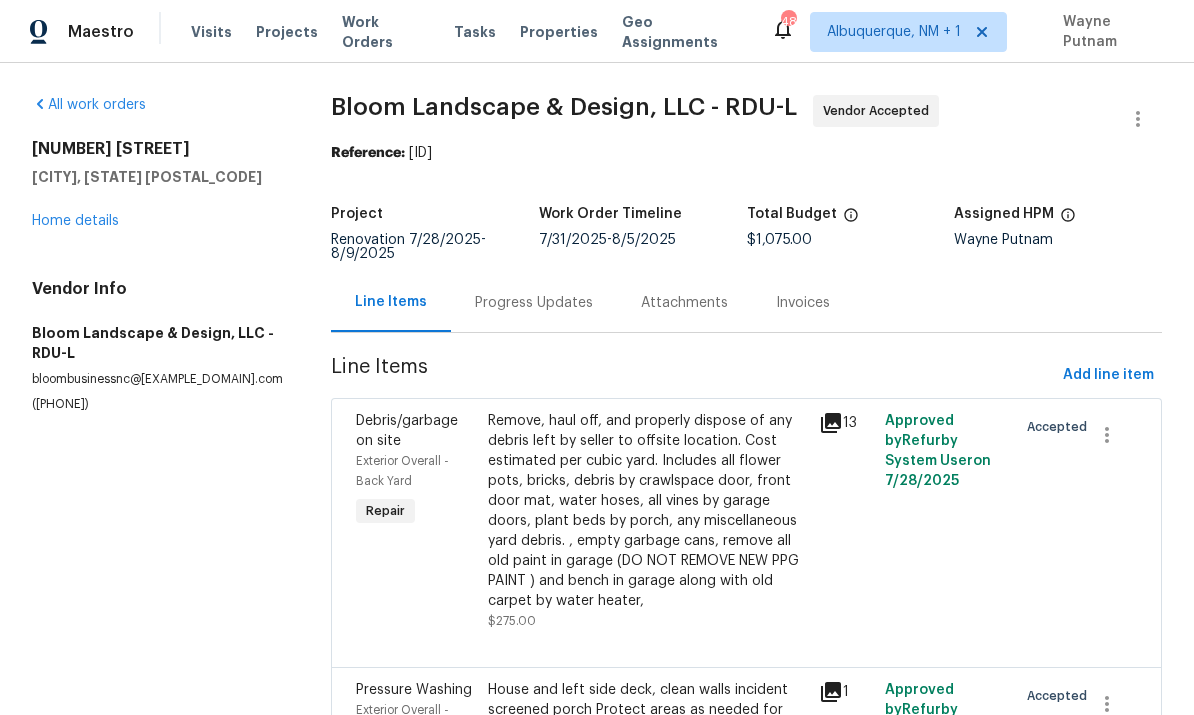 click on "Progress Updates" at bounding box center (534, 303) 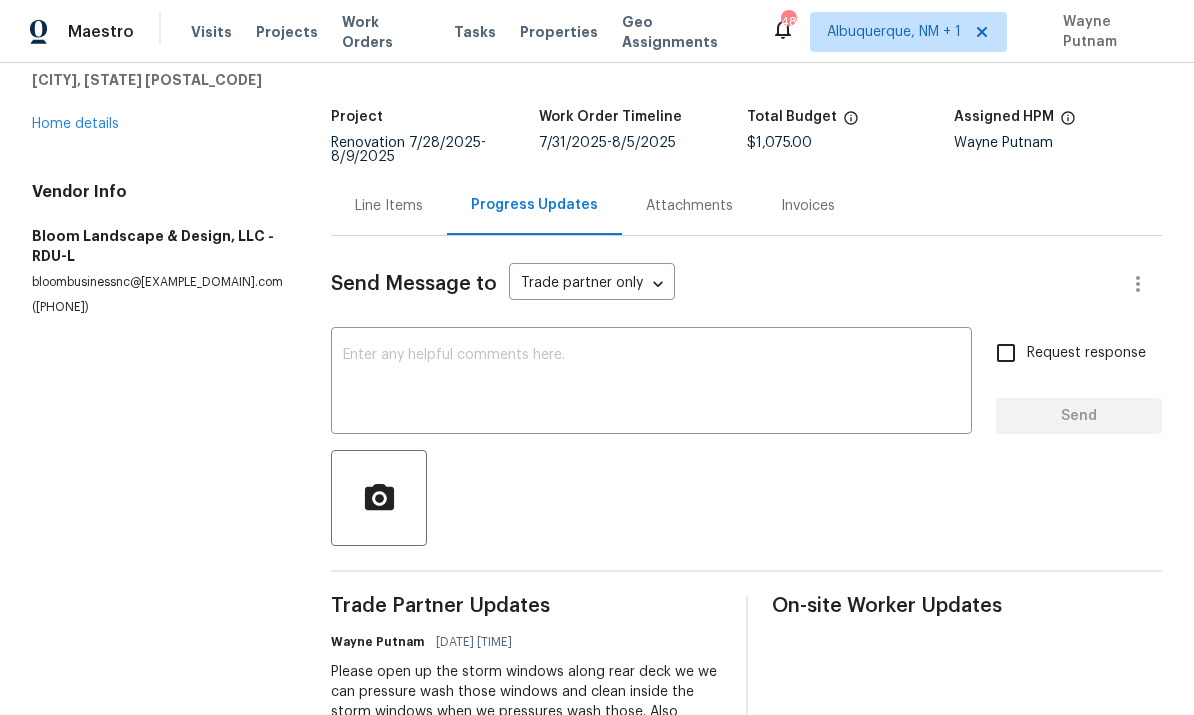 scroll, scrollTop: 92, scrollLeft: 0, axis: vertical 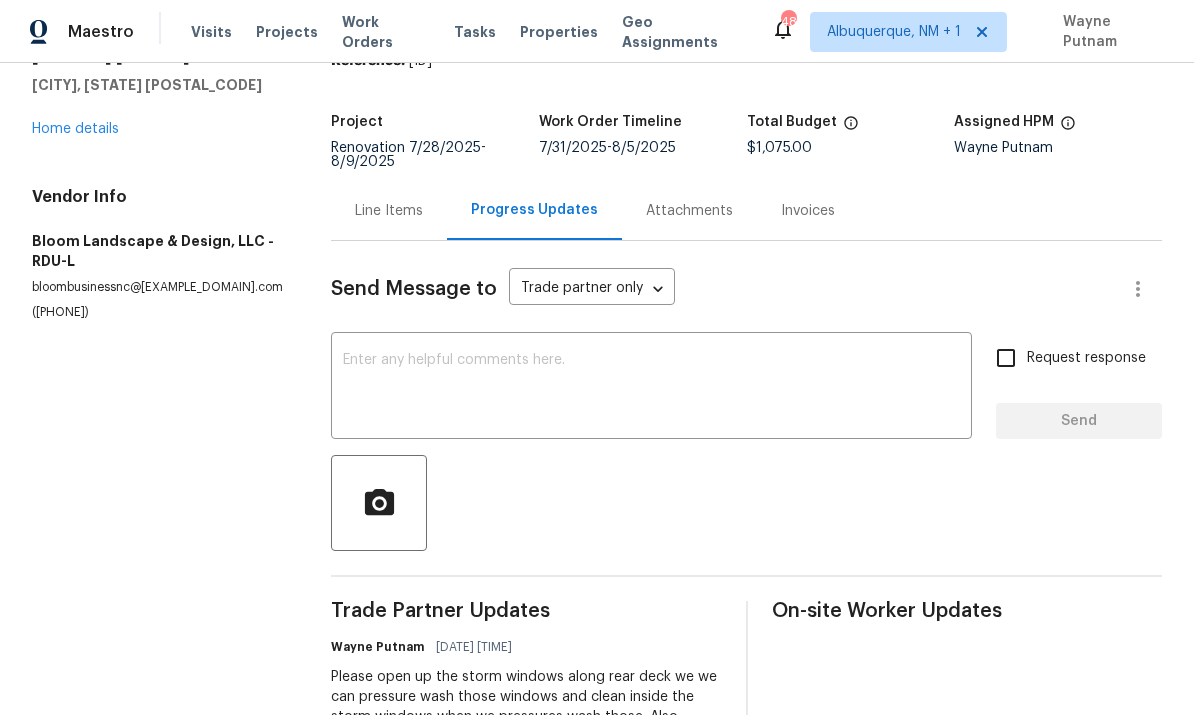 click on "Line Items" at bounding box center [389, 211] 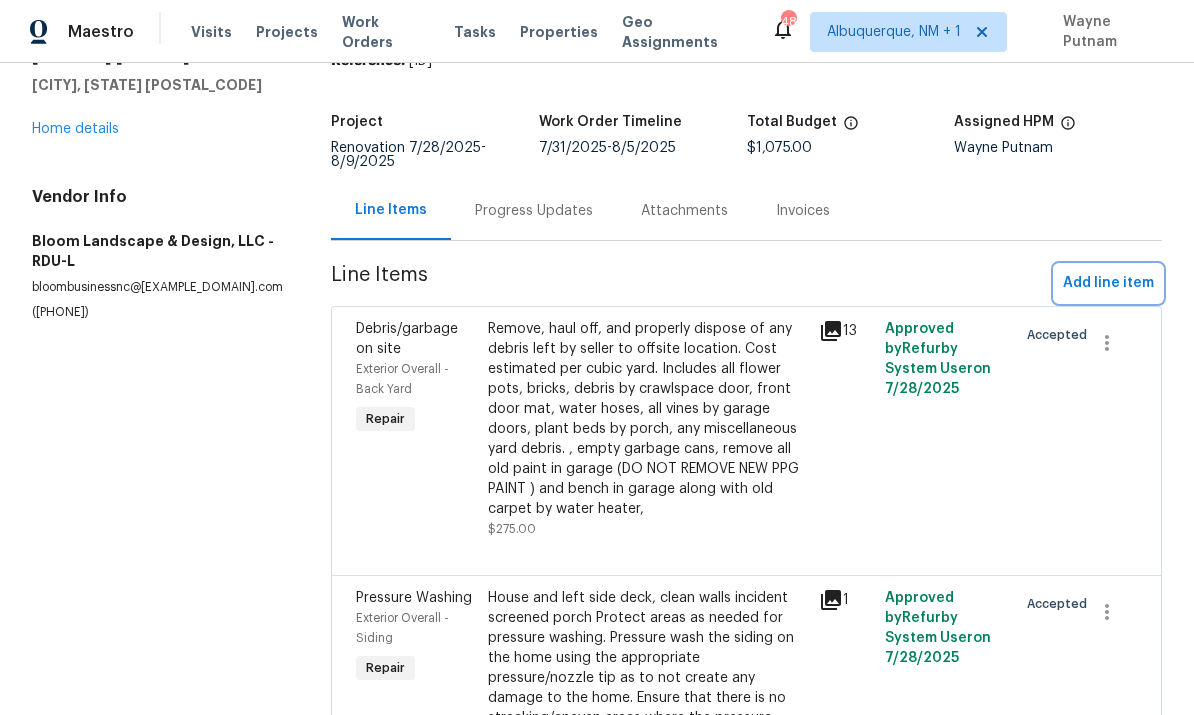 click on "Add line item" at bounding box center [1108, 283] 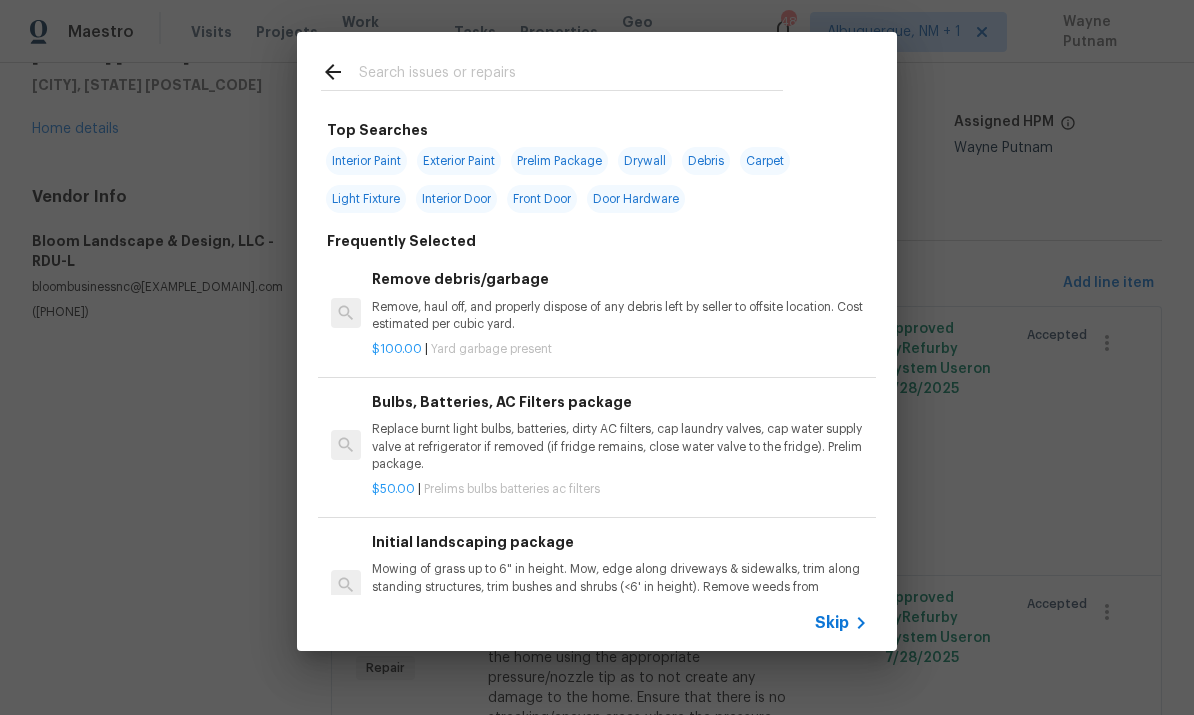 click at bounding box center (571, 75) 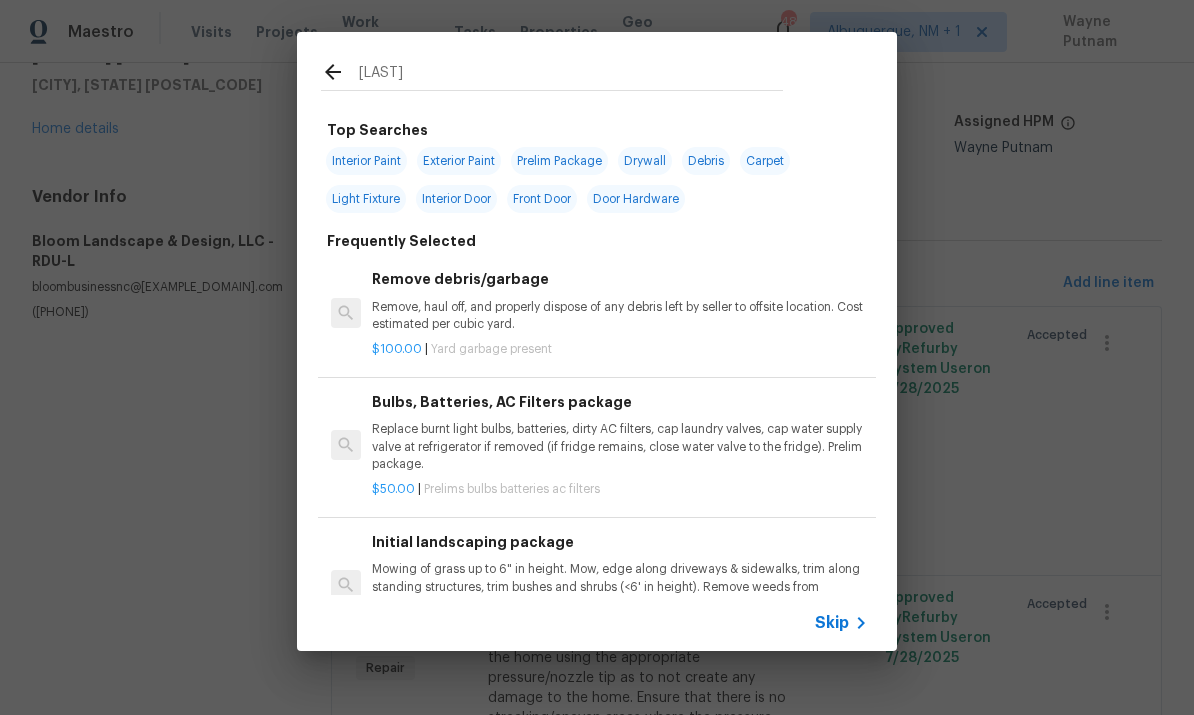 type on "Railing" 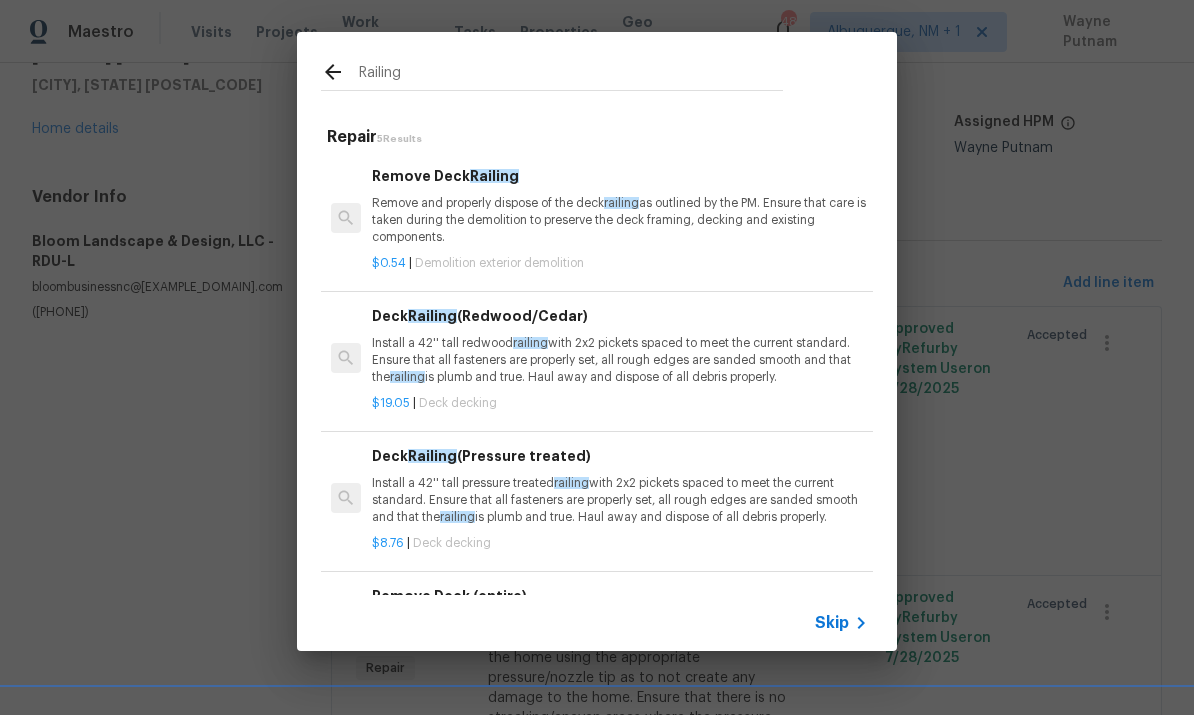 click on "Install a 42'' tall pressure treated  railing  with 2x2 pickets spaced to meet the current standard. Ensure that all fasteners are properly set, all rough edges are sanded smooth and that the  railing  is plumb and true. Haul away and dispose of all debris properly." at bounding box center (620, 500) 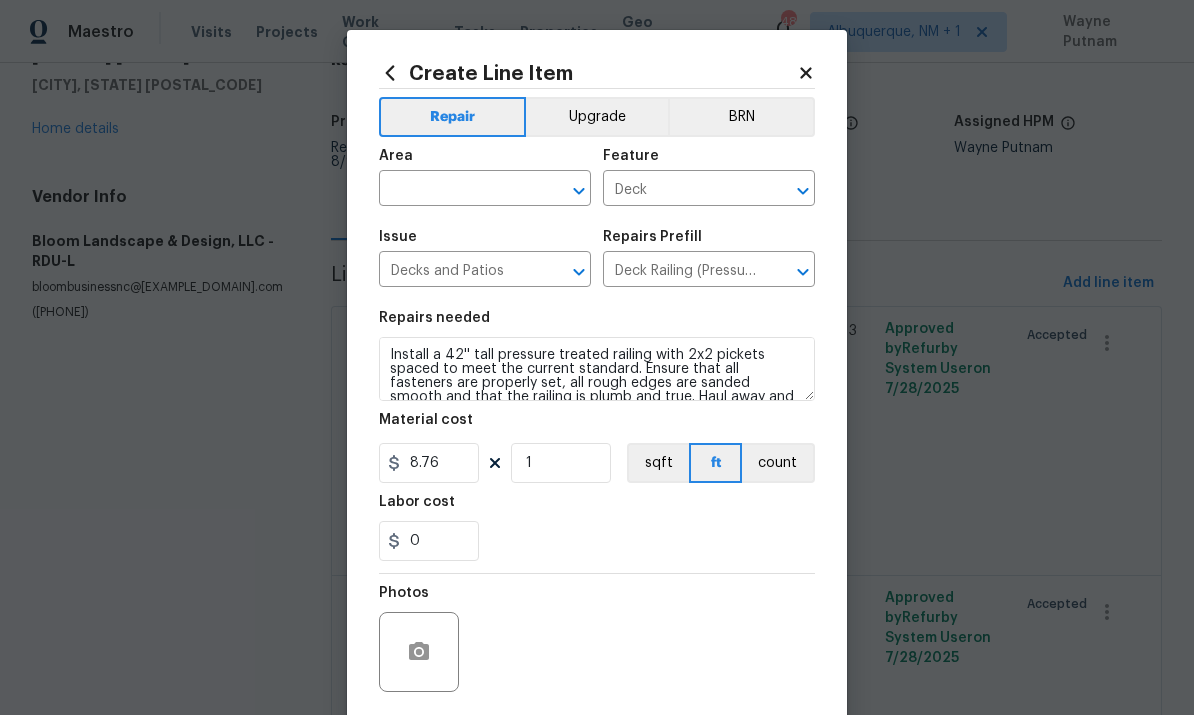 click at bounding box center (457, 190) 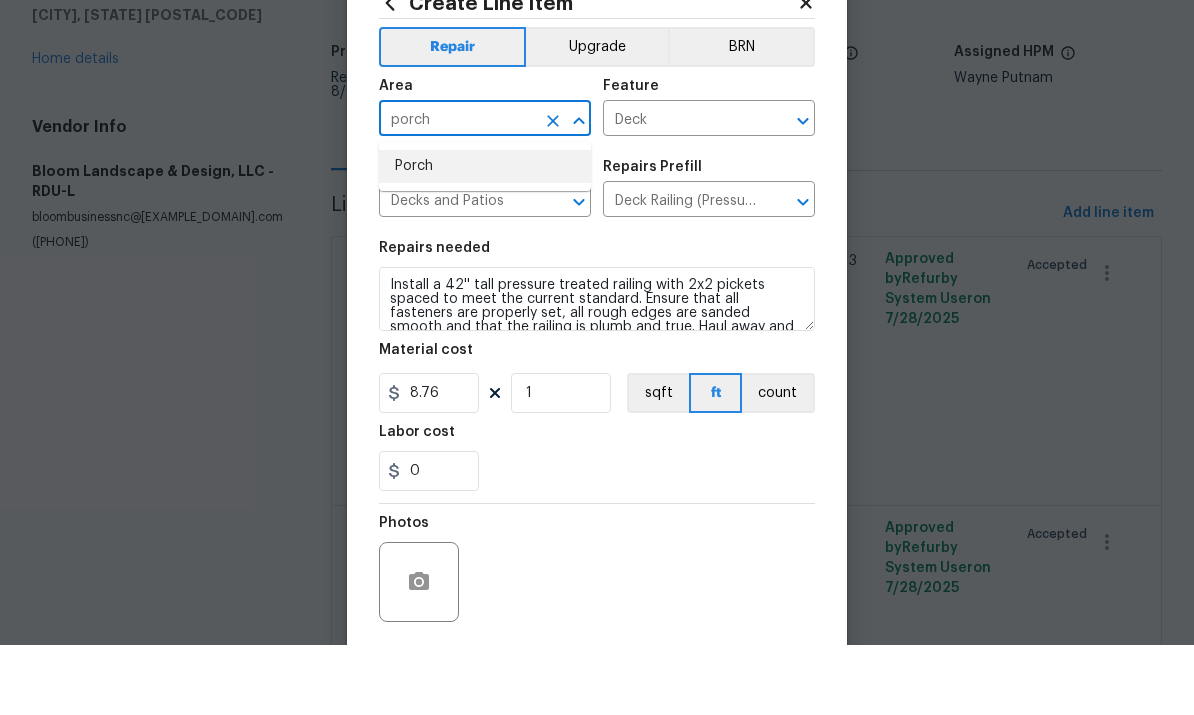 click on "Porch" at bounding box center (485, 236) 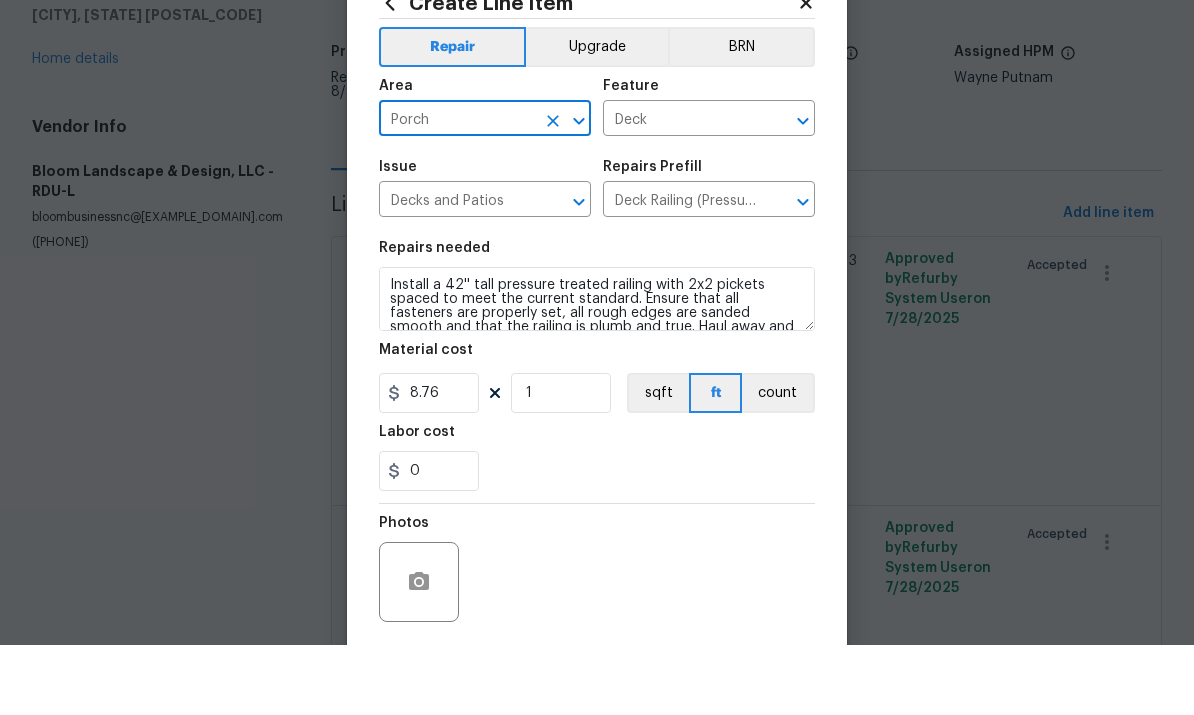 scroll, scrollTop: 70, scrollLeft: 0, axis: vertical 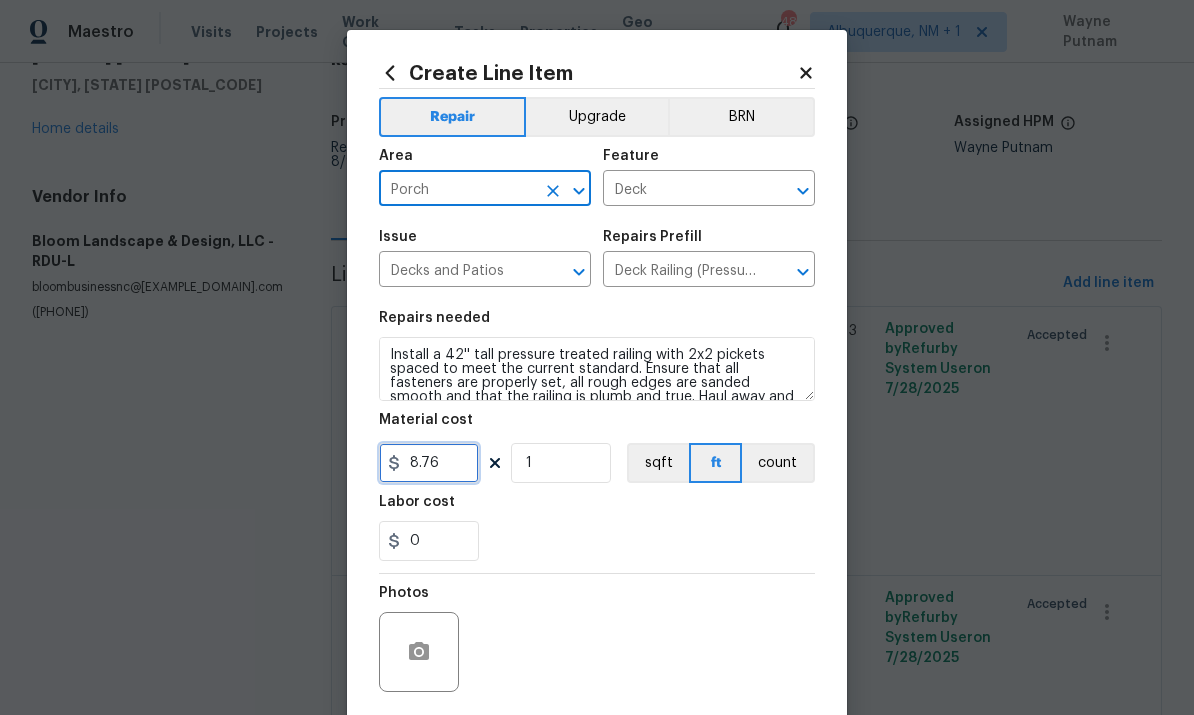 click on "8.76" at bounding box center [429, 463] 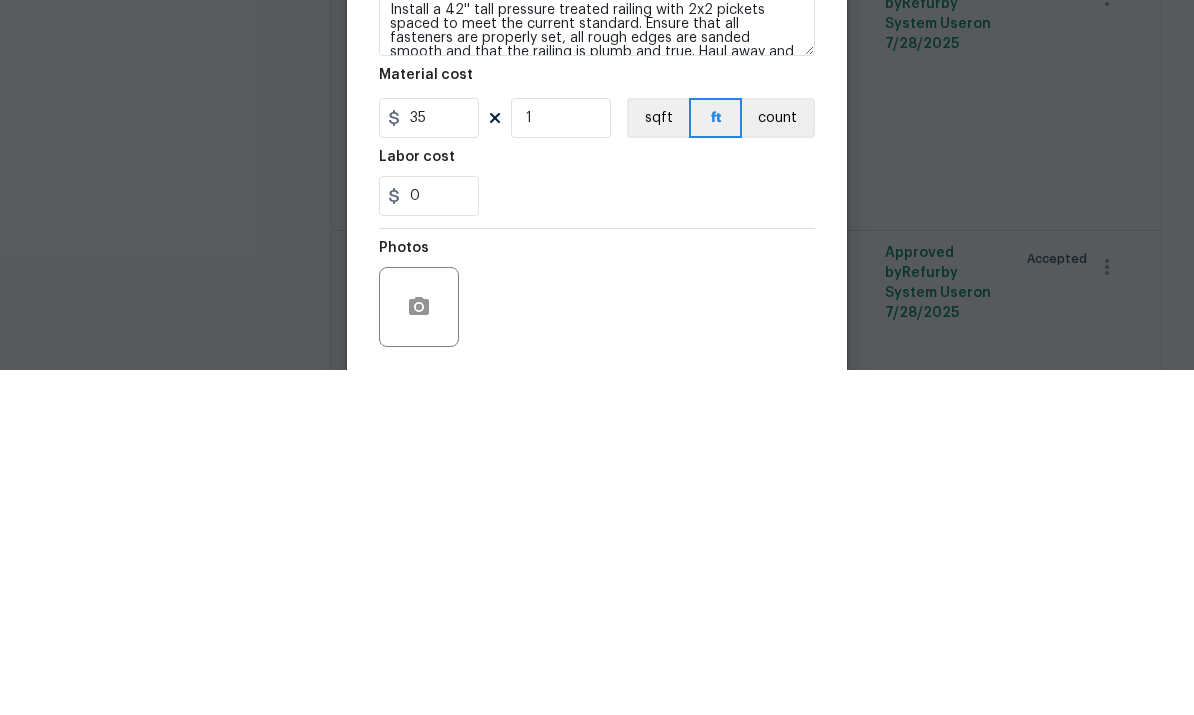 scroll, scrollTop: 75, scrollLeft: 0, axis: vertical 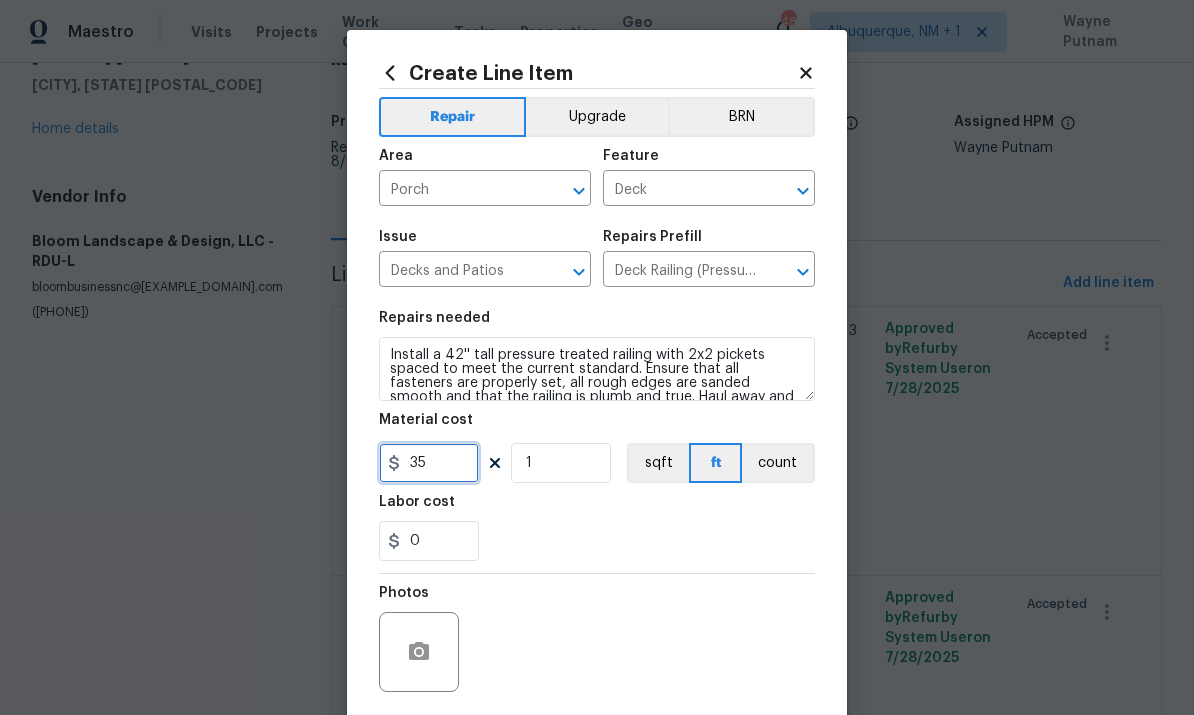 type on "35" 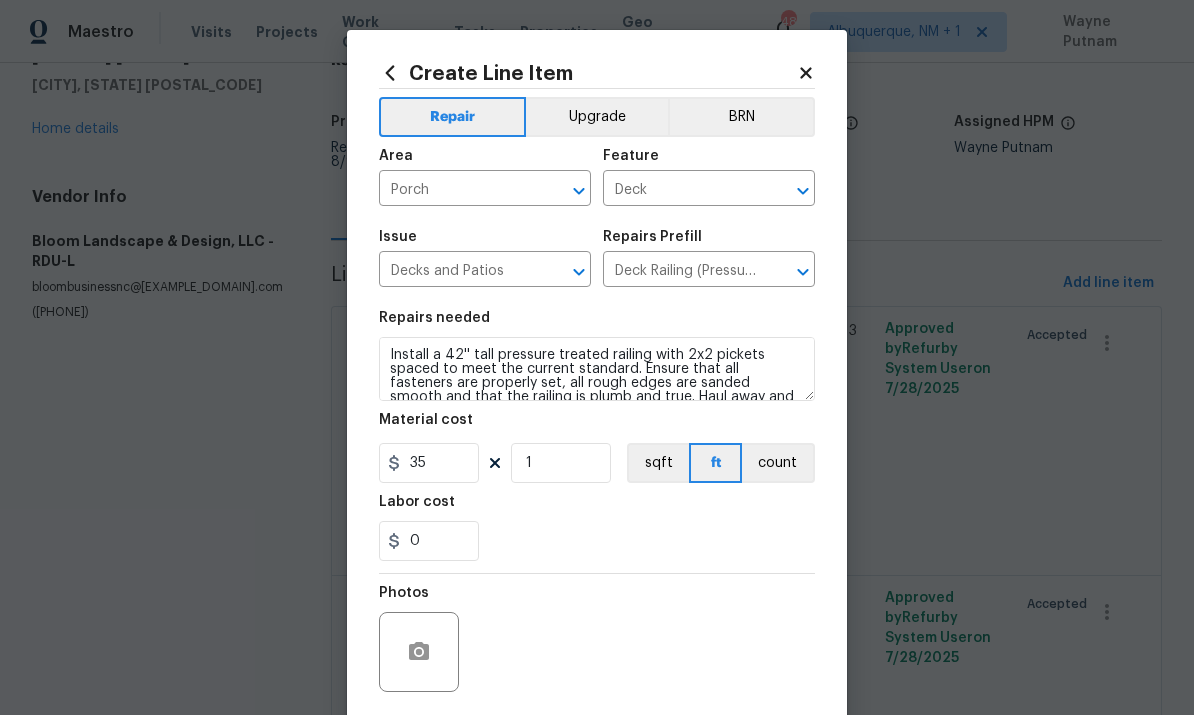 click at bounding box center [419, 652] 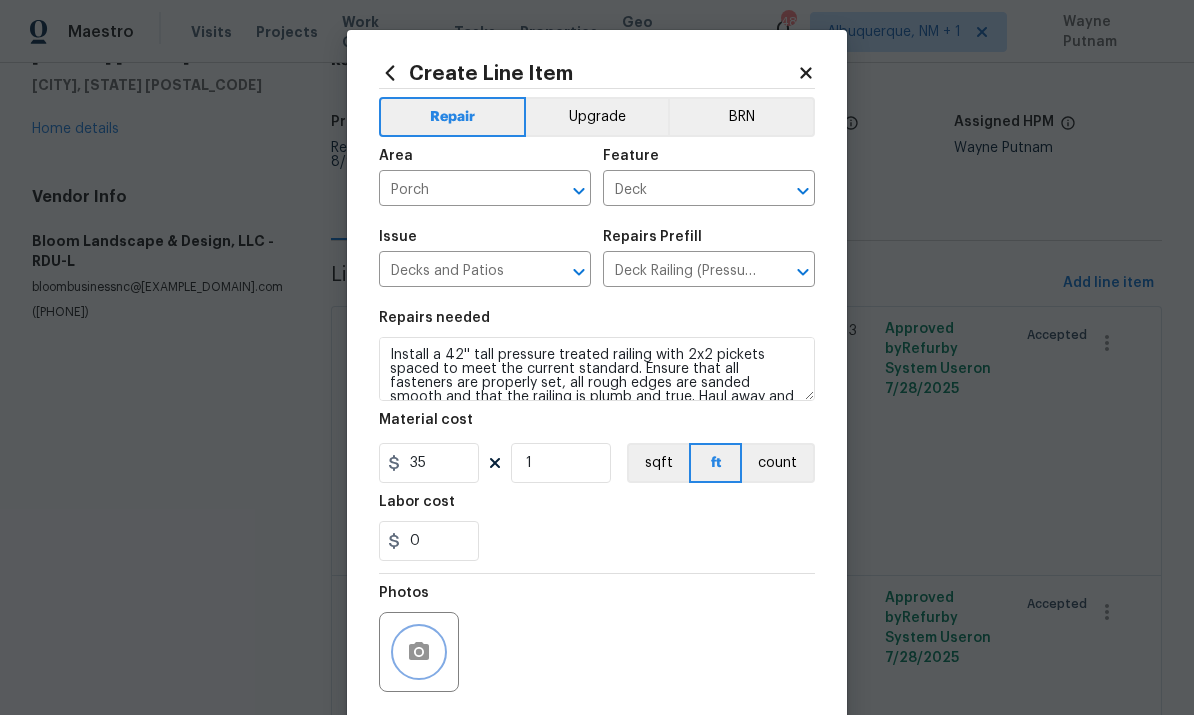 click 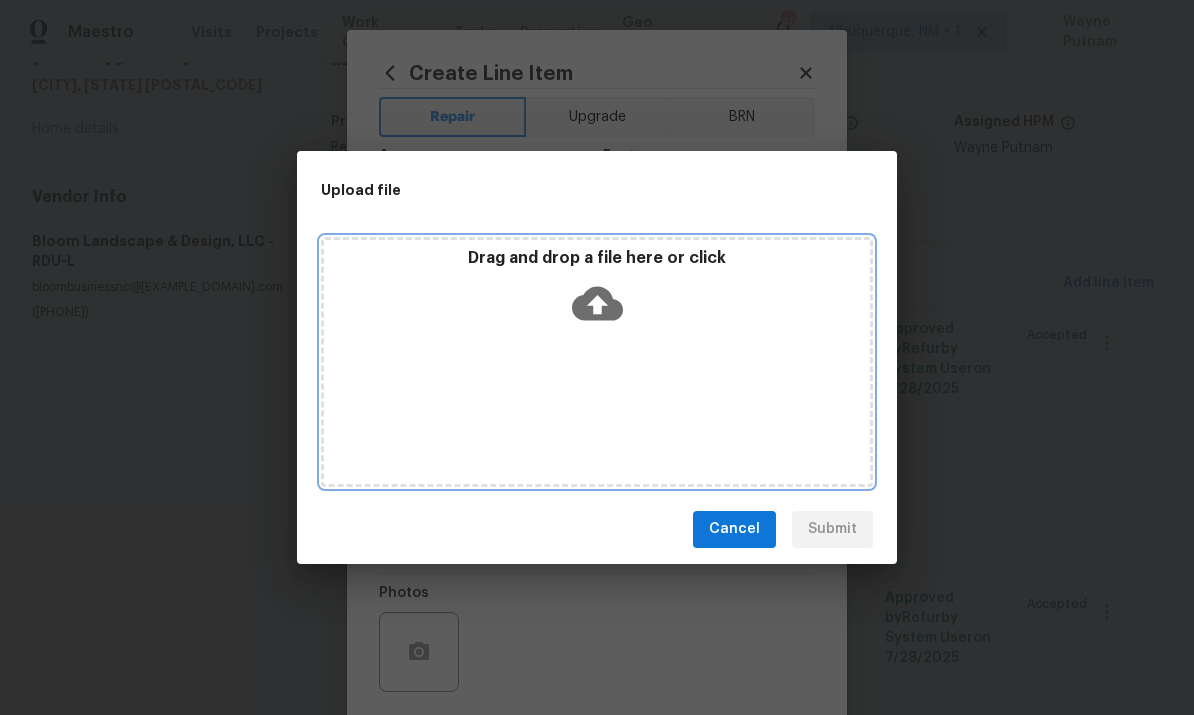 click 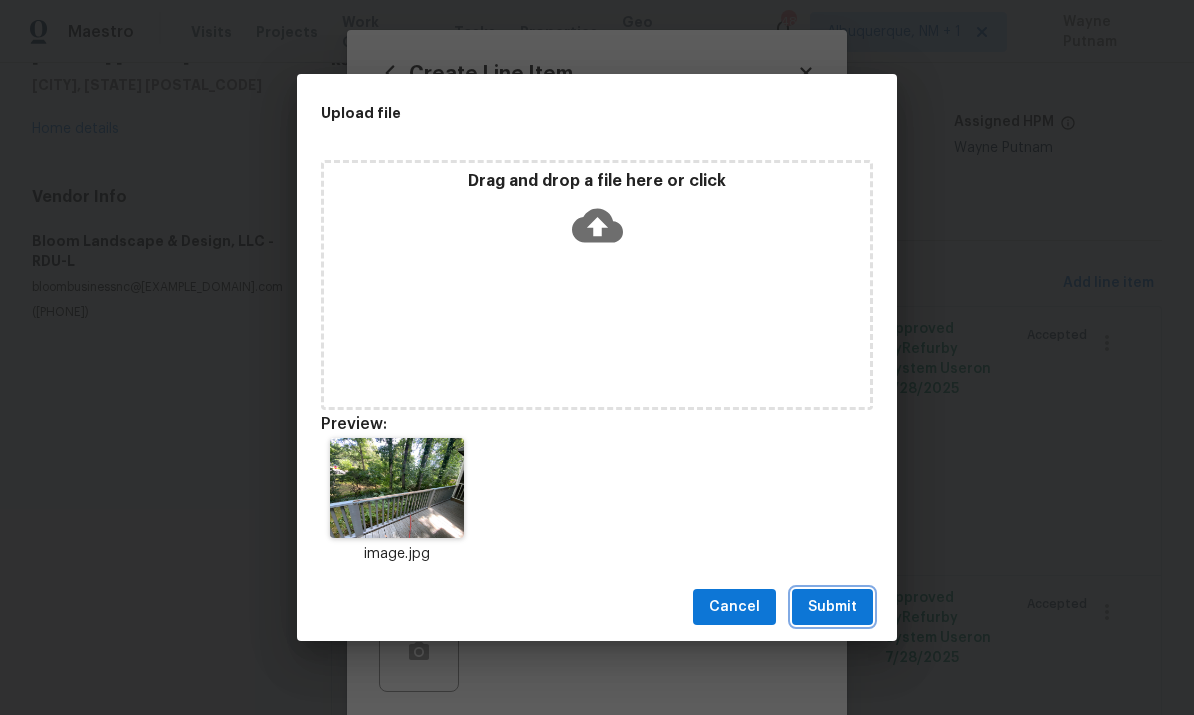 click on "Submit" at bounding box center (832, 607) 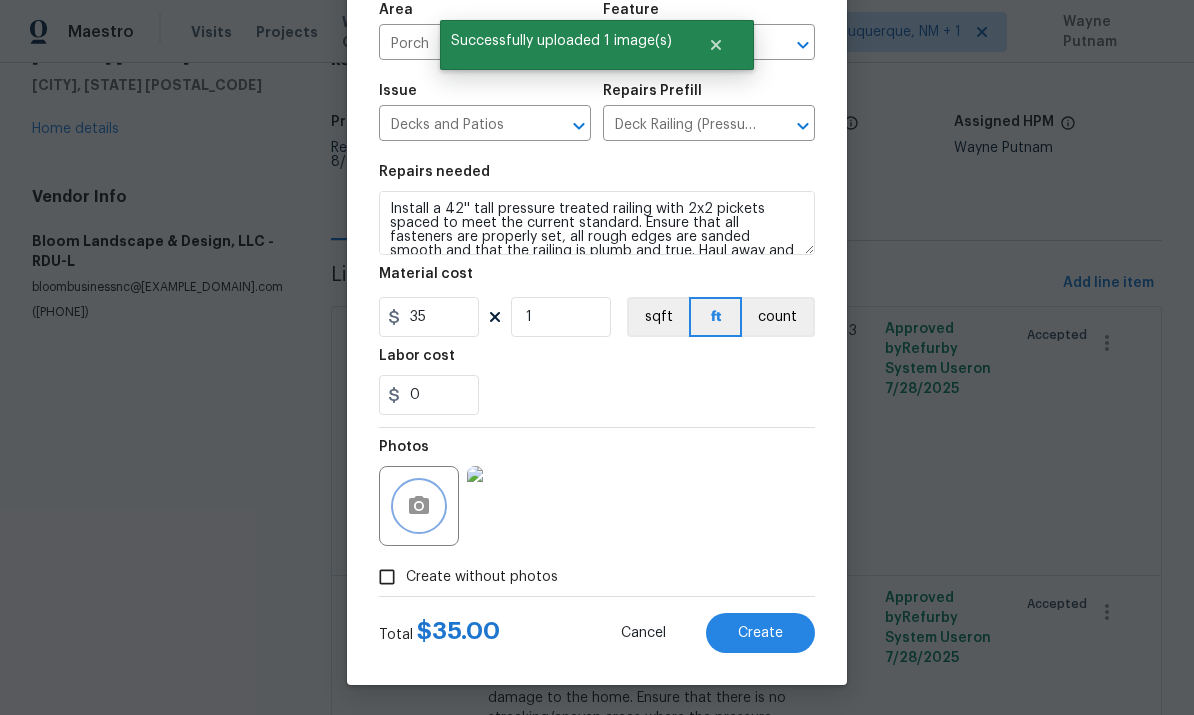 scroll, scrollTop: 150, scrollLeft: 0, axis: vertical 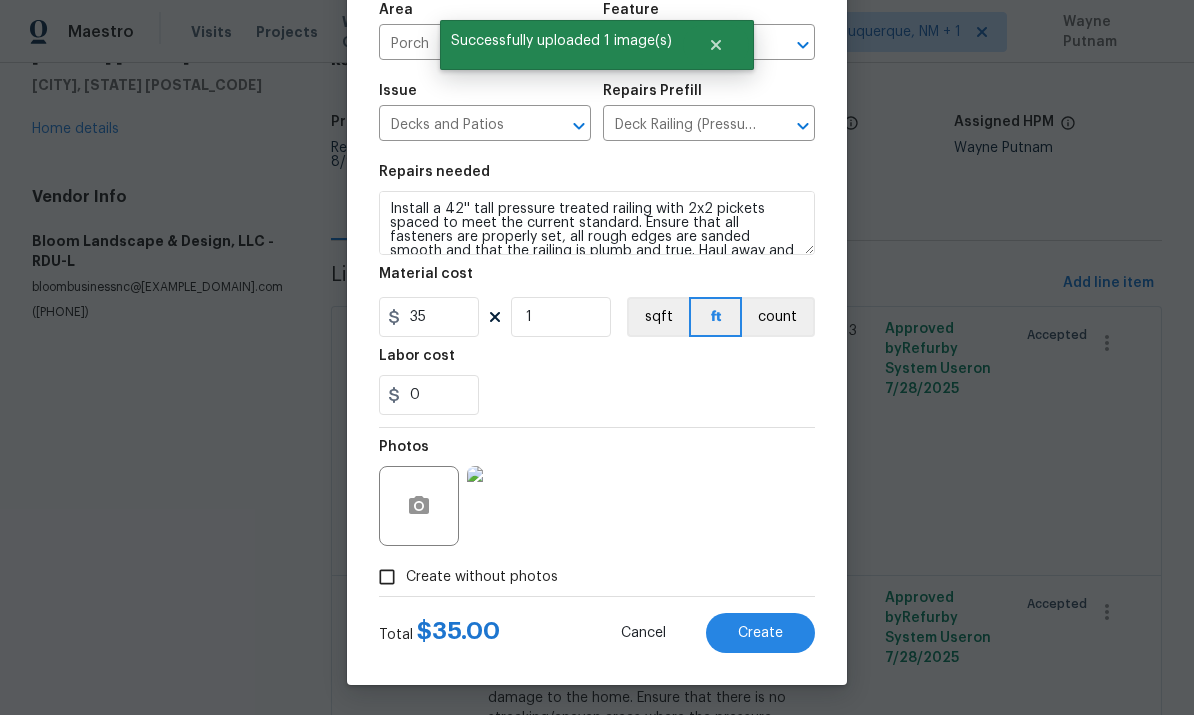 click on "Create" at bounding box center [760, 633] 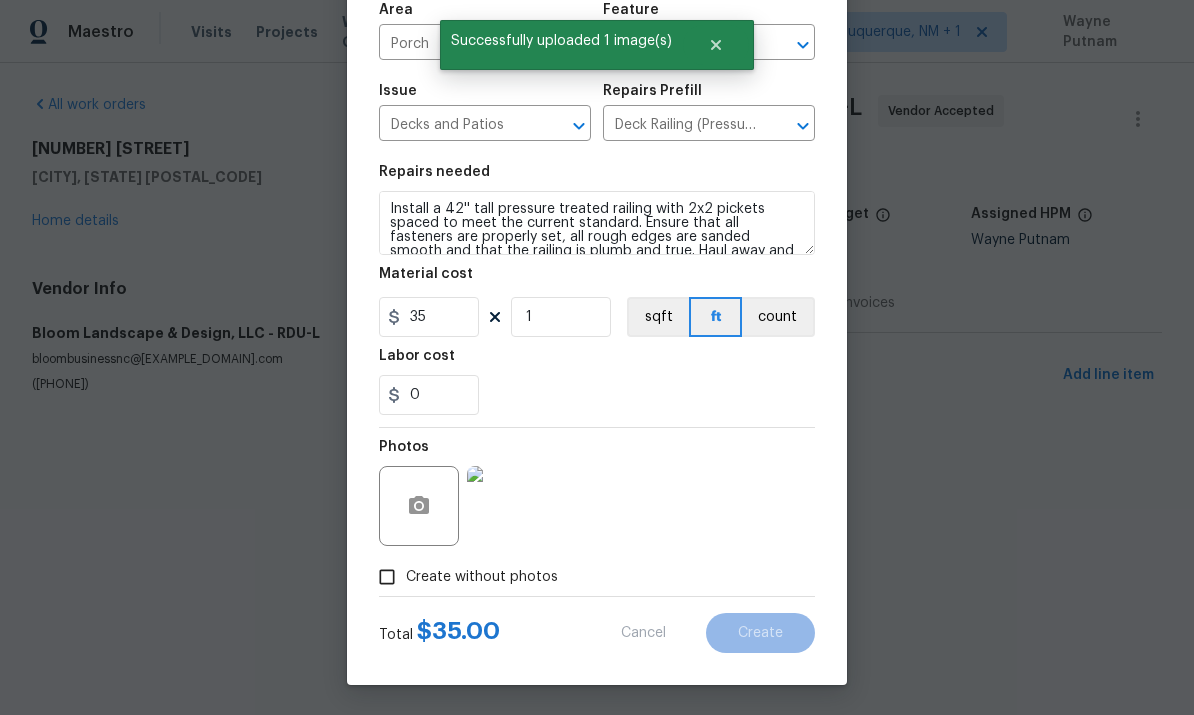 type on "0" 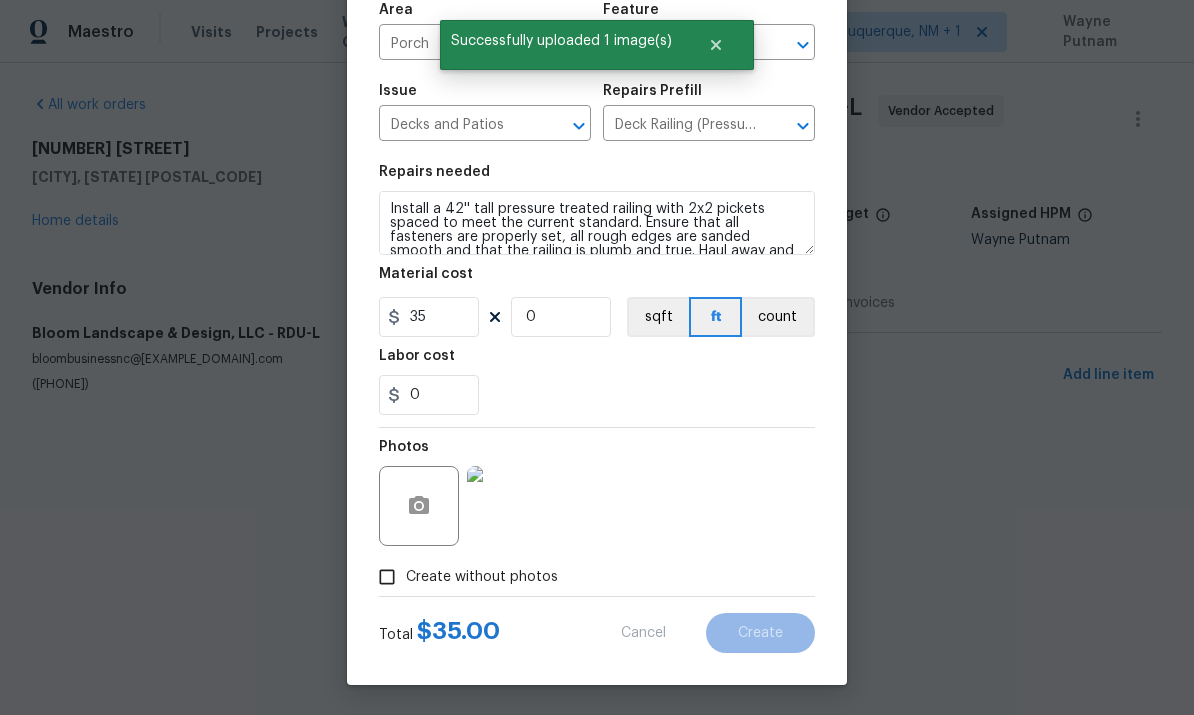 type 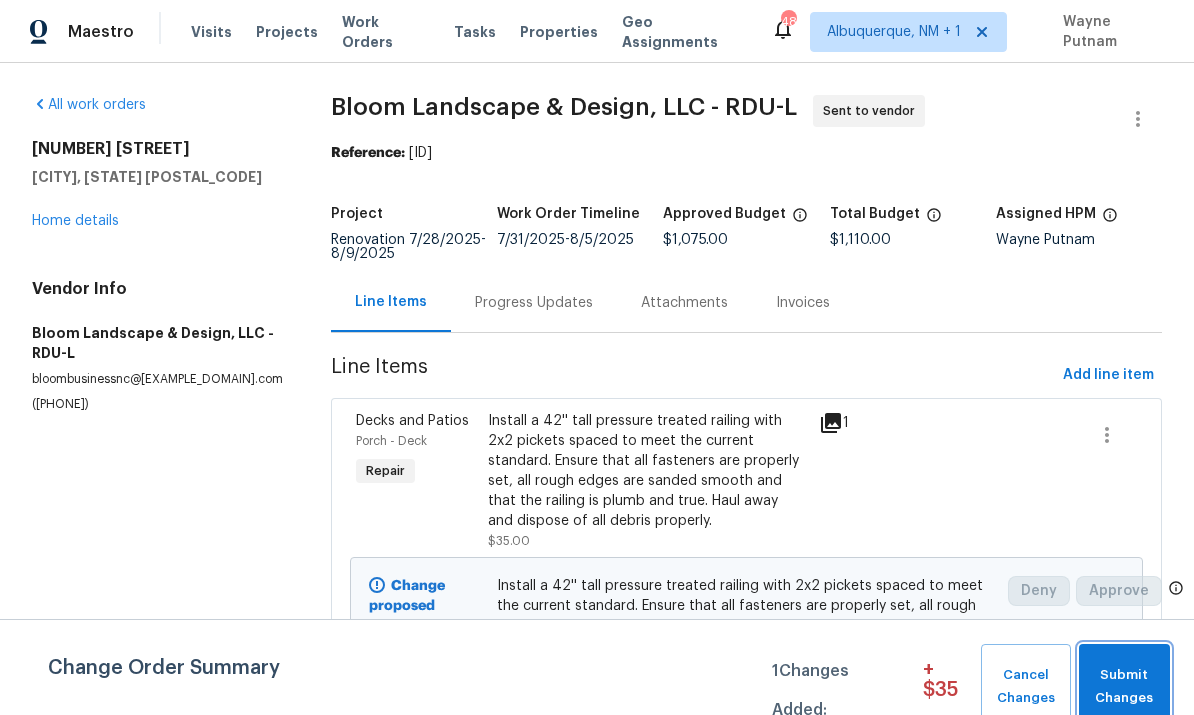 click on "Submit Changes" at bounding box center (1124, 687) 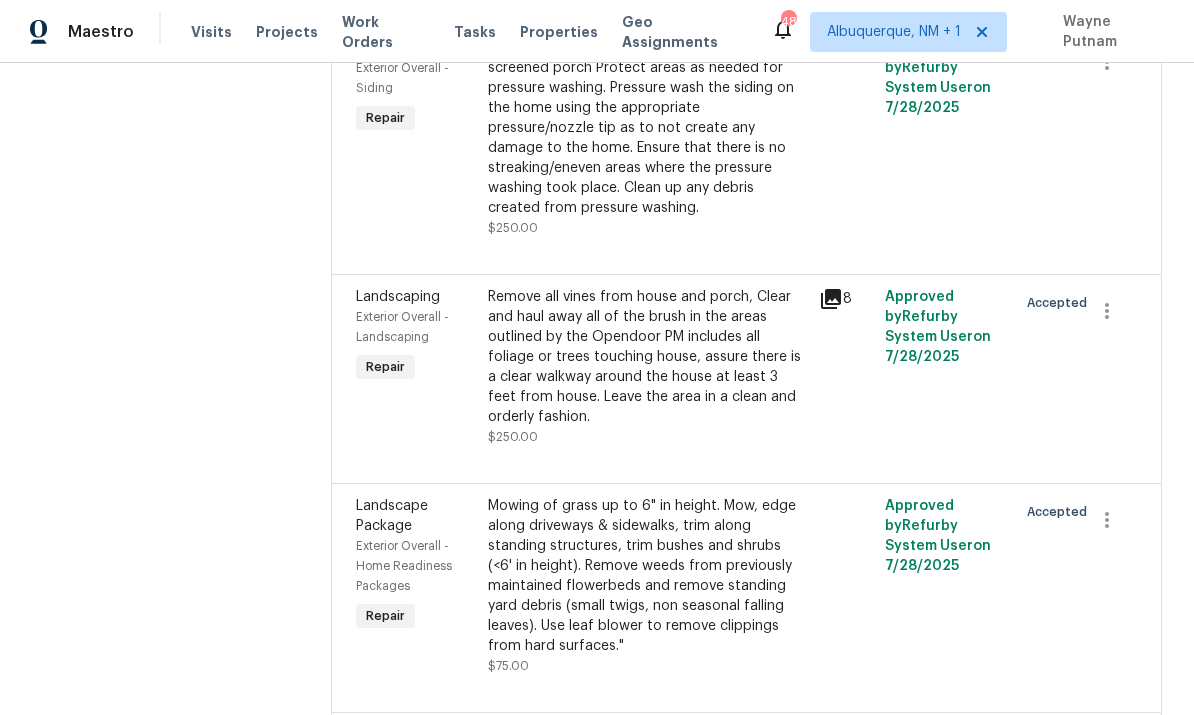 scroll, scrollTop: 832, scrollLeft: 0, axis: vertical 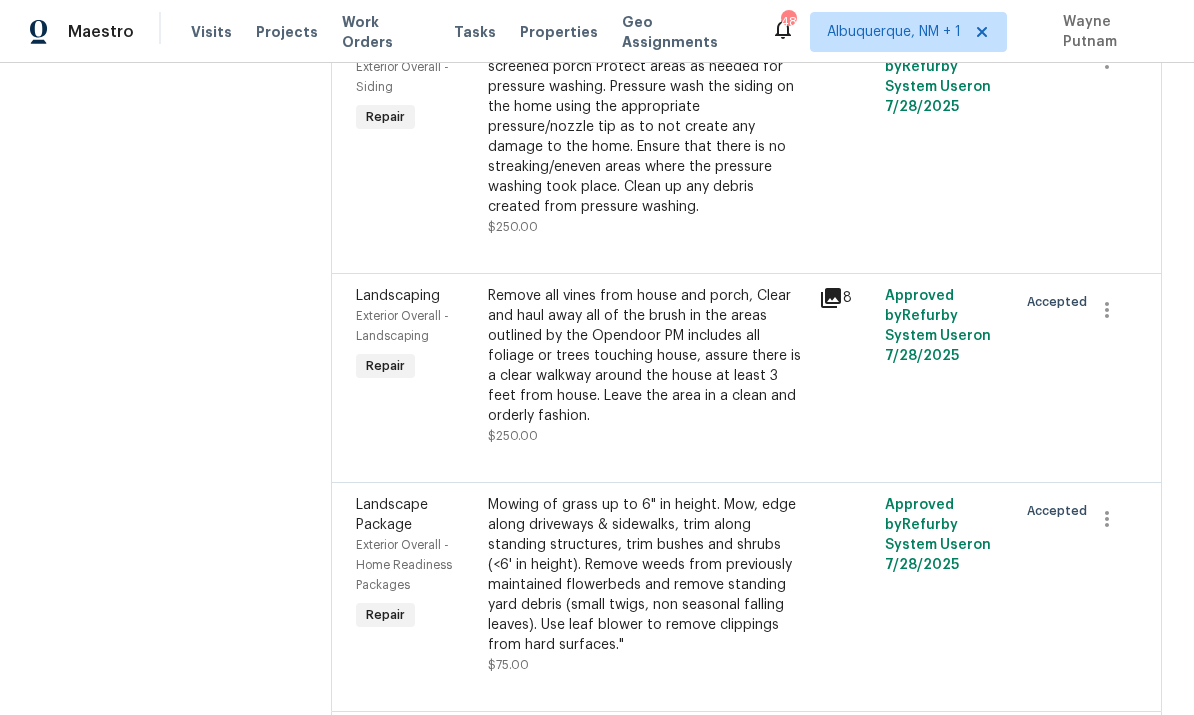 click on "Remove all vines from house and porch, Clear and haul away all of  the brush in the areas outlined by the Opendoor PM includes all foliage or trees touching house, assure there is a clear walkway around the house at least 3 feet from house. Leave the area in a clean and orderly fashion." at bounding box center (647, 356) 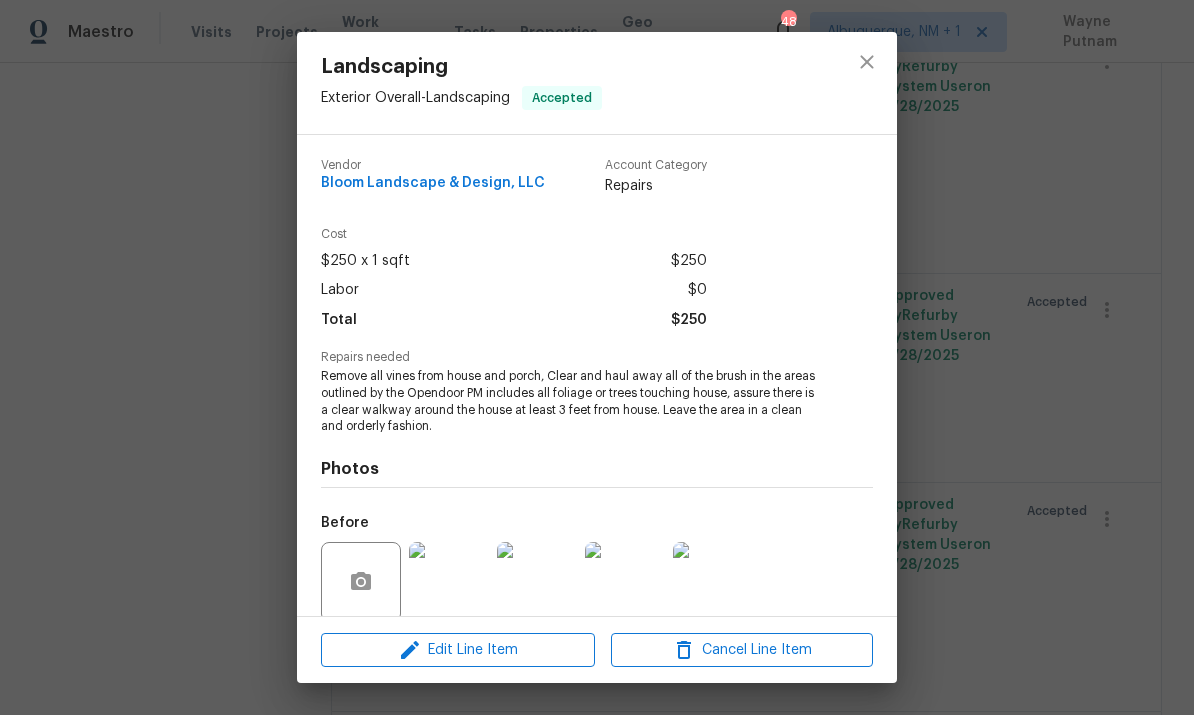 click on "Landscaping Exterior Overall  -  Landscaping Accepted Vendor Bloom Landscape & Design, LLC Account Category Repairs Cost $250 x 1 sqft $250 Labor $0 Total $250 Repairs needed Remove all vines from house and porch, Clear and haul away all of  the brush in the areas outlined by the Opendoor PM includes all foliage or trees touching house, assure there is a clear walkway around the house at least 3 feet from house. Leave the area in a clean and orderly fashion. Photos Before  +4 After  Edit Line Item  Cancel Line Item" at bounding box center [597, 357] 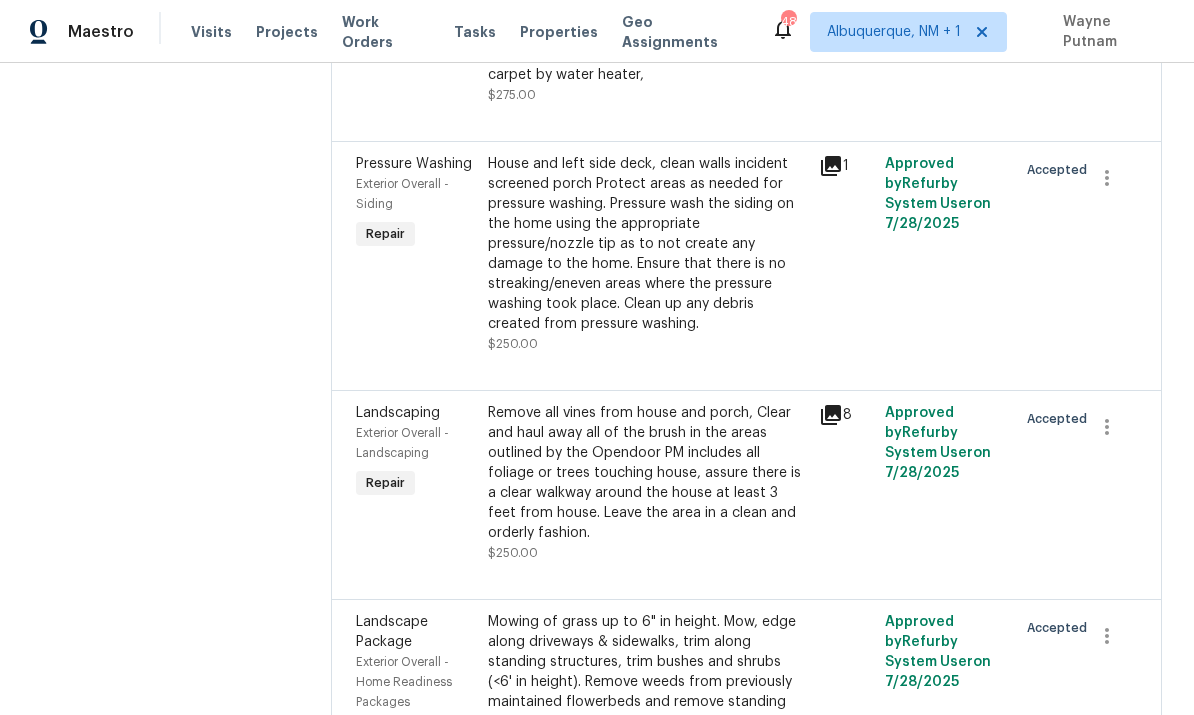 scroll, scrollTop: 708, scrollLeft: 0, axis: vertical 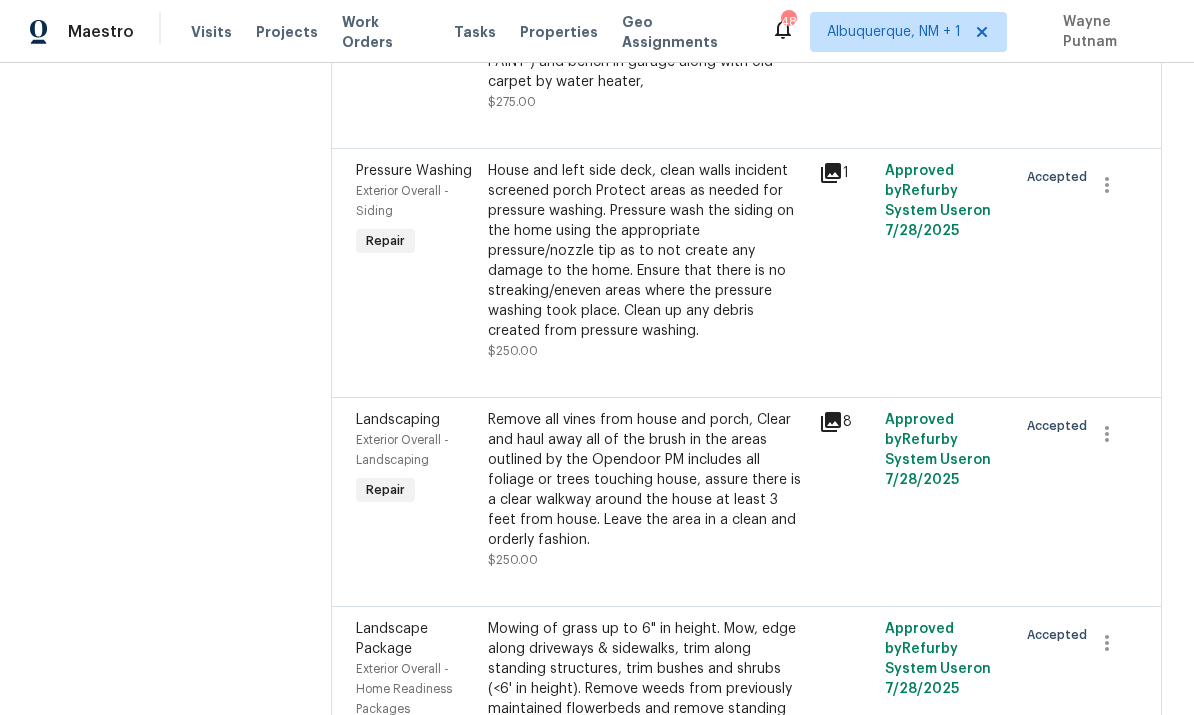 click on "House and left side deck, clean walls incident screened porch Protect areas as needed for pressure washing. Pressure wash the siding on the home using the appropriate pressure/nozzle tip as to not create any damage to the home. Ensure that there is no streaking/eneven areas where the pressure washing took place. Clean up any debris created from pressure washing." at bounding box center (647, 251) 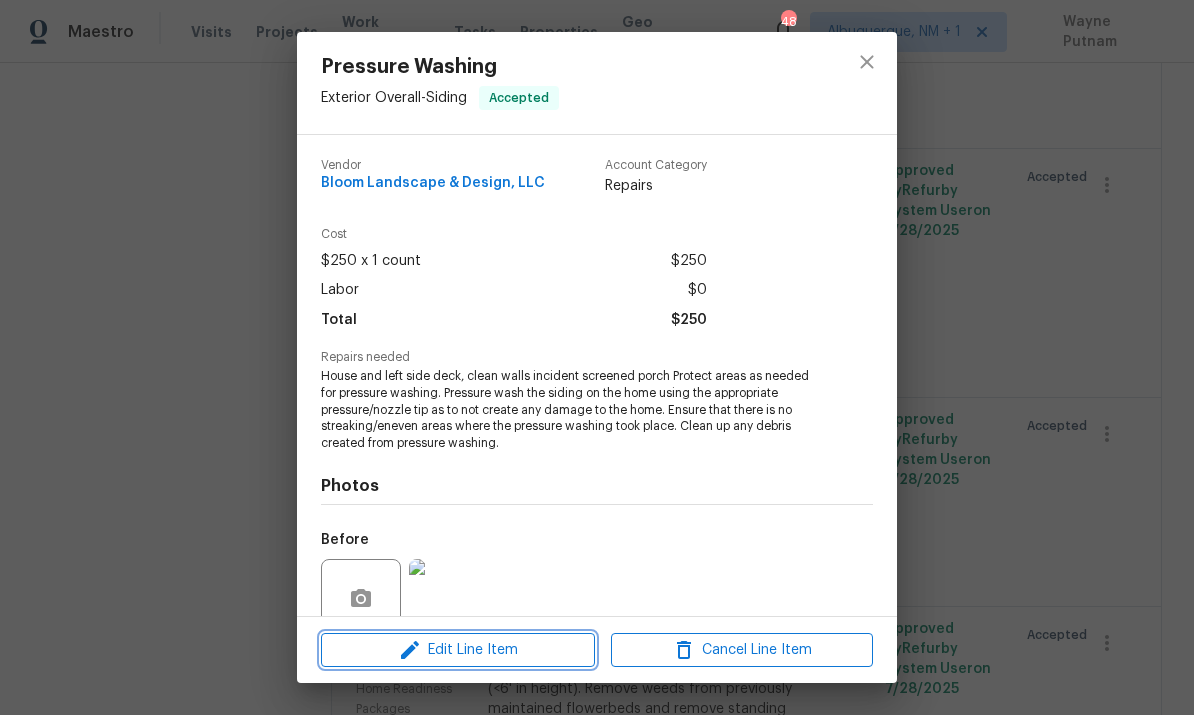 click on "Edit Line Item" at bounding box center (458, 650) 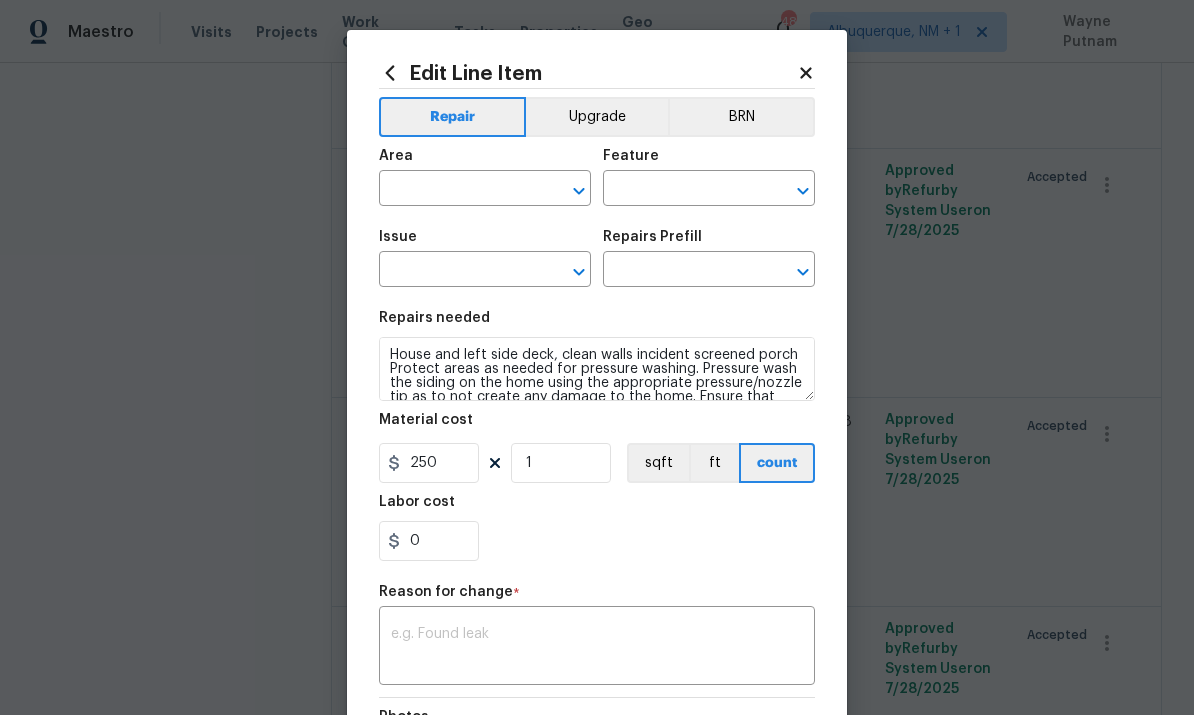 type on "Exterior Overall" 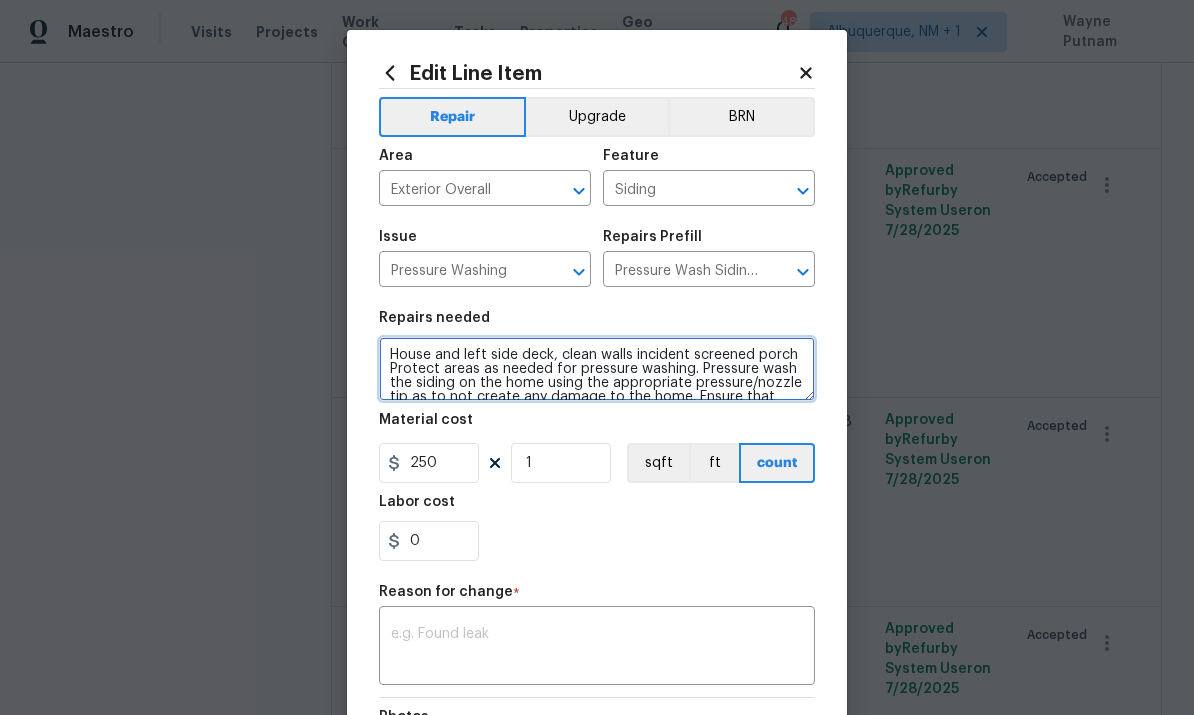 click on "House and left side deck, clean walls incident screened porch Protect areas as needed for pressure washing. Pressure wash the siding on the home using the appropriate pressure/nozzle tip as to not create any damage to the home. Ensure that there is no streaking/eneven areas where the pressure washing took place. Clean up any debris created from pressure washing." at bounding box center (597, 369) 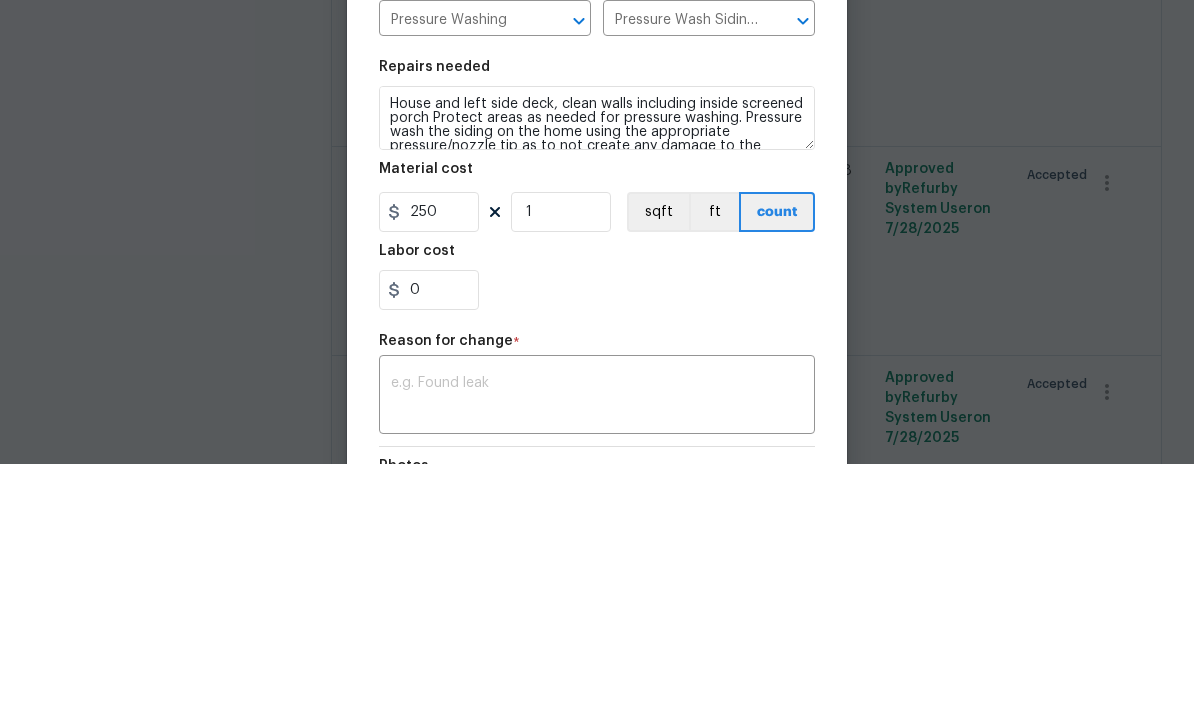 scroll, scrollTop: 75, scrollLeft: 0, axis: vertical 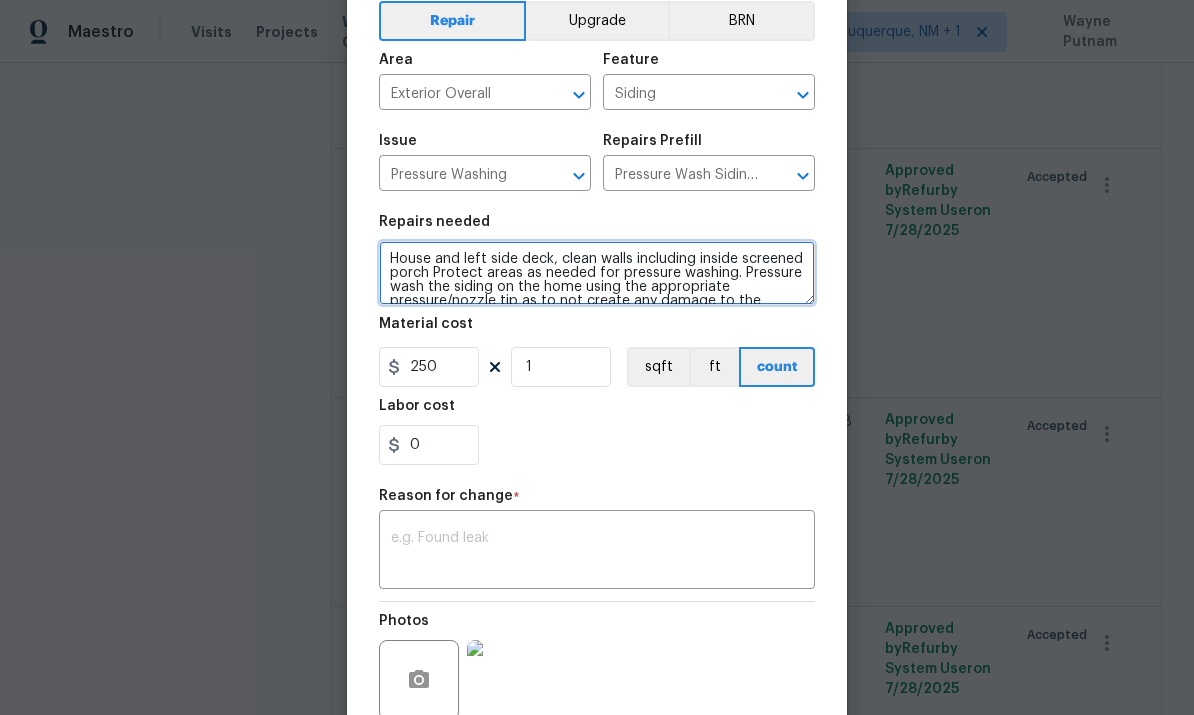 type on "House and left side deck, clean walls including inside screened porch Protect areas as needed for pressure washing. Pressure wash the siding on the home using the appropriate pressure/nozzle tip as to not create any damage to the home. Ensure that there is no streaking/eneven areas where the pressure washing took place. Clean up any debris created from pressure washing." 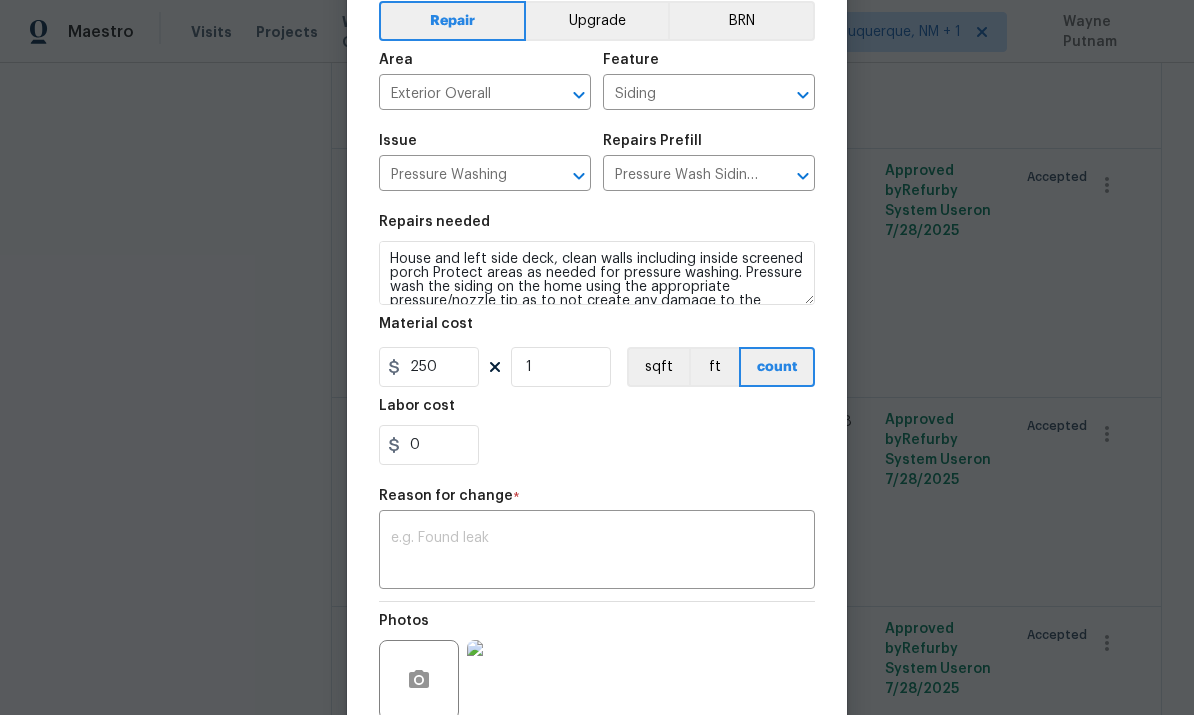click at bounding box center [597, 552] 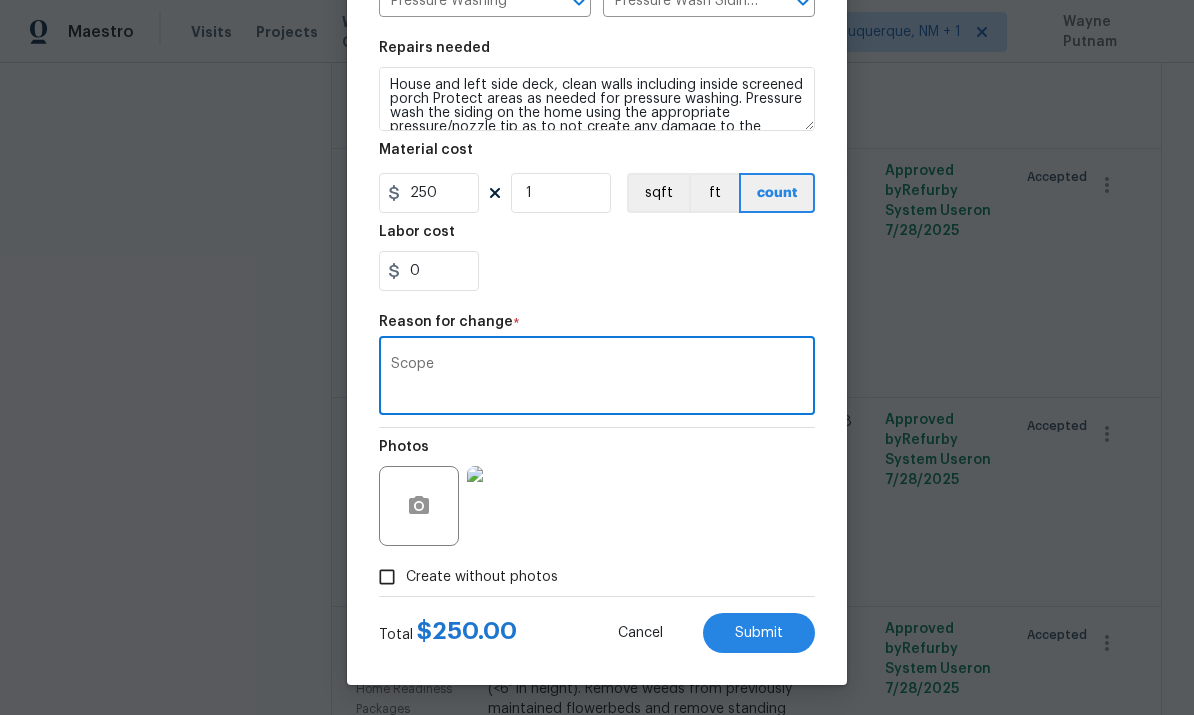scroll, scrollTop: 274, scrollLeft: 0, axis: vertical 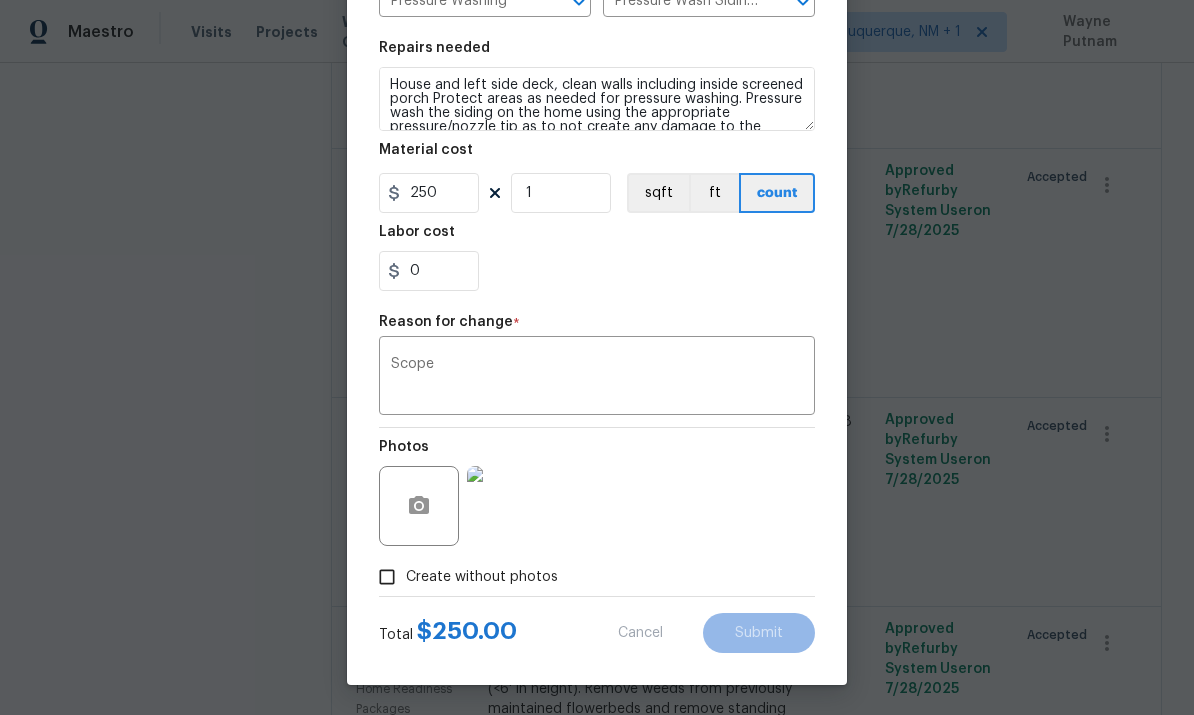 type on "House and left side deck, clean walls incident screened porch Protect areas as needed for pressure washing. Pressure wash the siding on the home using the appropriate pressure/nozzle tip as to not create any damage to the home. Ensure that there is no streaking/eneven areas where the pressure washing took place. Clean up any debris created from pressure washing." 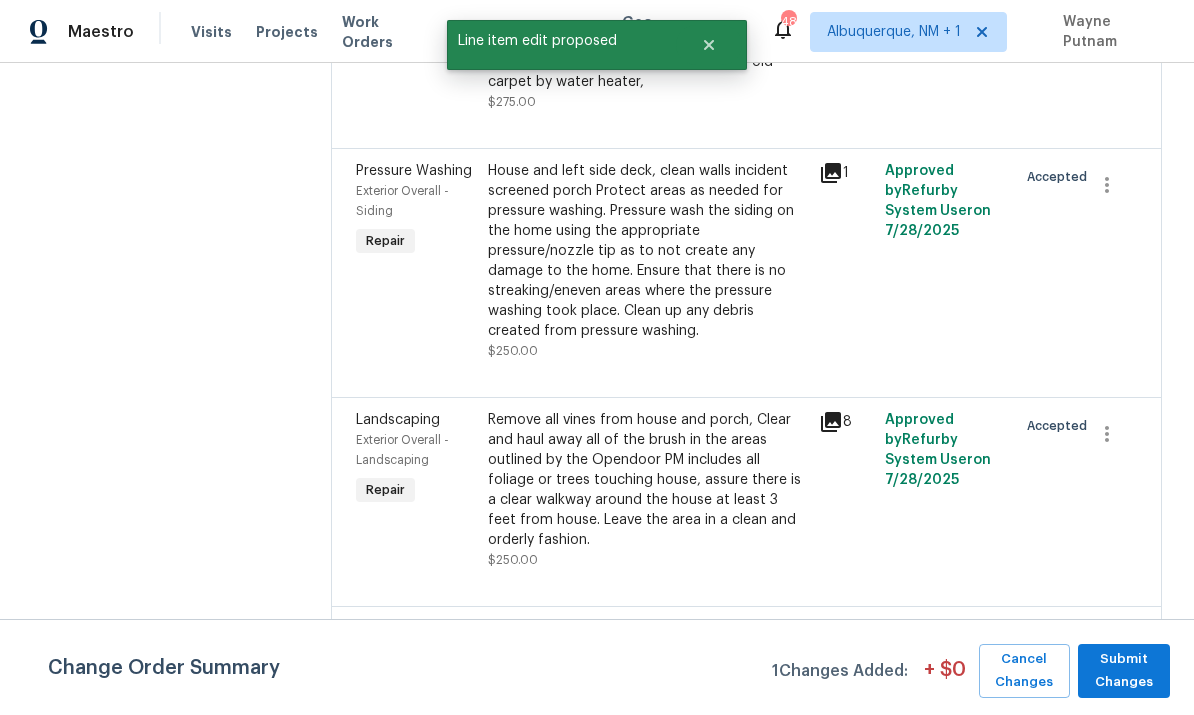 scroll, scrollTop: 0, scrollLeft: 0, axis: both 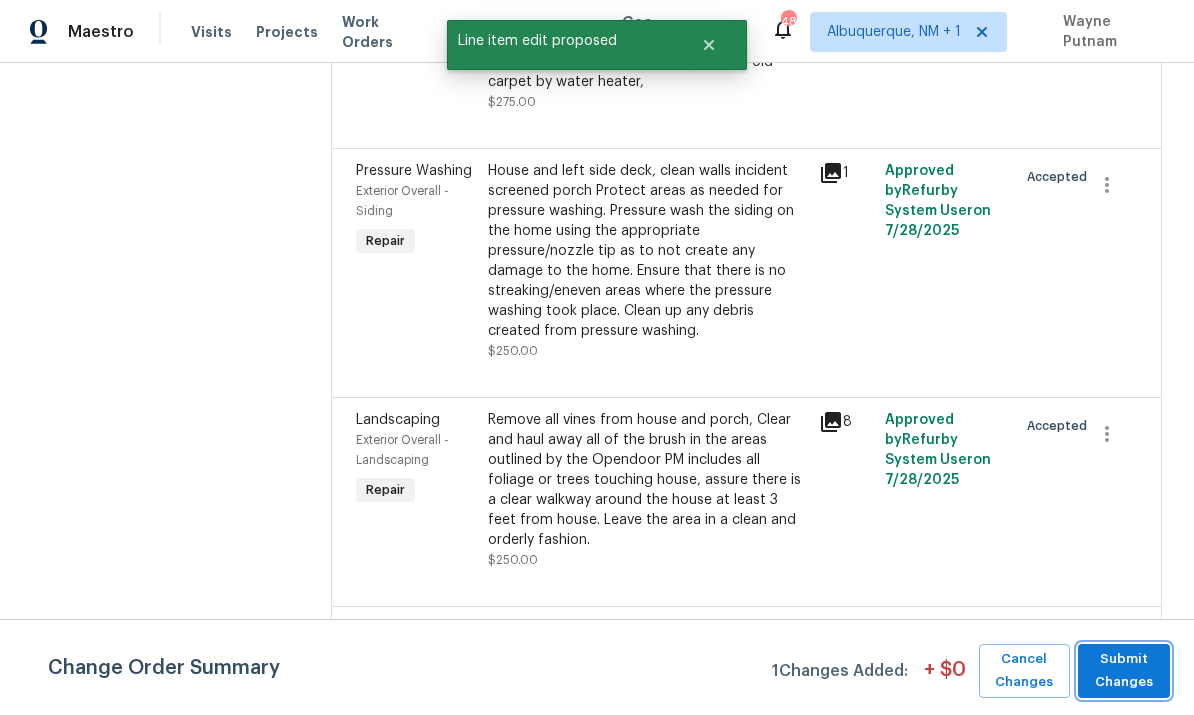 click on "Submit Changes" at bounding box center [1124, 671] 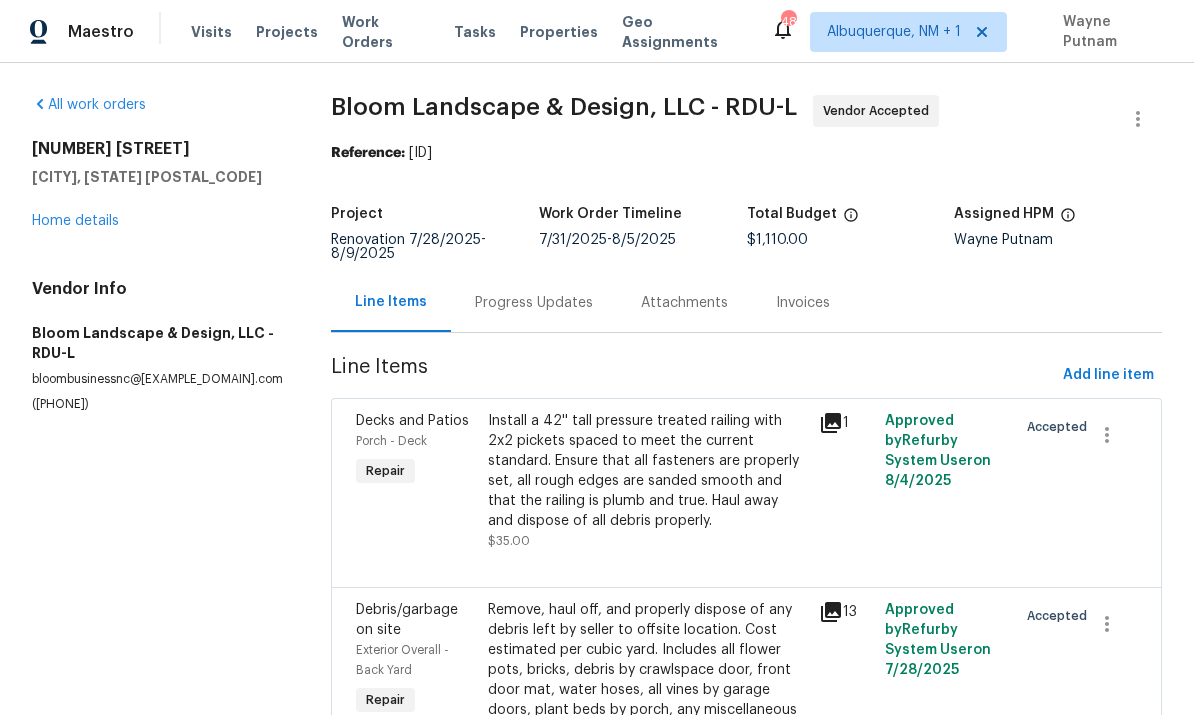 scroll, scrollTop: 0, scrollLeft: 0, axis: both 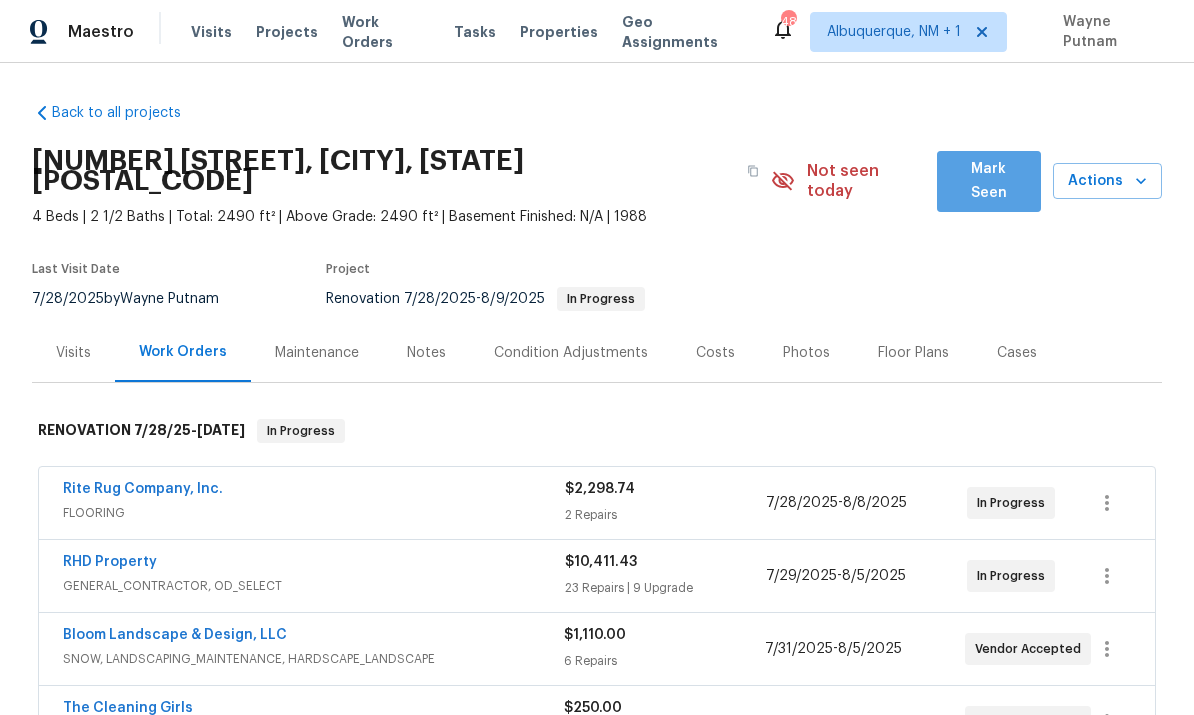 click on "Mark Seen" at bounding box center (989, 181) 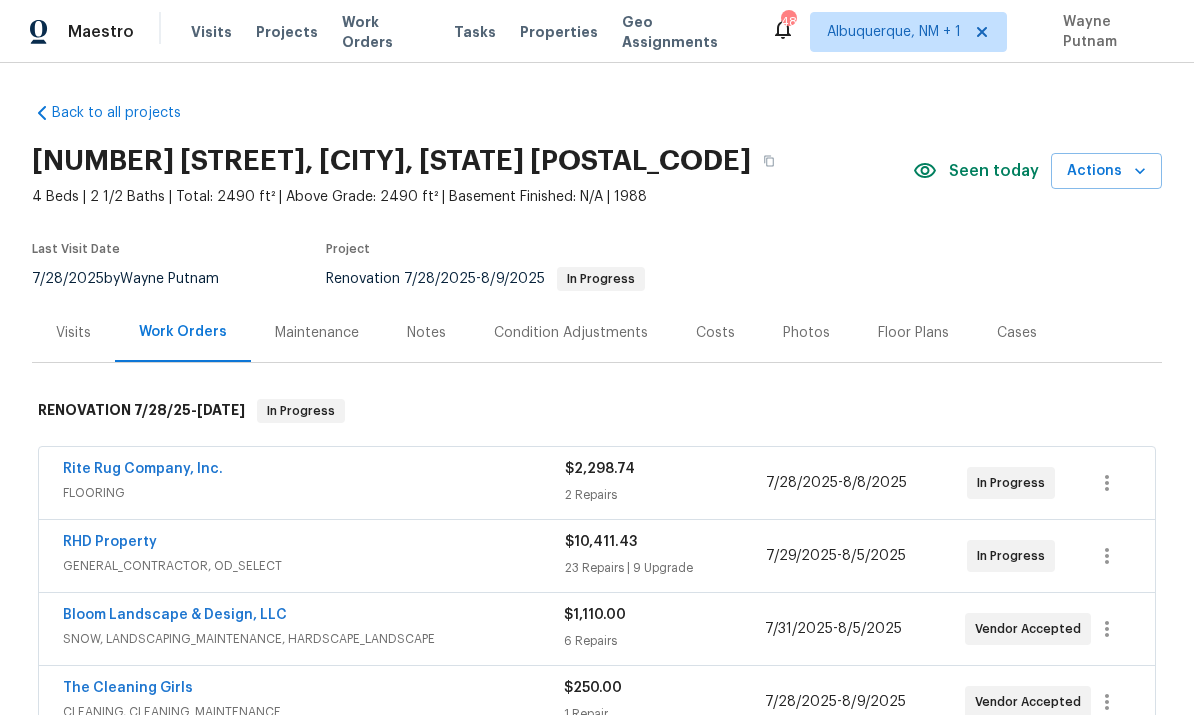 click on "Seen today" at bounding box center (994, 171) 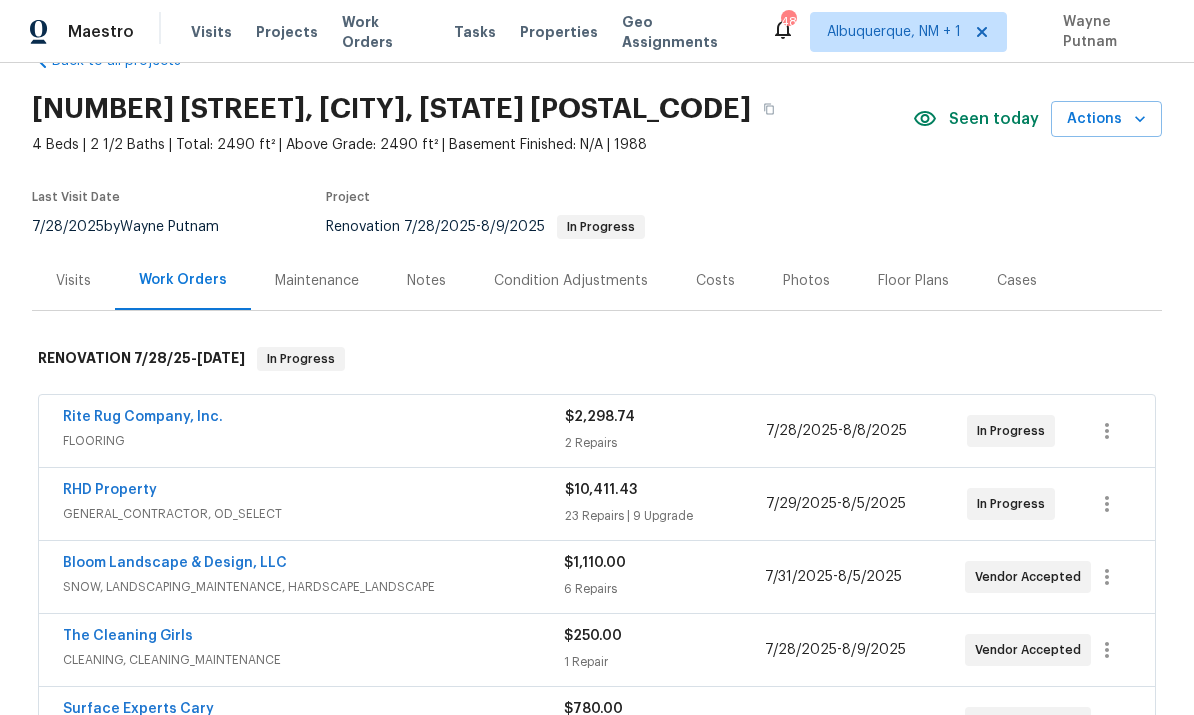 scroll, scrollTop: 65, scrollLeft: 0, axis: vertical 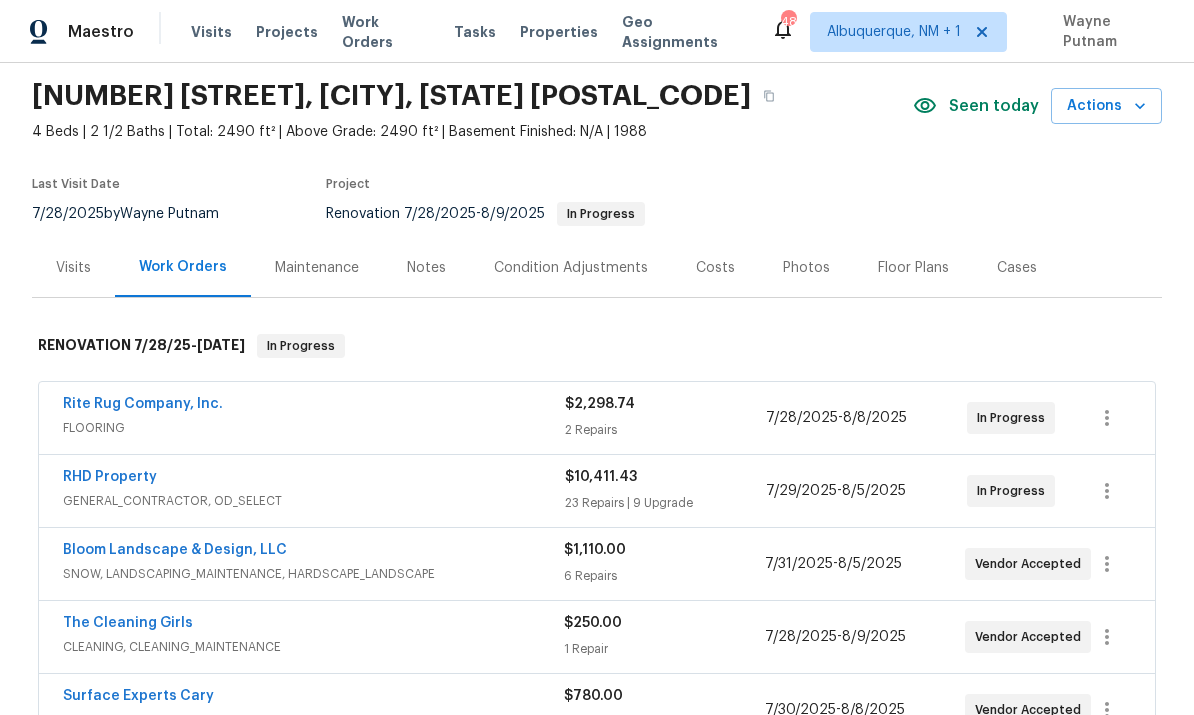 click on "RHD Property" at bounding box center (110, 477) 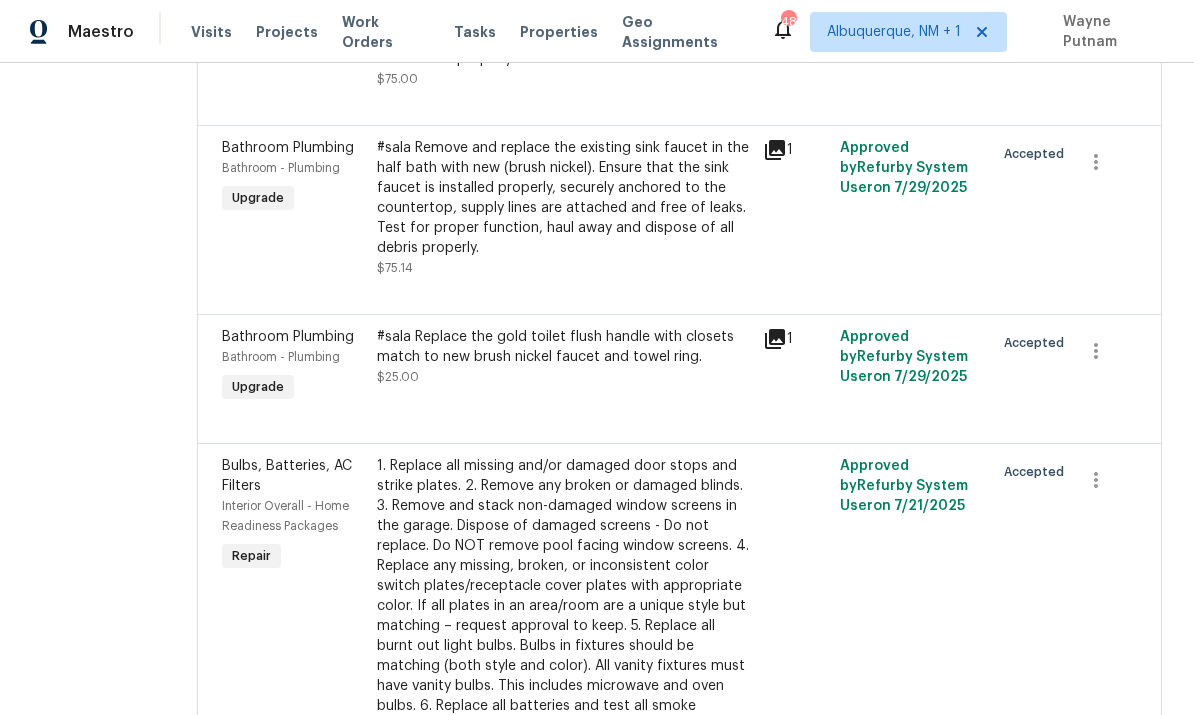 scroll, scrollTop: 1427, scrollLeft: 0, axis: vertical 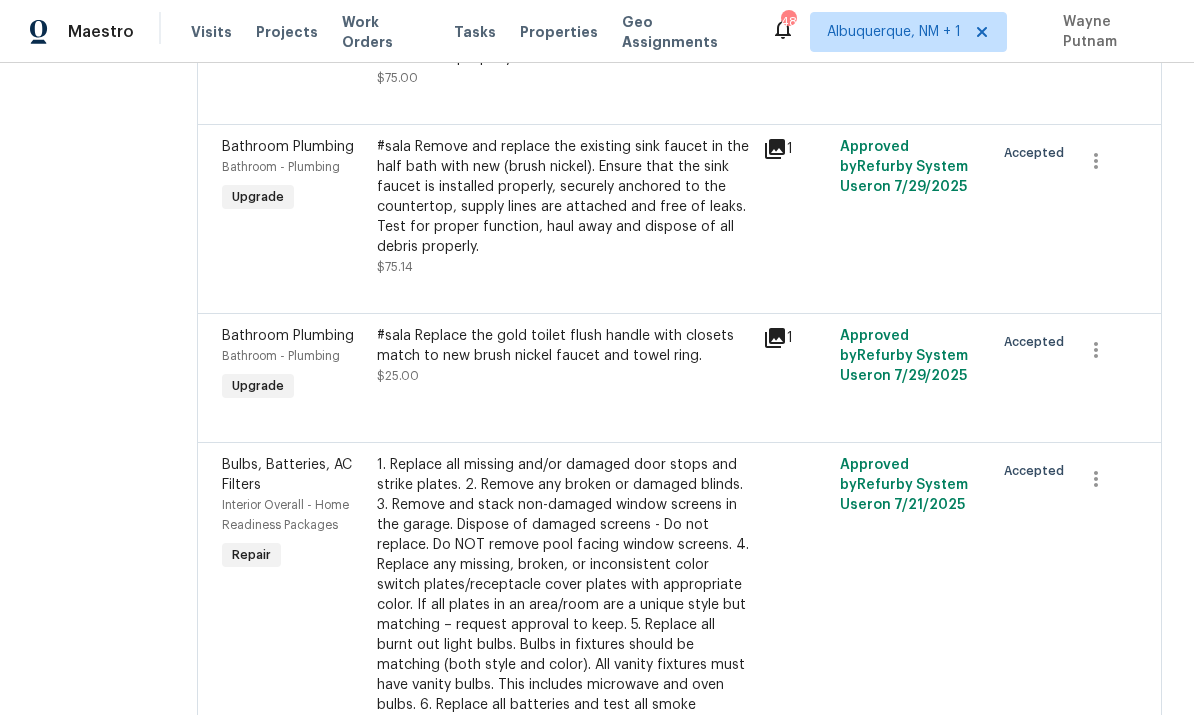 click 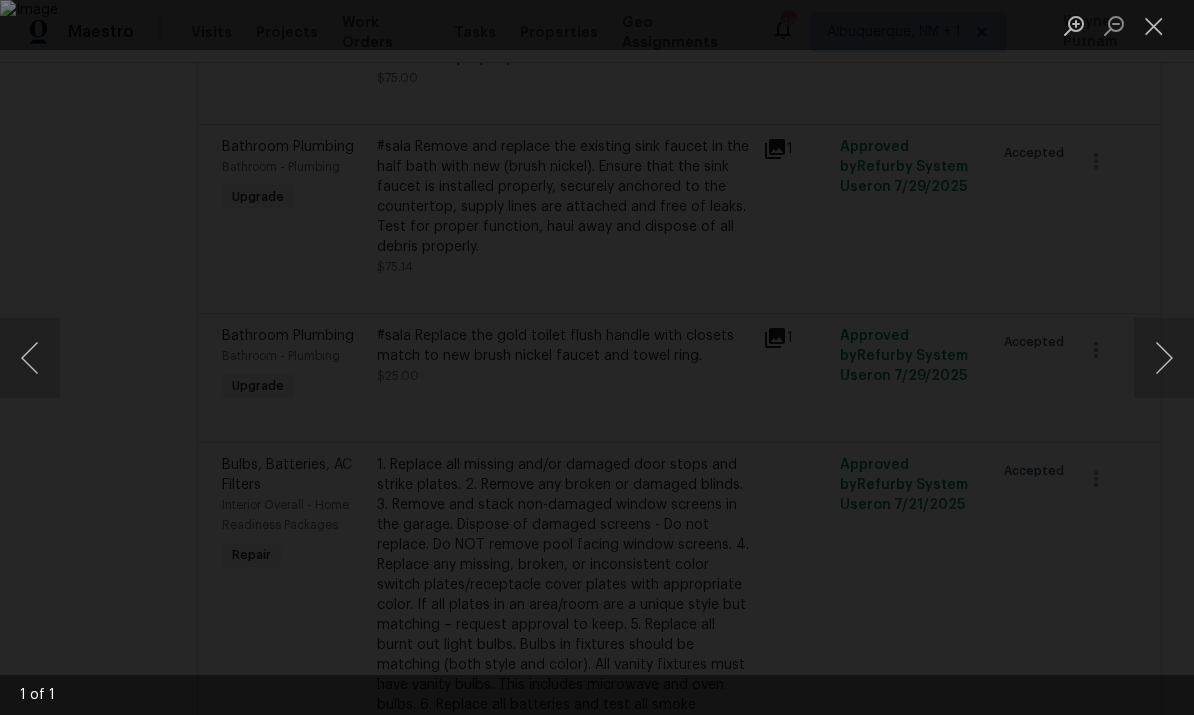 click at bounding box center [597, 357] 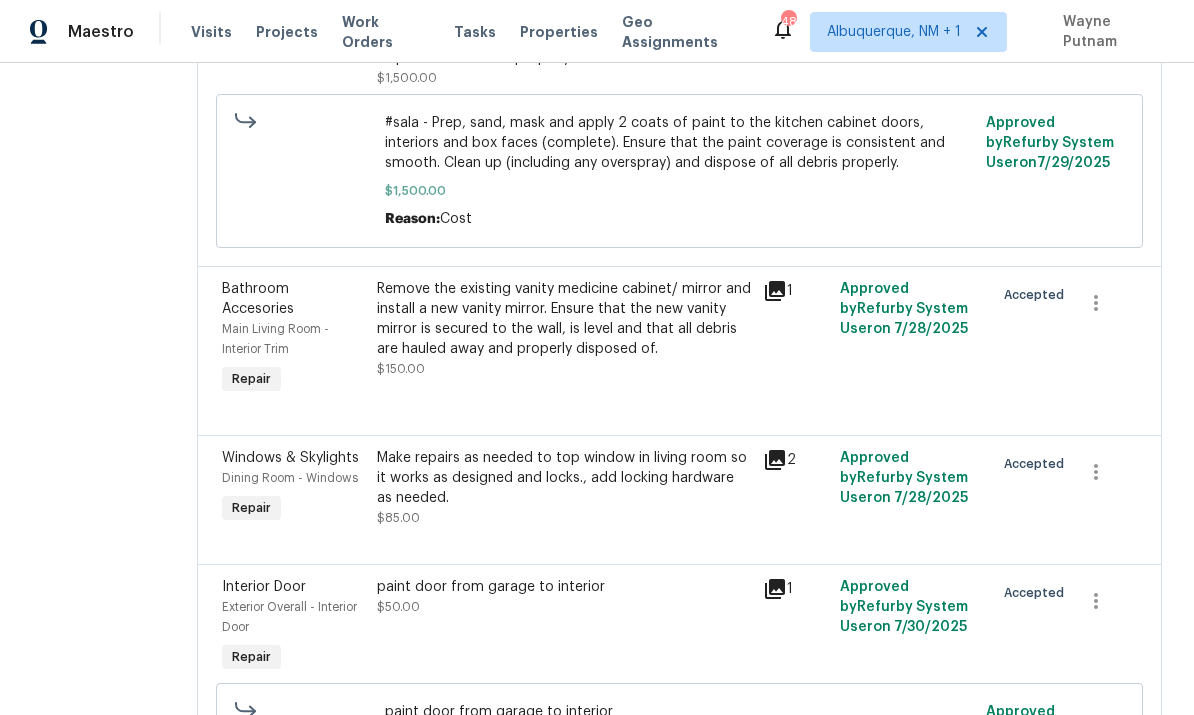 scroll, scrollTop: 3852, scrollLeft: 0, axis: vertical 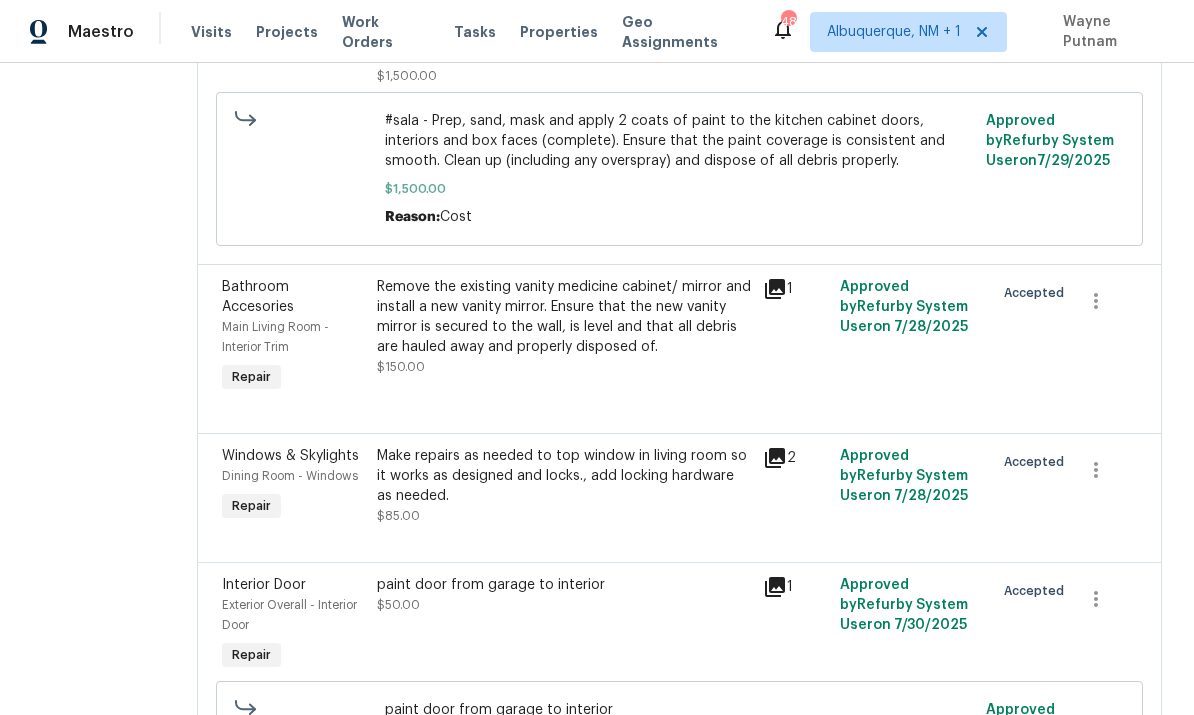 click 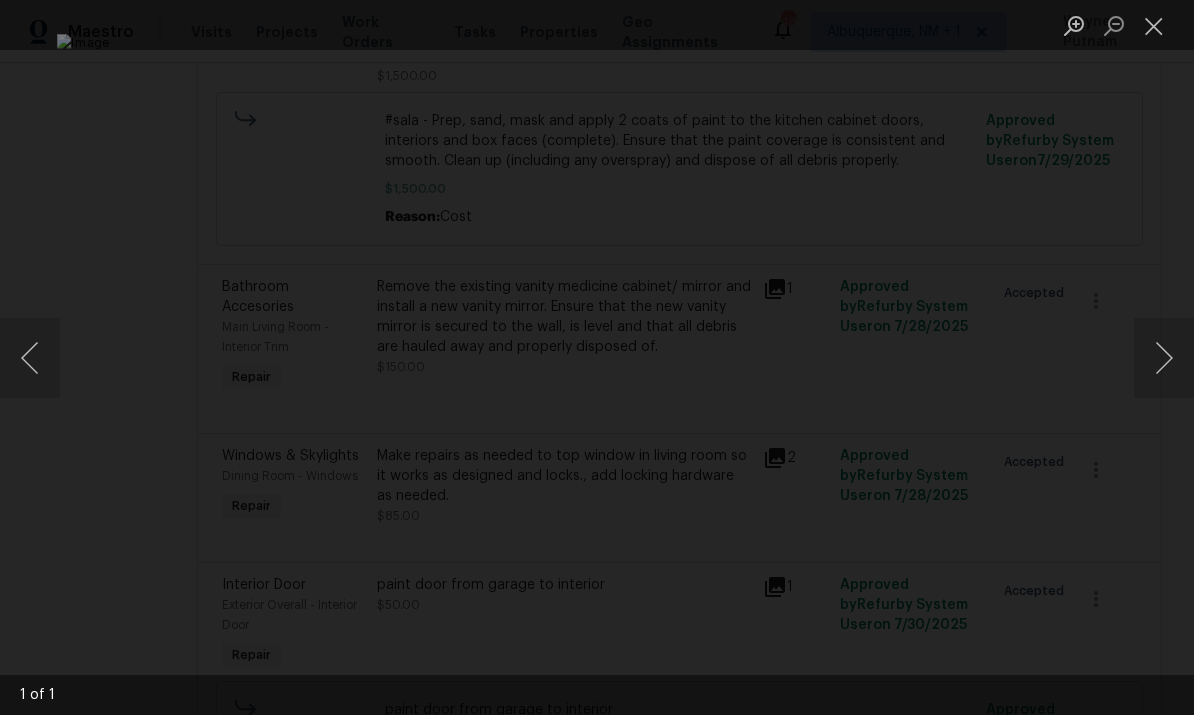 click at bounding box center [597, 357] 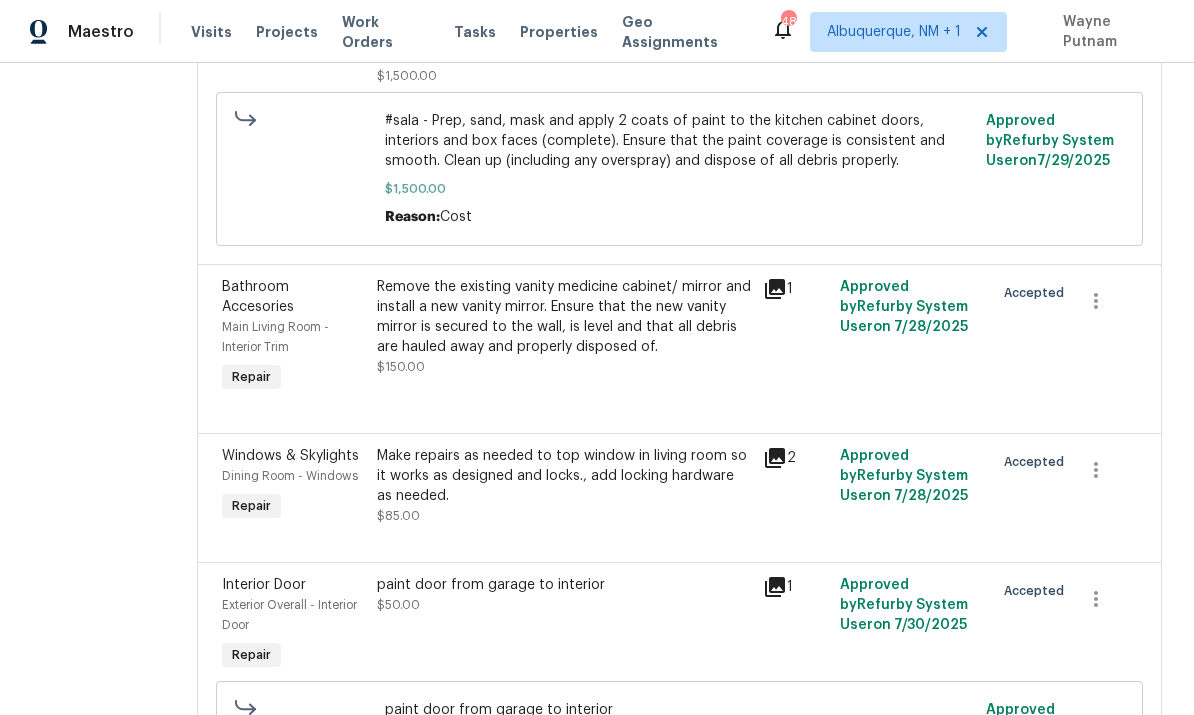 click on "Bathroom Accesories Main Living Room - Interior Trim Repair Remove the existing vanity medicine cabinet/ mirror and install a new vanity mirror. Ensure that the new vanity mirror is secured to the wall, is level and that all debris are hauled away and properly disposed of. $150.00   1 Approved by  Refurby System User  on   7/28/2025 Accepted" at bounding box center [679, 348] 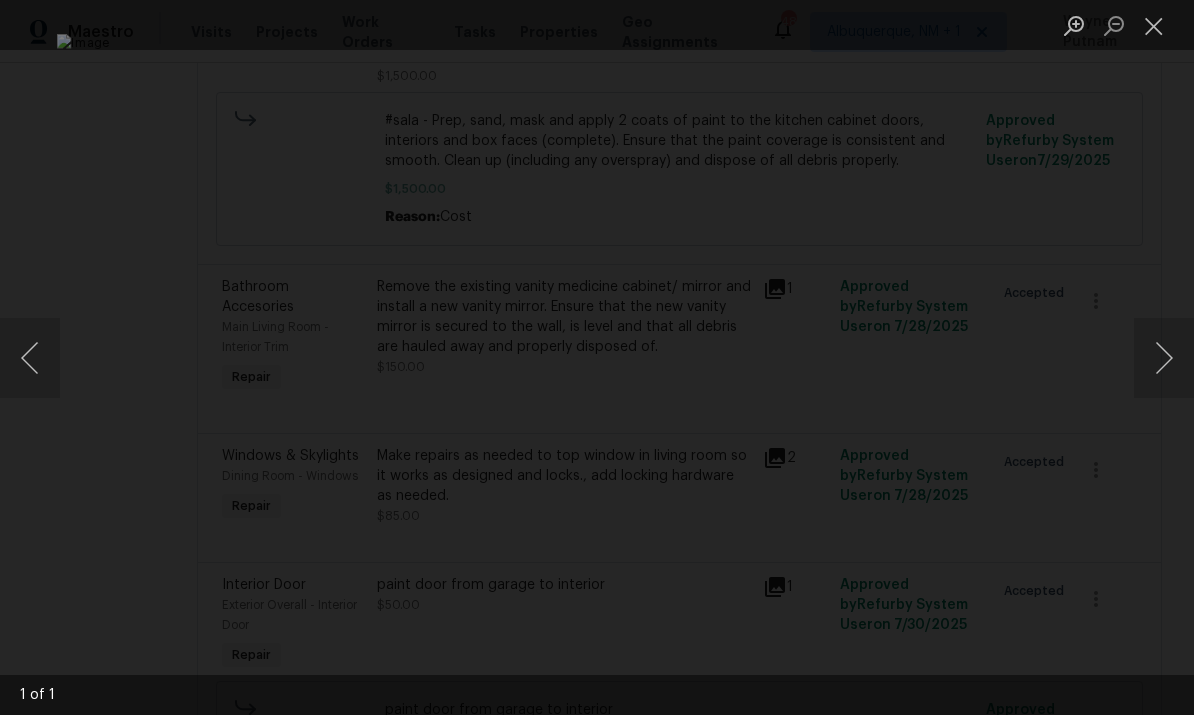 click at bounding box center [597, 357] 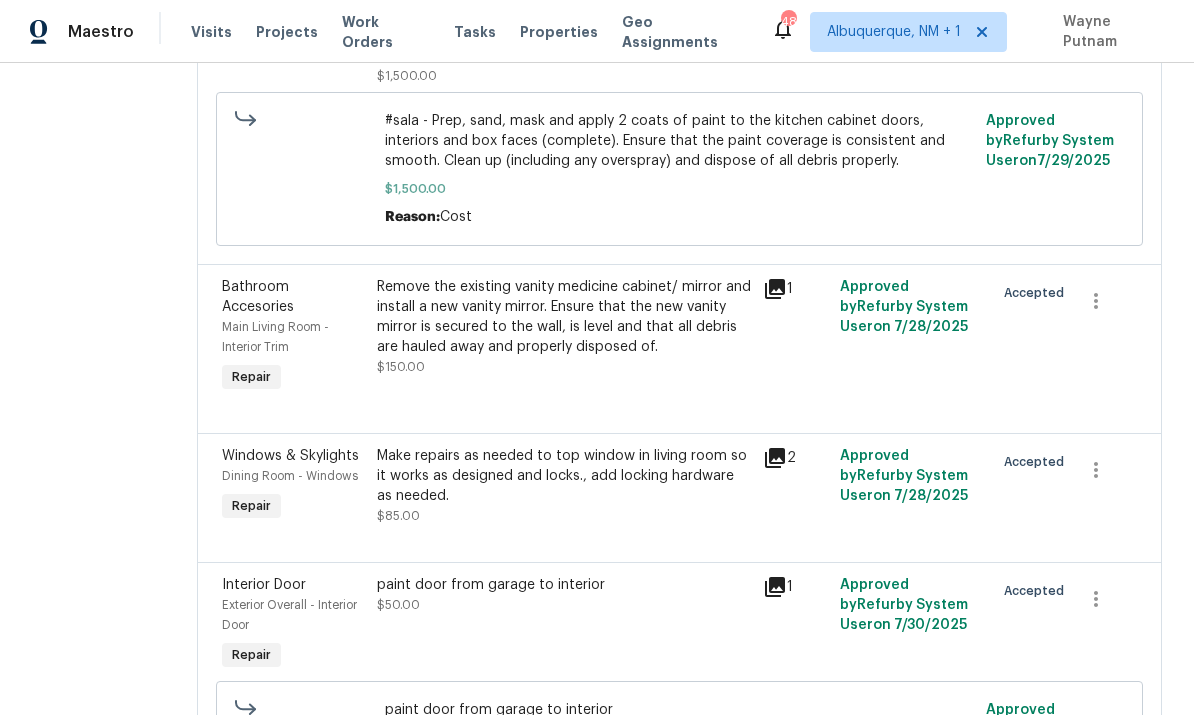 click at bounding box center [597, 357] 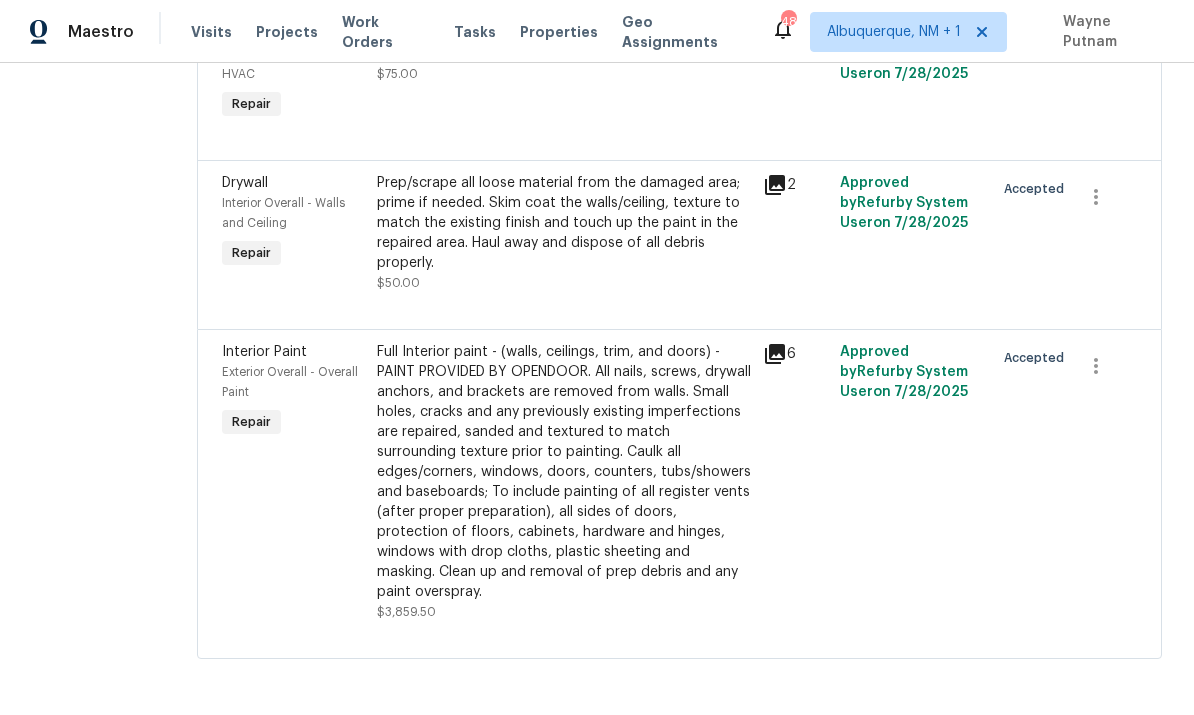 scroll, scrollTop: 6341, scrollLeft: 0, axis: vertical 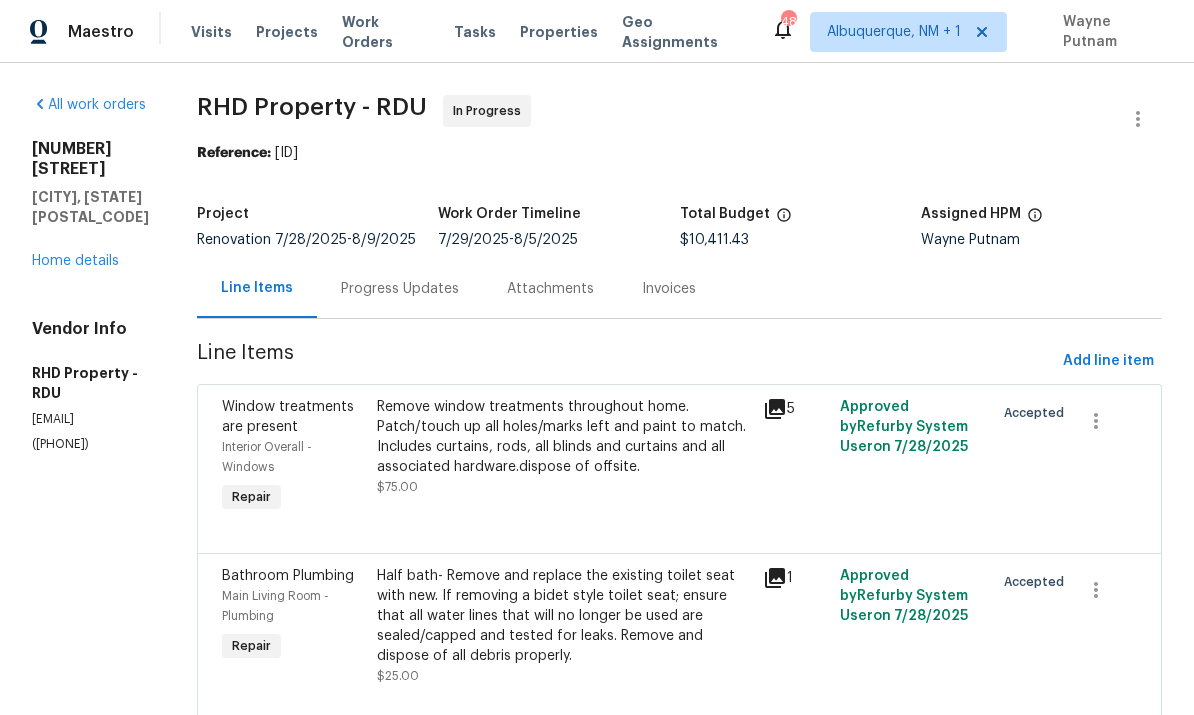 click on "Home details" at bounding box center [75, 261] 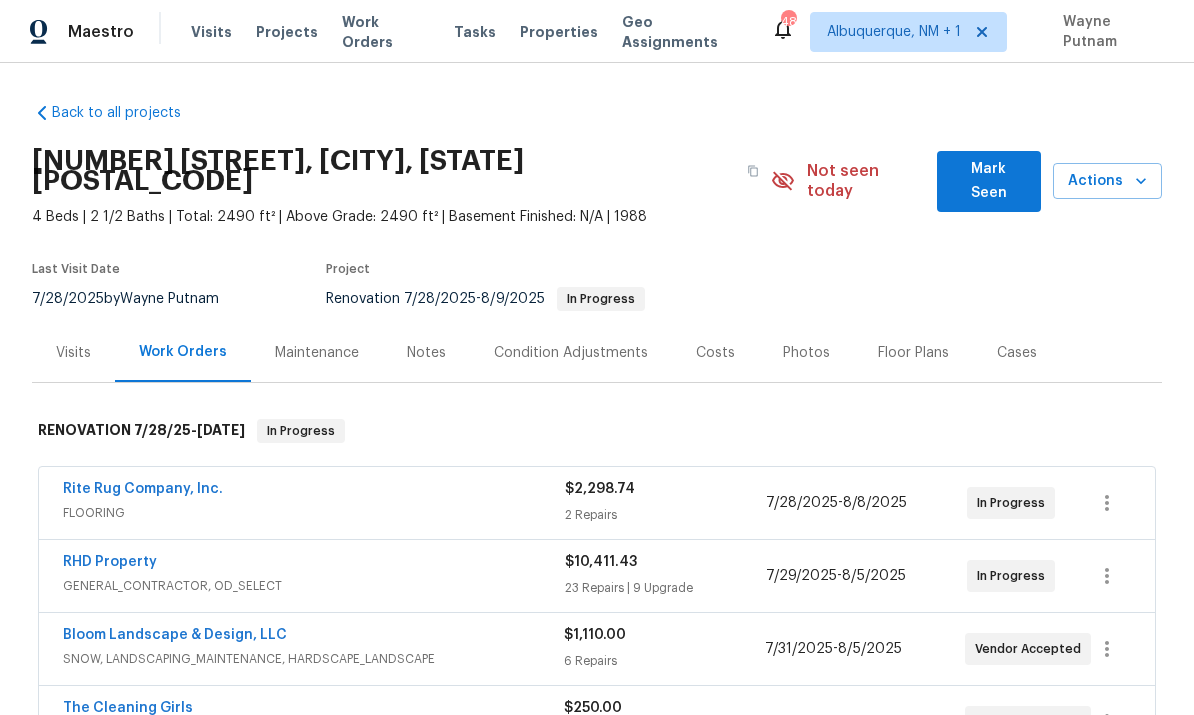 click on "Costs" at bounding box center [715, 353] 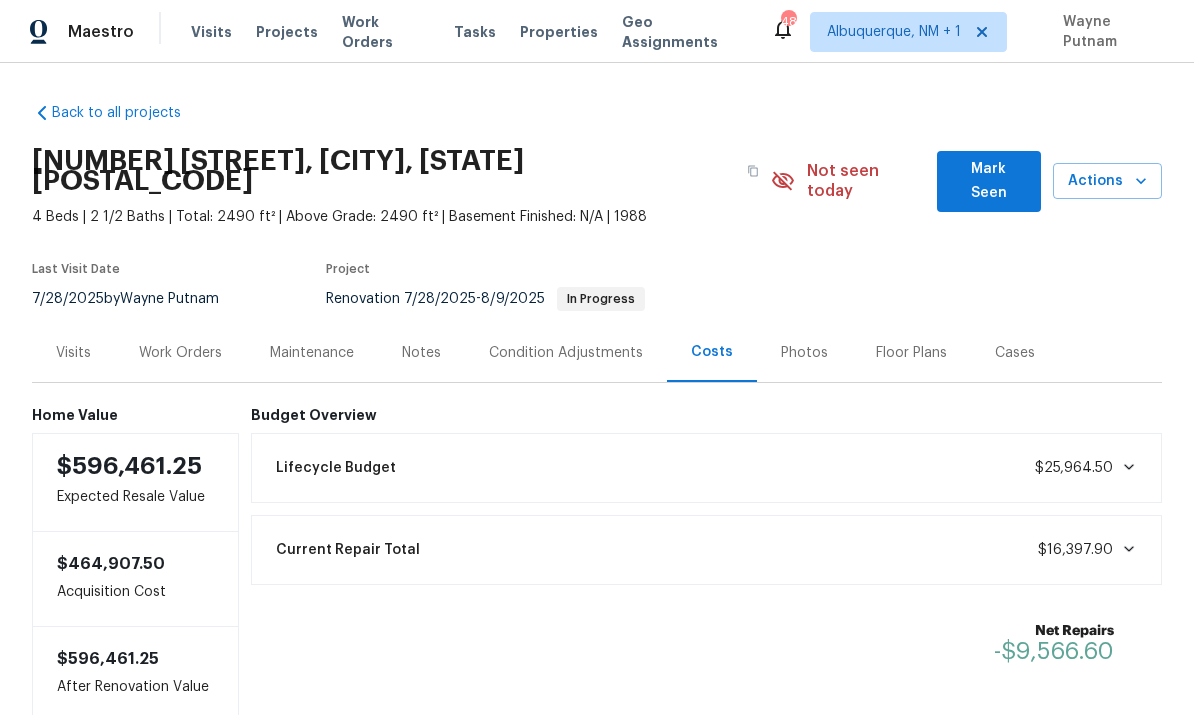 click on "Notes" at bounding box center [421, 353] 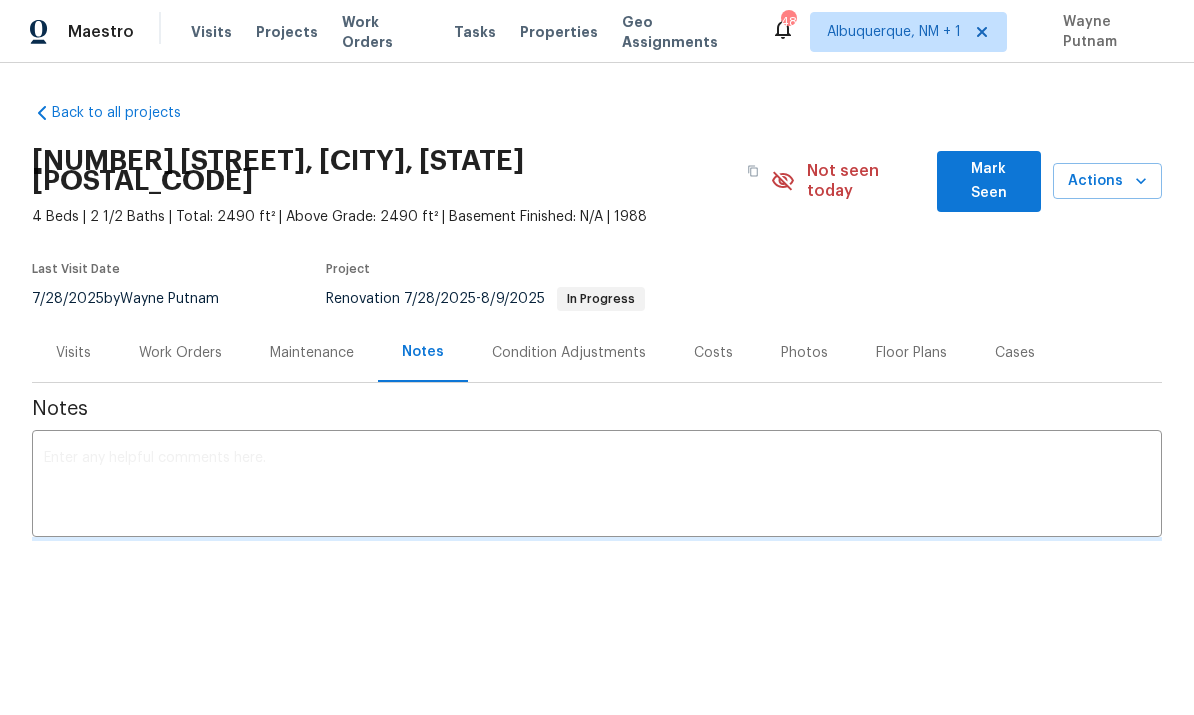 scroll, scrollTop: 0, scrollLeft: 0, axis: both 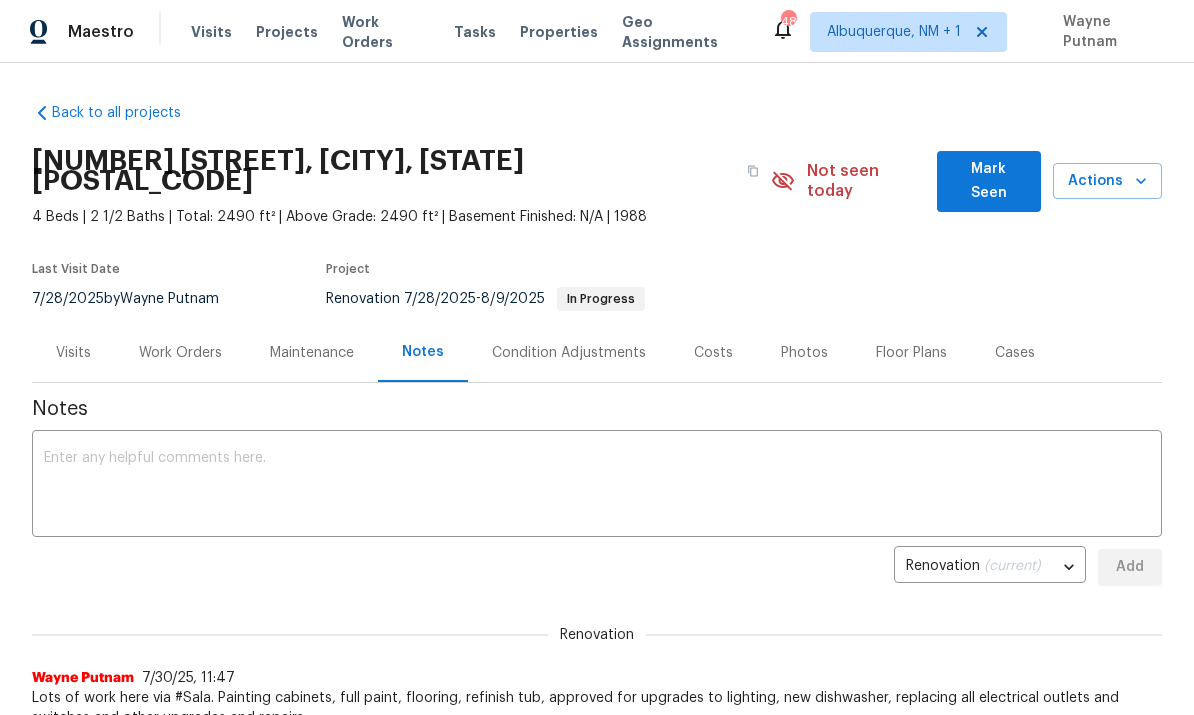 click on "Work Orders" at bounding box center (180, 353) 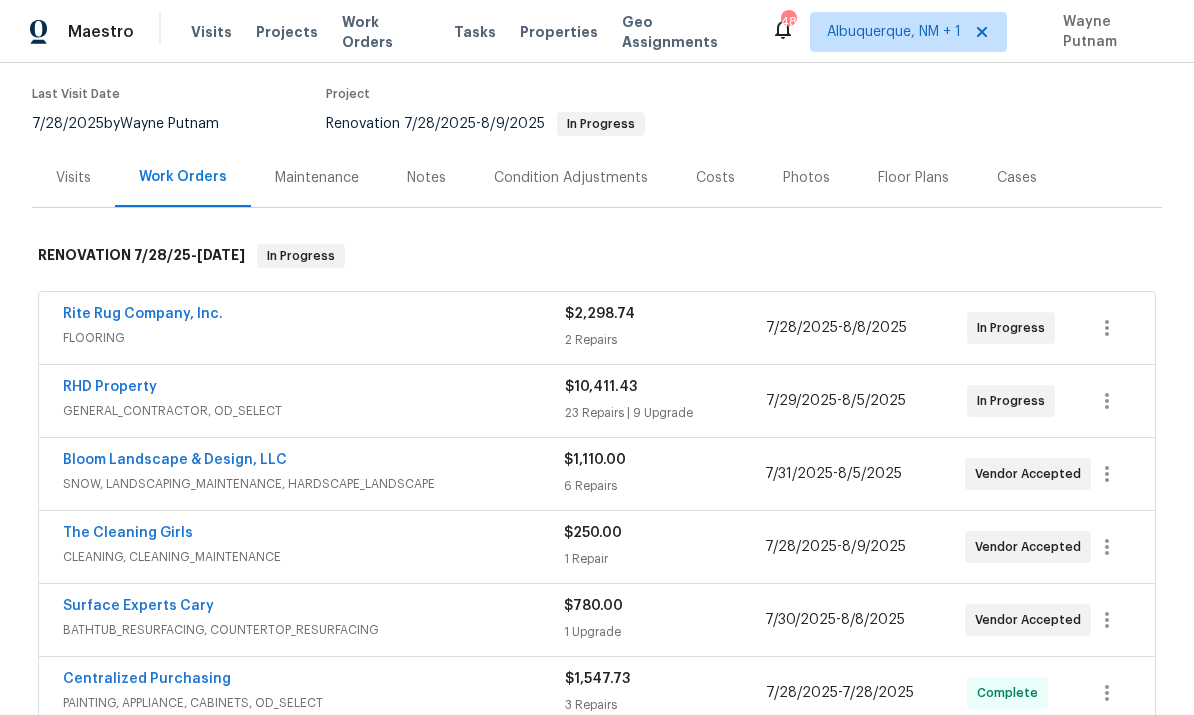 scroll, scrollTop: 176, scrollLeft: 0, axis: vertical 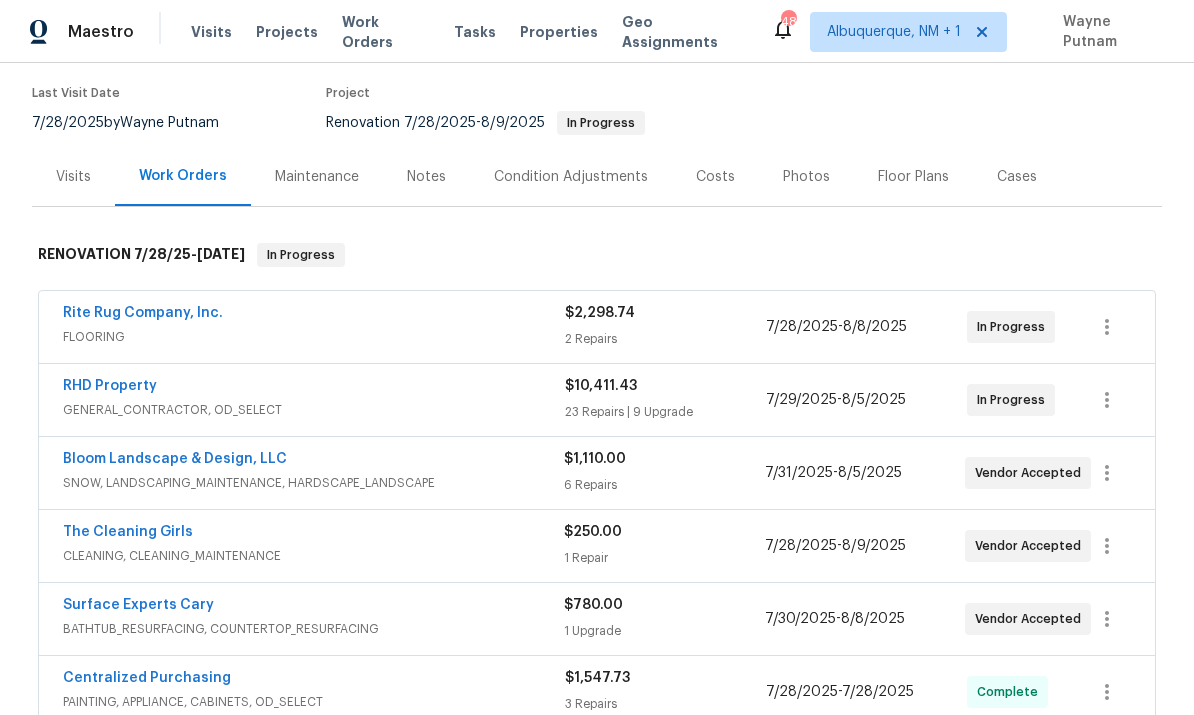 click on "Rite Rug Company, Inc." at bounding box center (143, 313) 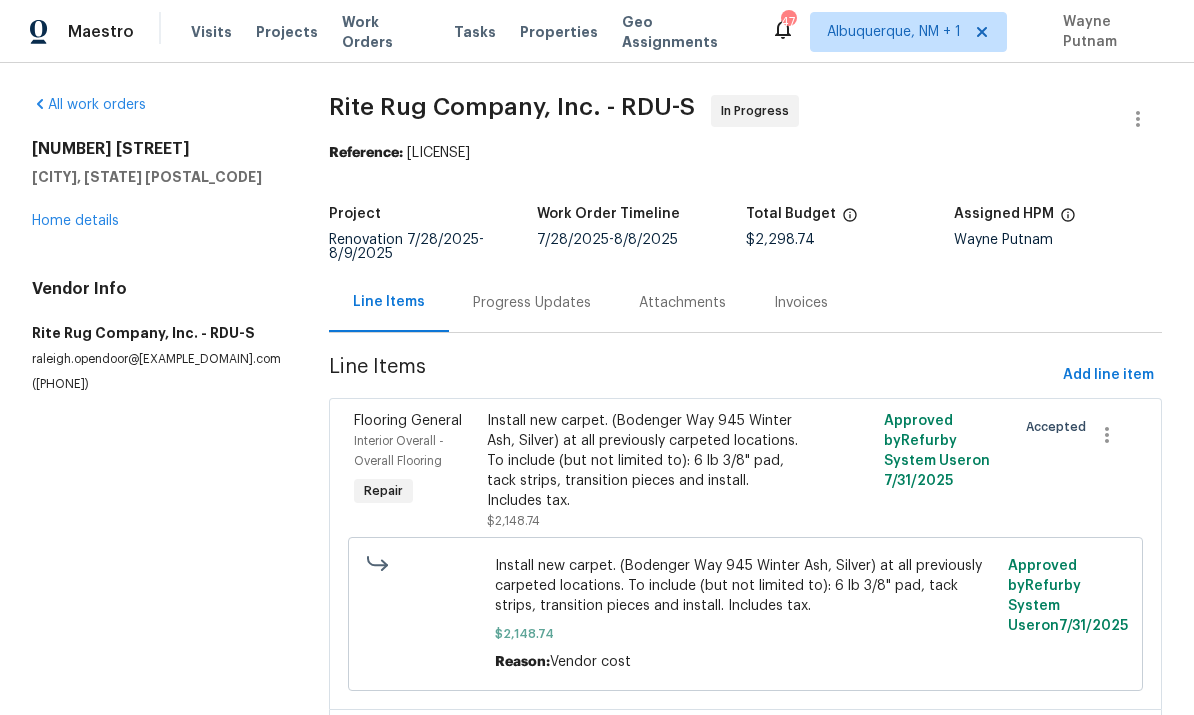 scroll, scrollTop: 0, scrollLeft: 0, axis: both 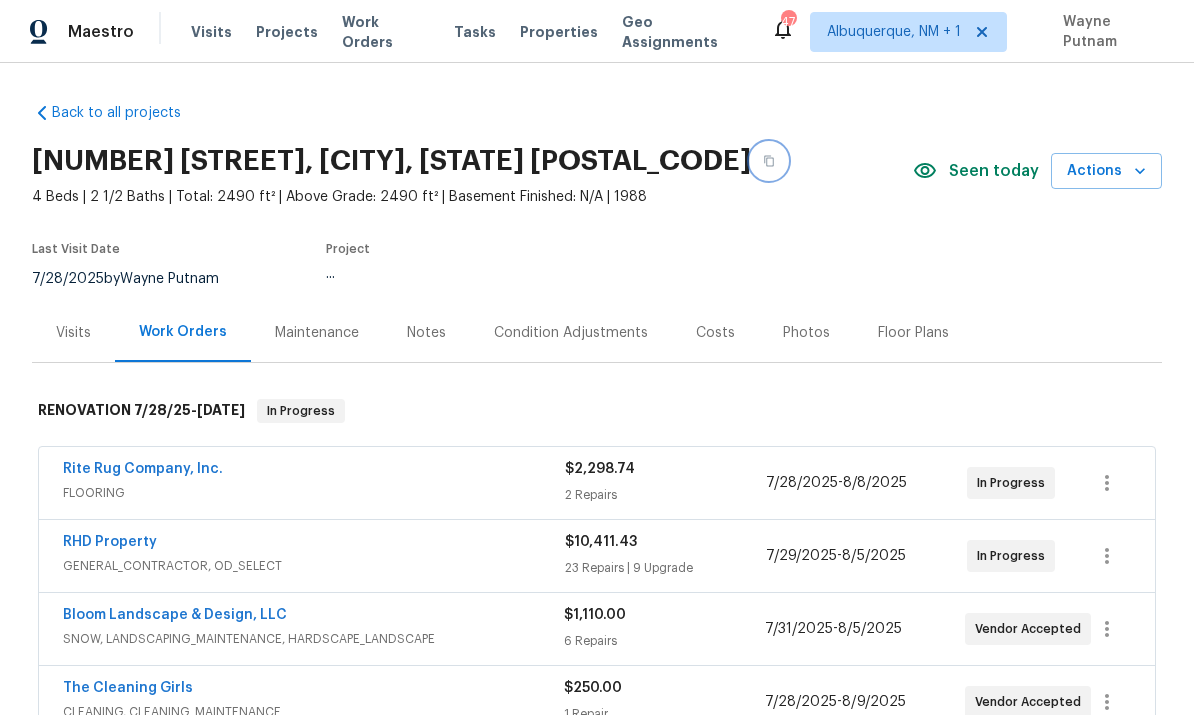 click 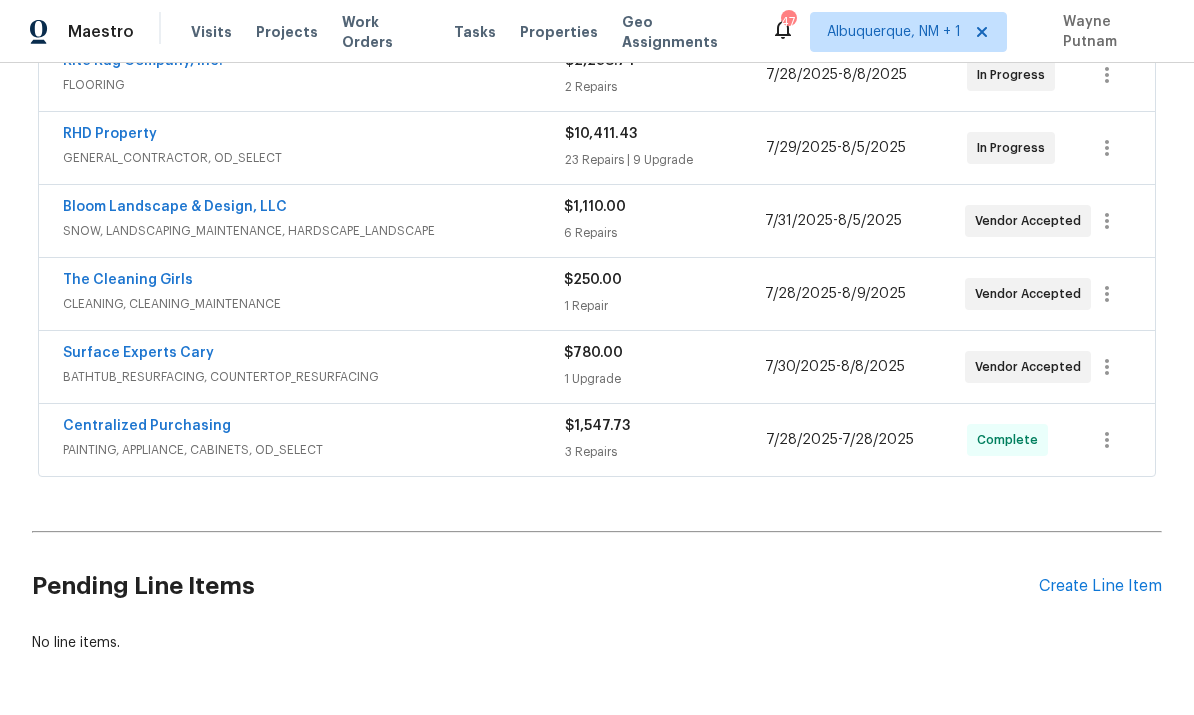 scroll, scrollTop: 406, scrollLeft: 0, axis: vertical 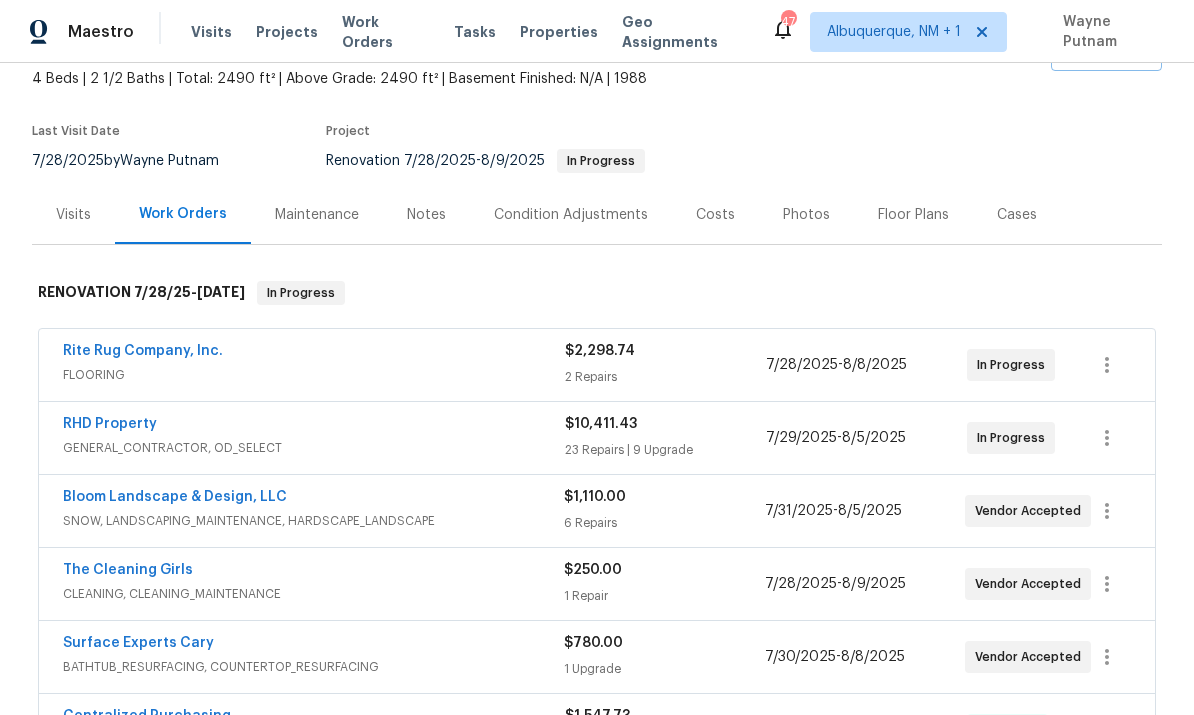 click on "RHD Property" at bounding box center (110, 424) 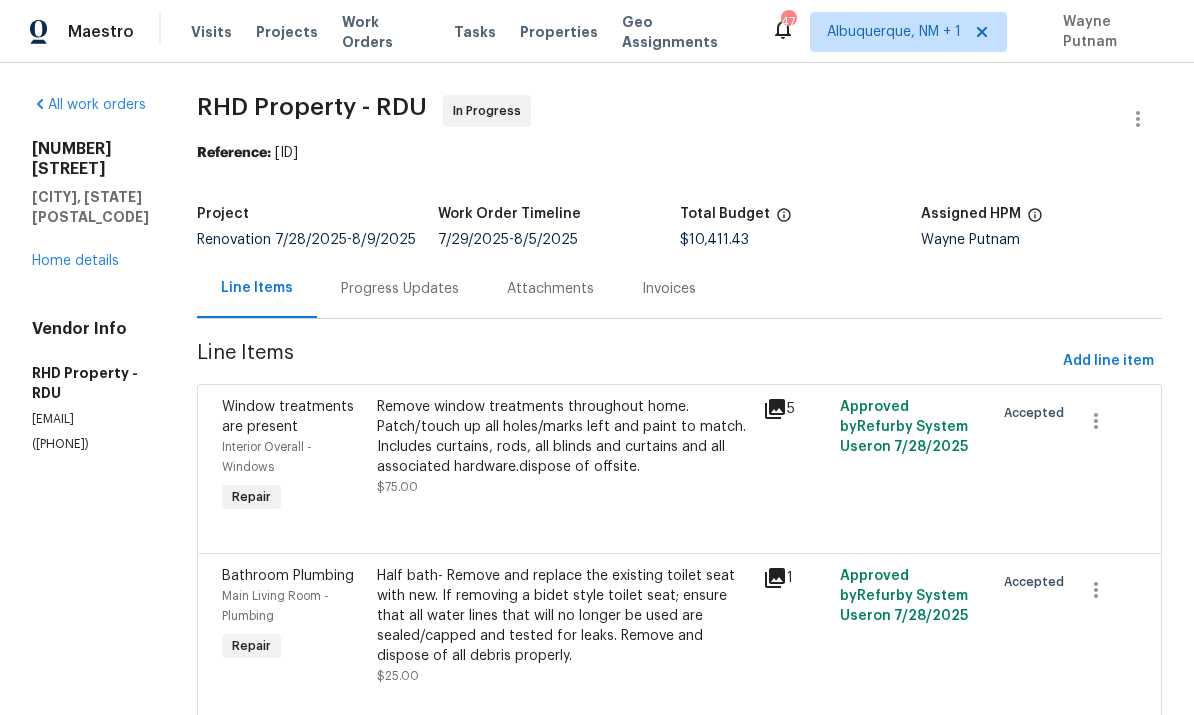scroll, scrollTop: 0, scrollLeft: 0, axis: both 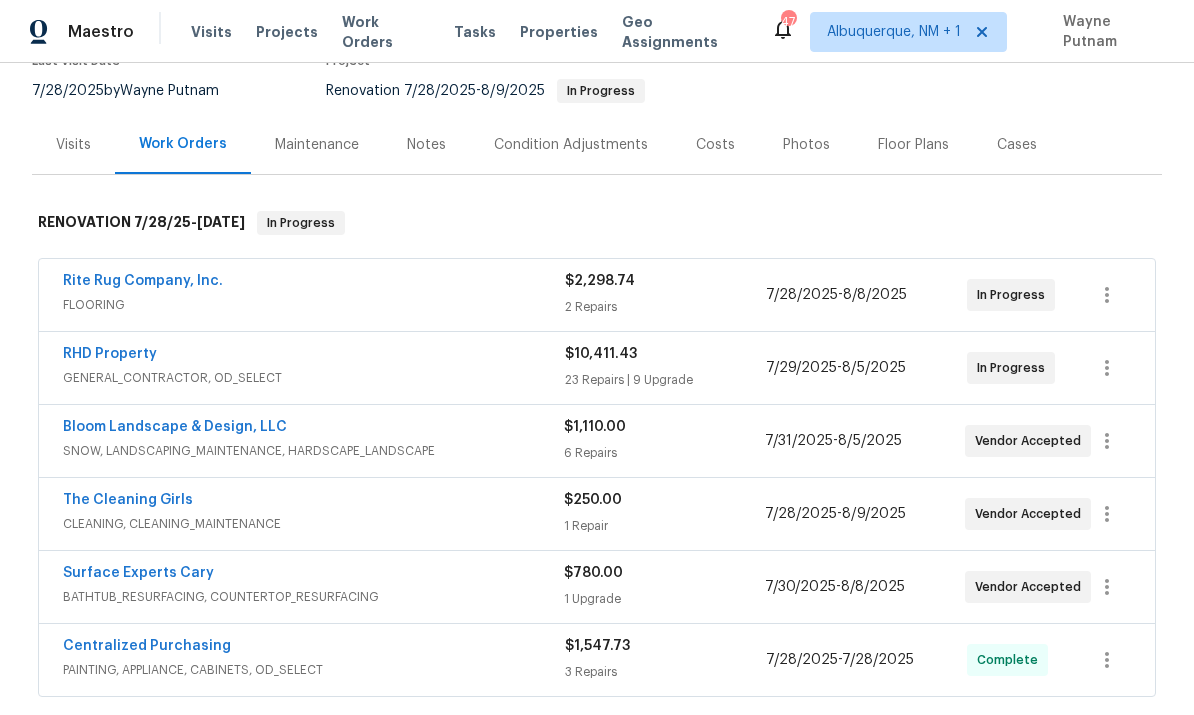 click on "Bloom Landscape & Design, LLC" at bounding box center [175, 427] 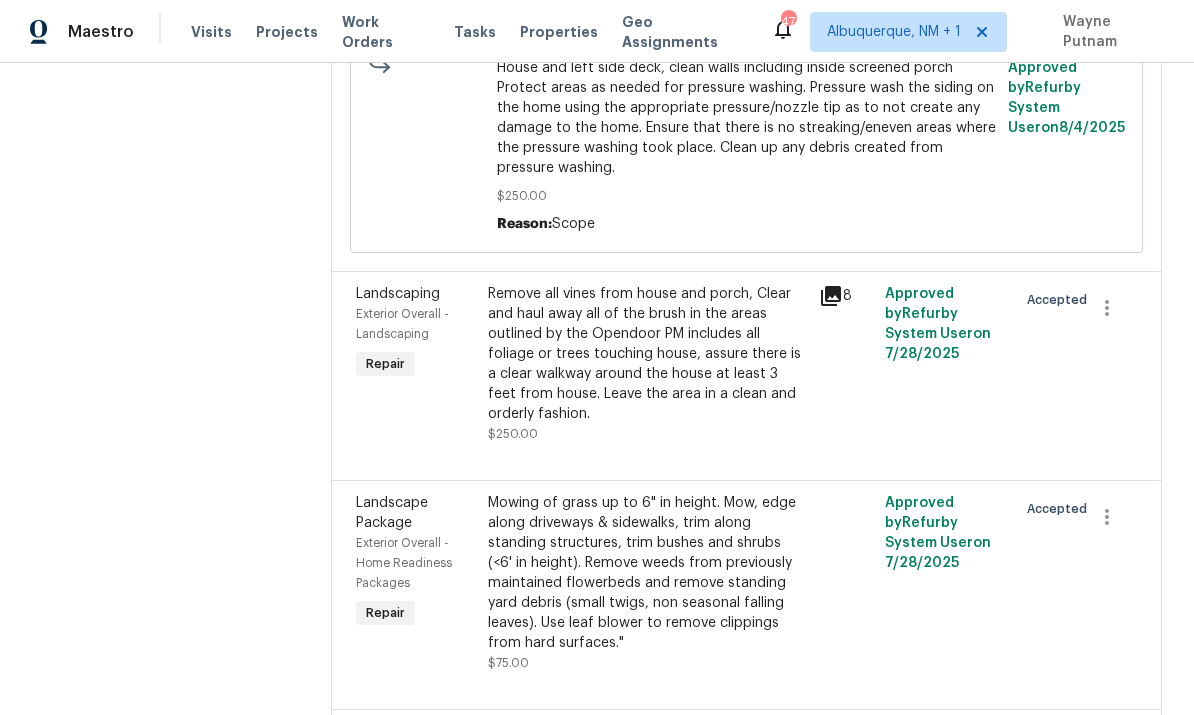 scroll, scrollTop: 1035, scrollLeft: 0, axis: vertical 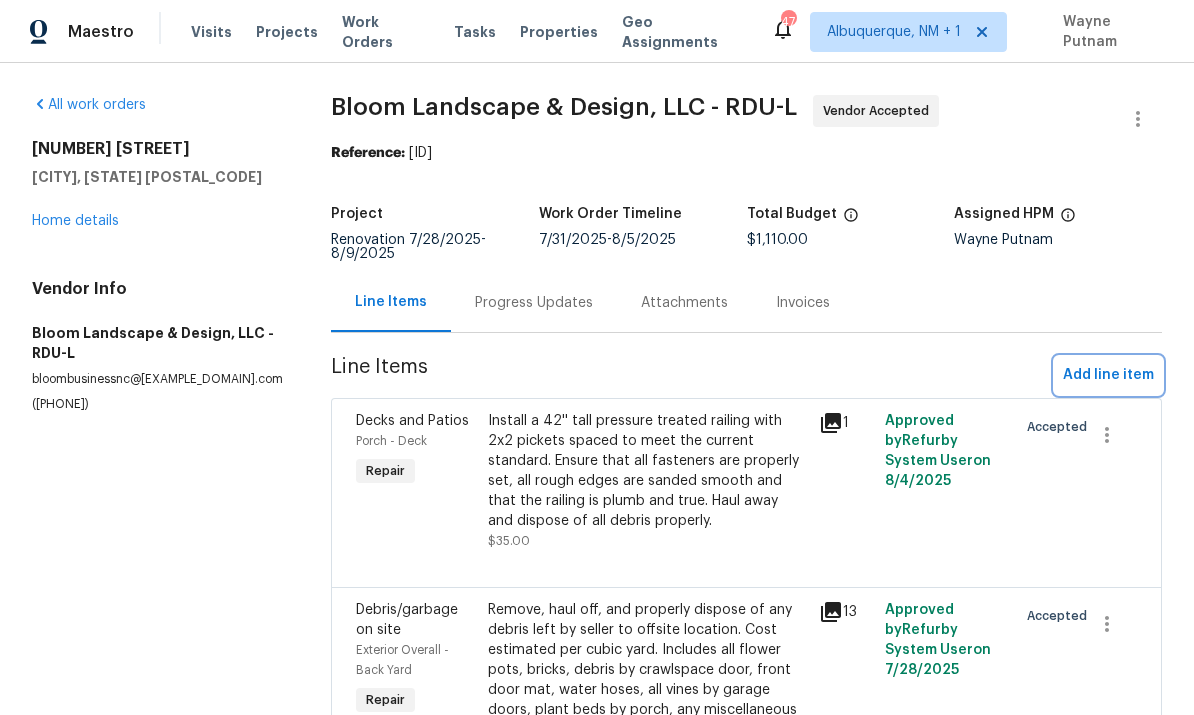 click on "Add line item" at bounding box center [1108, 375] 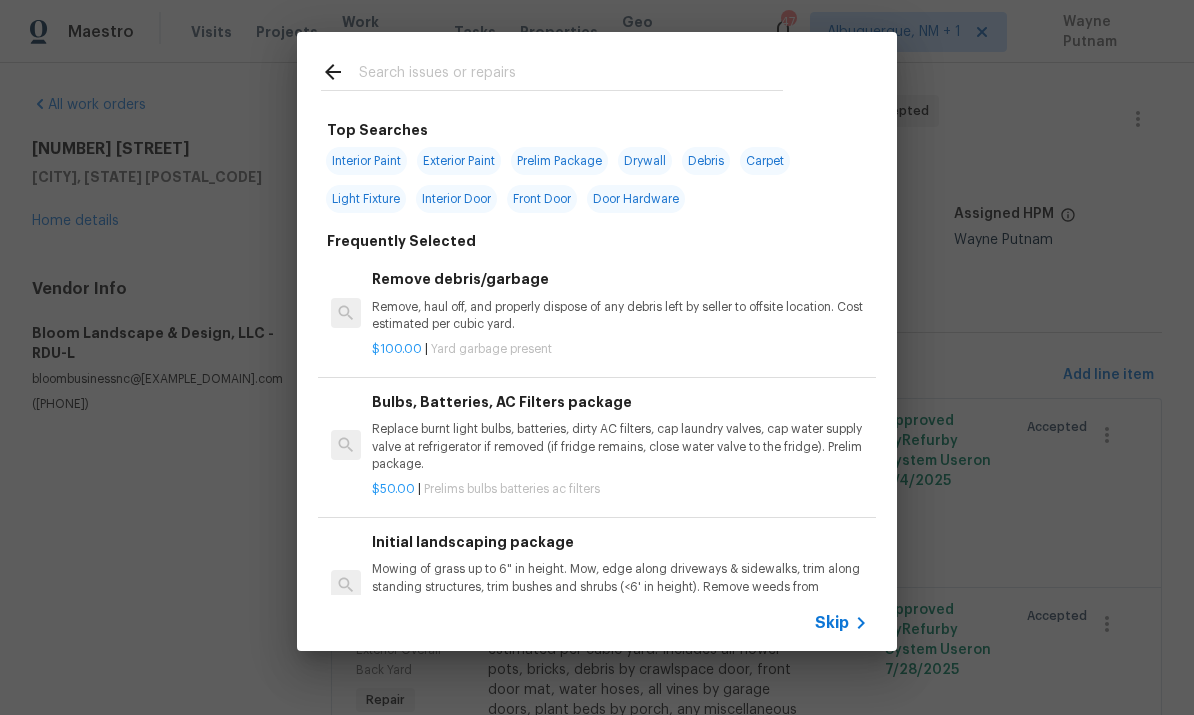 click at bounding box center [571, 75] 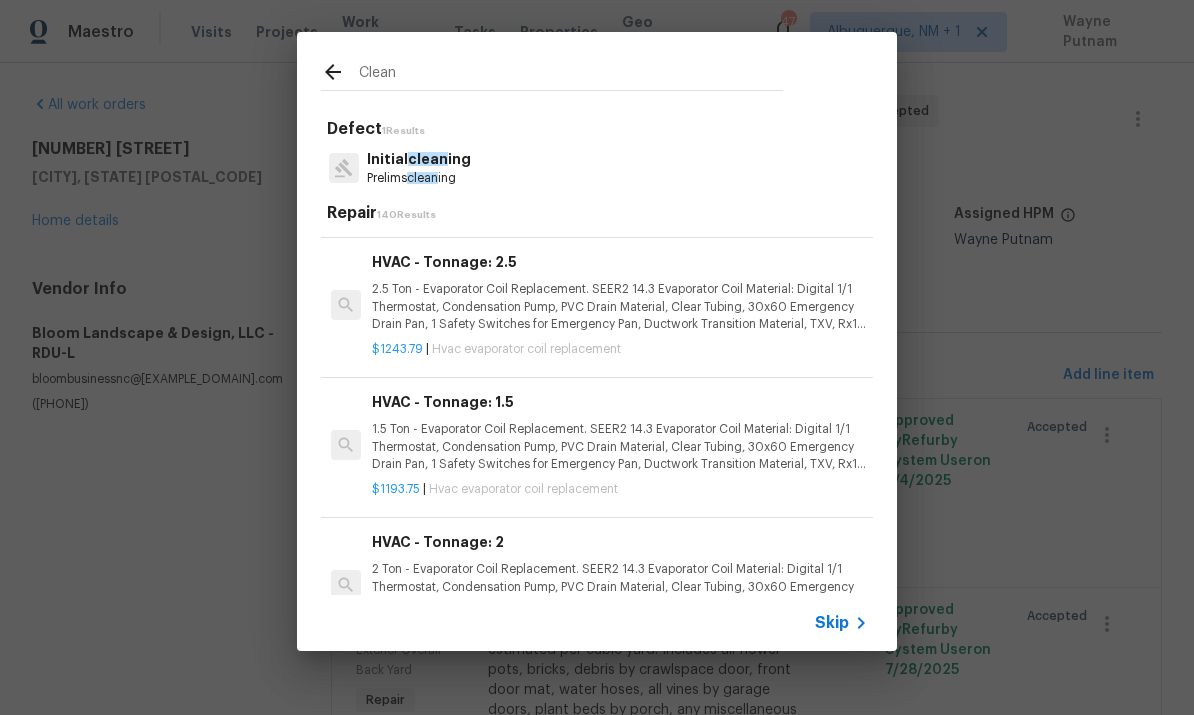 scroll, scrollTop: 13627, scrollLeft: -1, axis: both 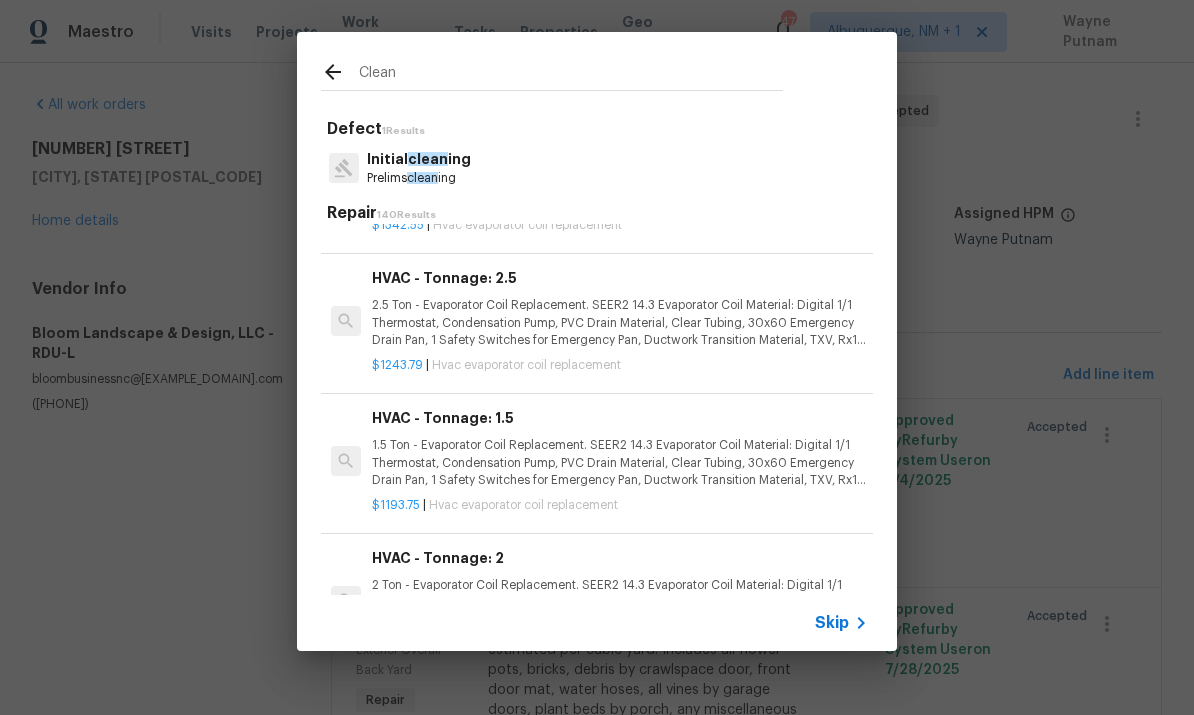 click on "Clean" at bounding box center [571, 75] 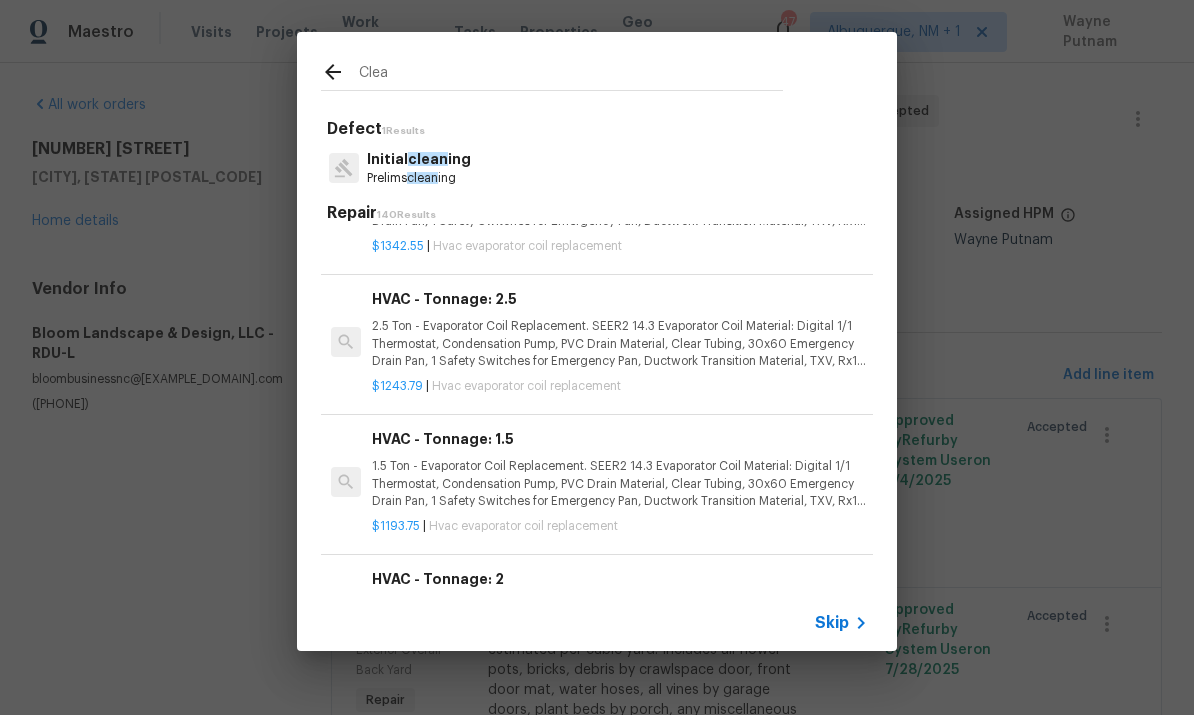 scroll, scrollTop: 13598, scrollLeft: 0, axis: vertical 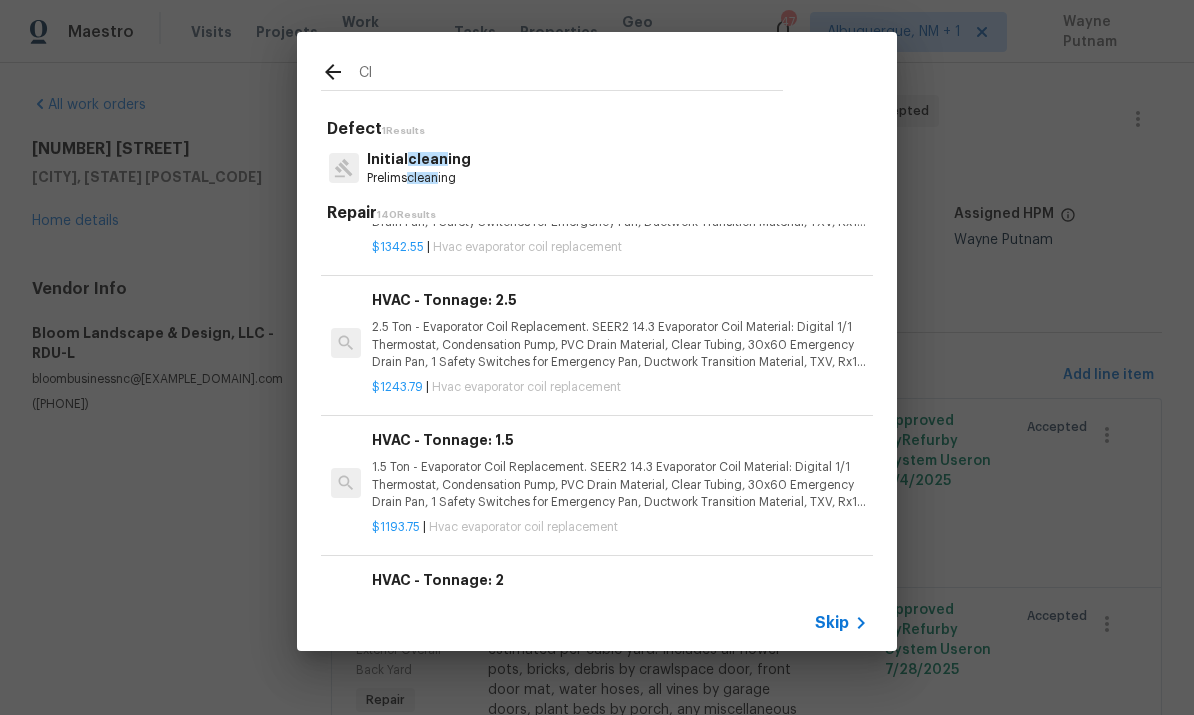 type on "C" 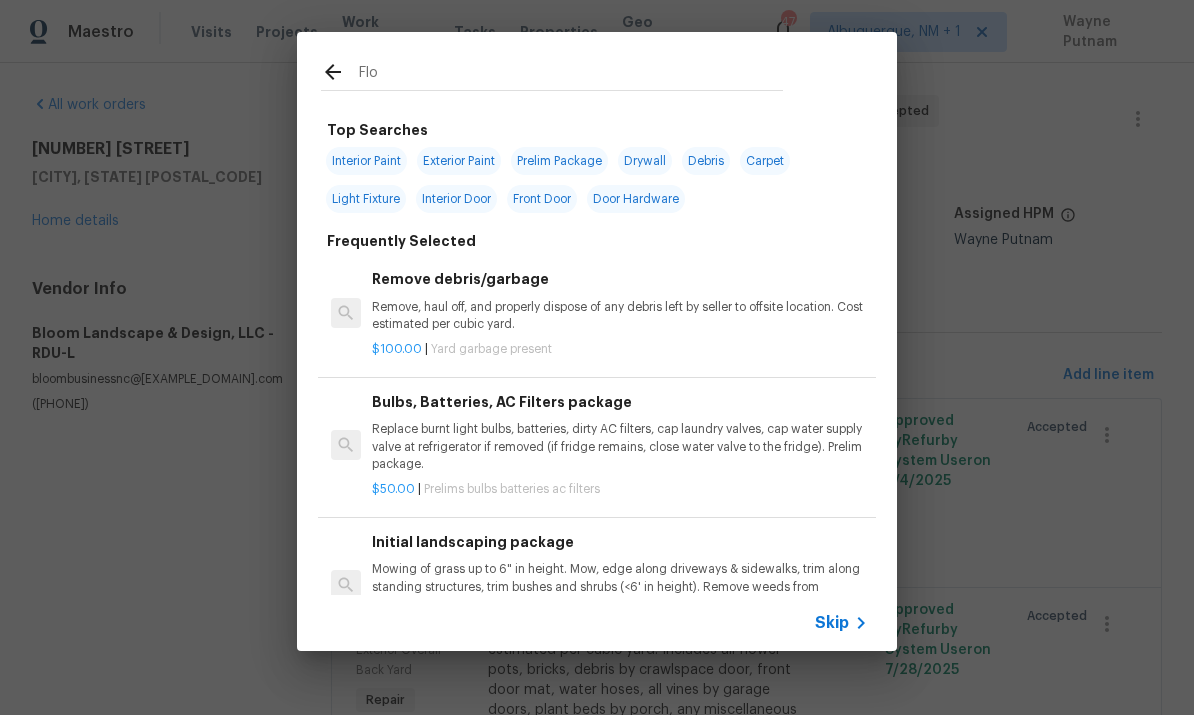 type on "Floo" 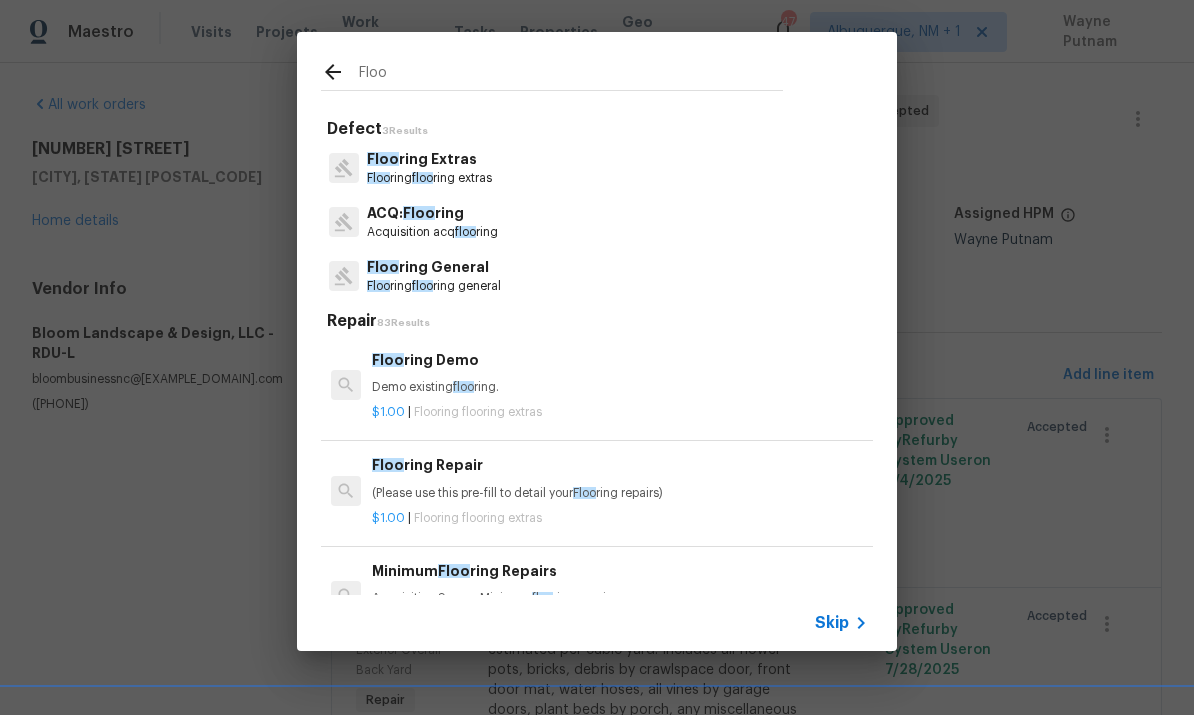 click on "Floo ring Extras" at bounding box center [429, 159] 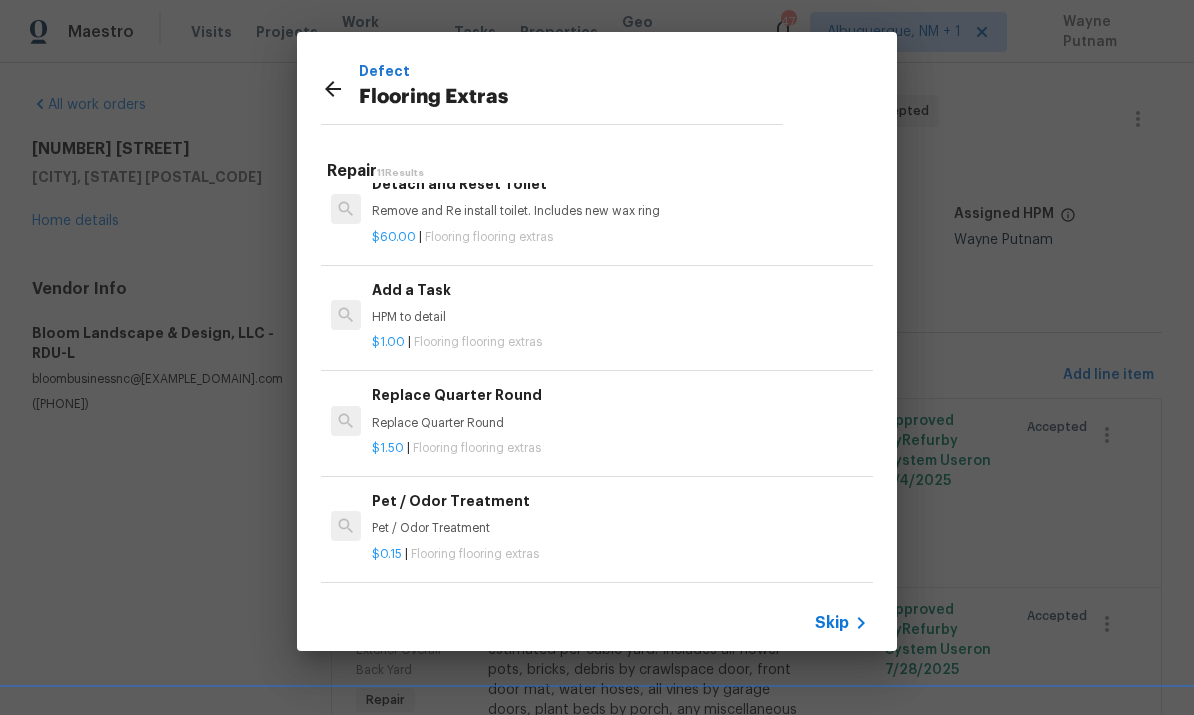 scroll, scrollTop: 658, scrollLeft: 0, axis: vertical 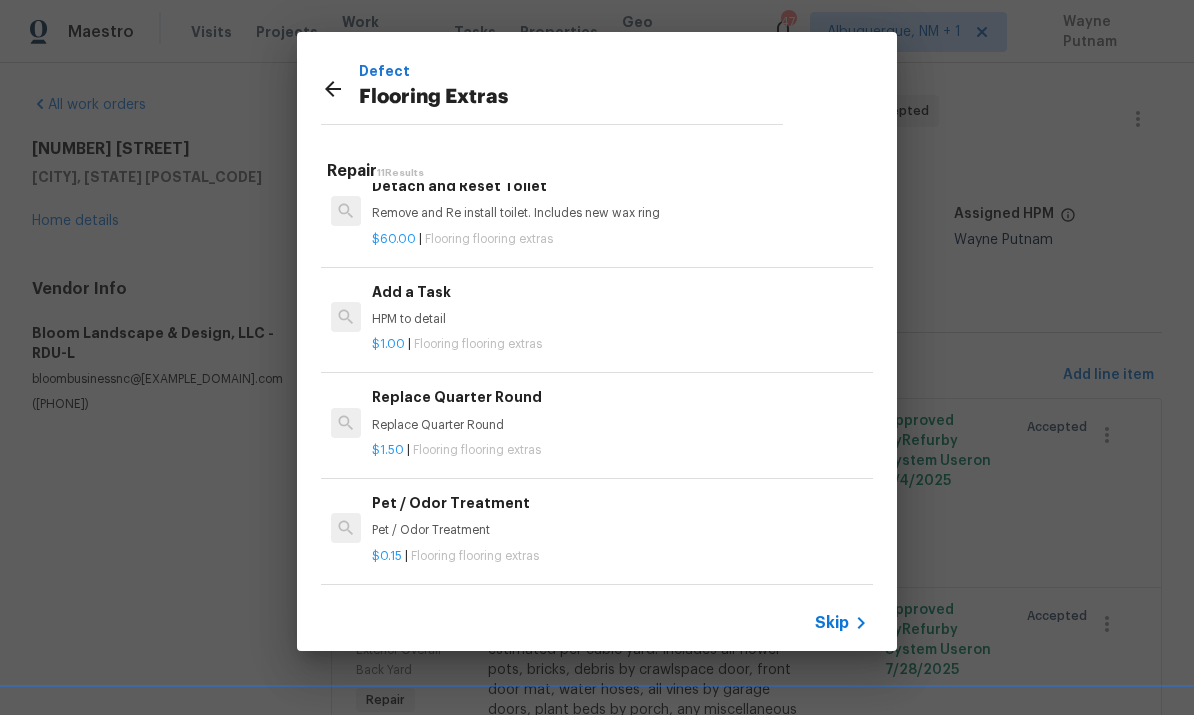 click on "Add a Task" at bounding box center (620, 292) 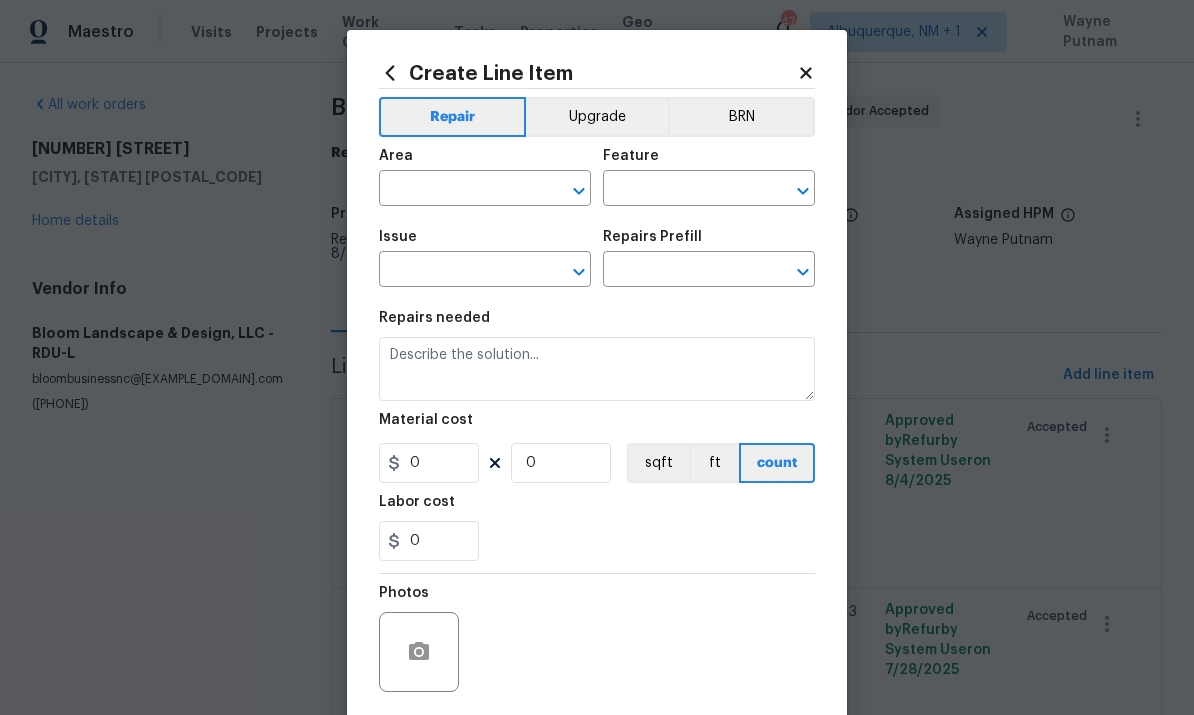 type on "Overall Flooring" 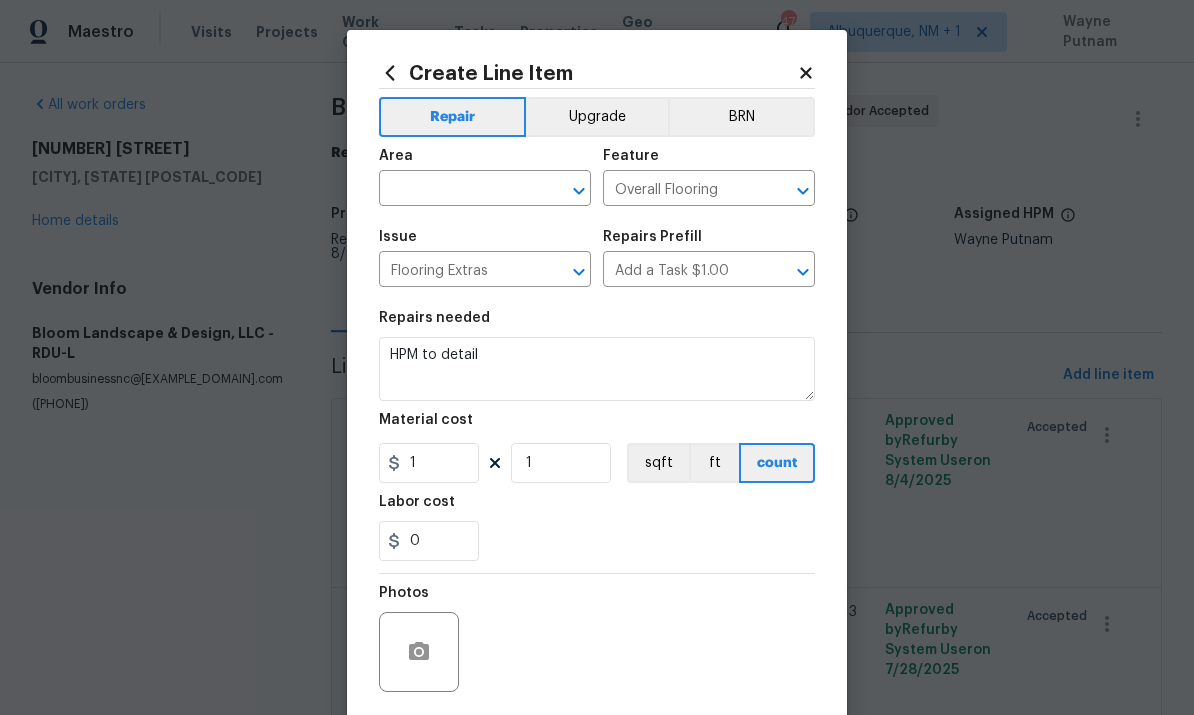 click at bounding box center (457, 190) 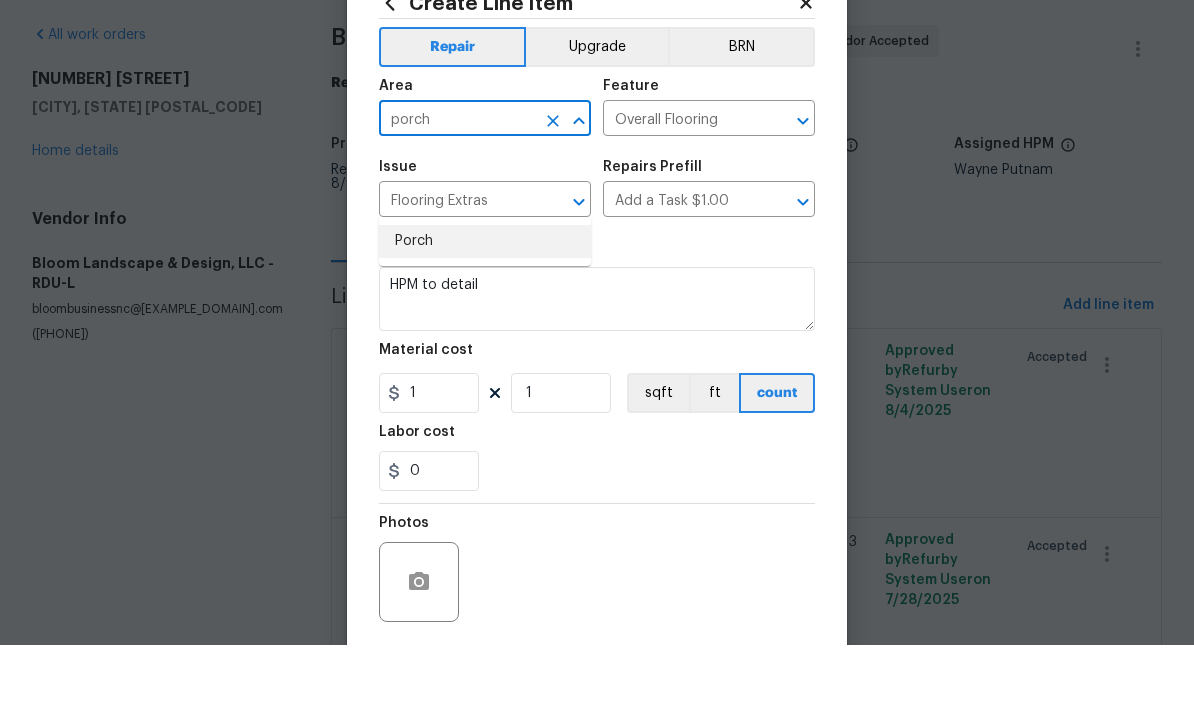 click on "Porch" at bounding box center (485, 311) 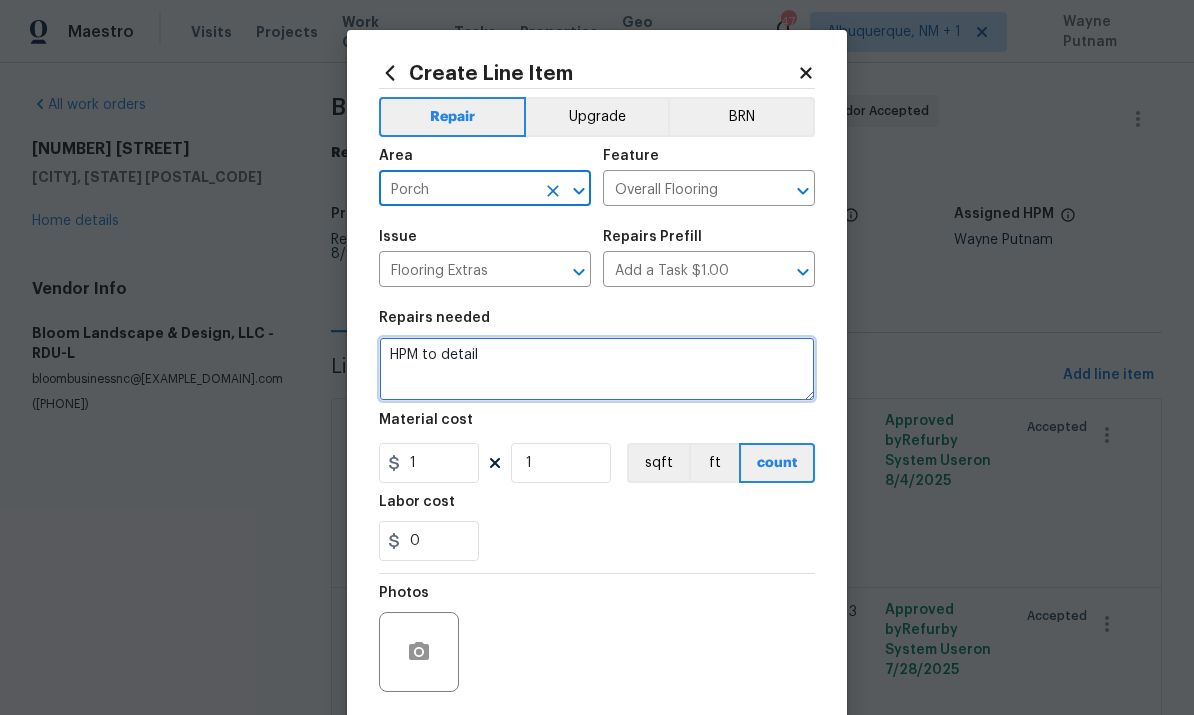 click on "HPM to detail" at bounding box center [597, 369] 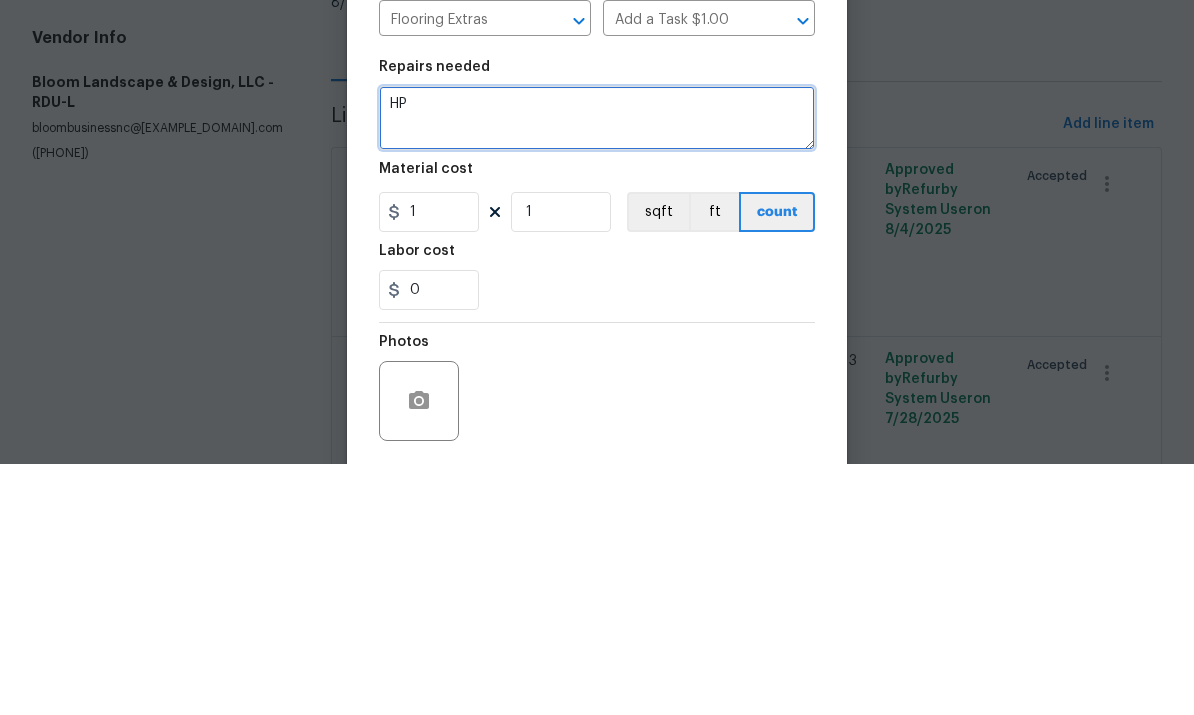 type on "H" 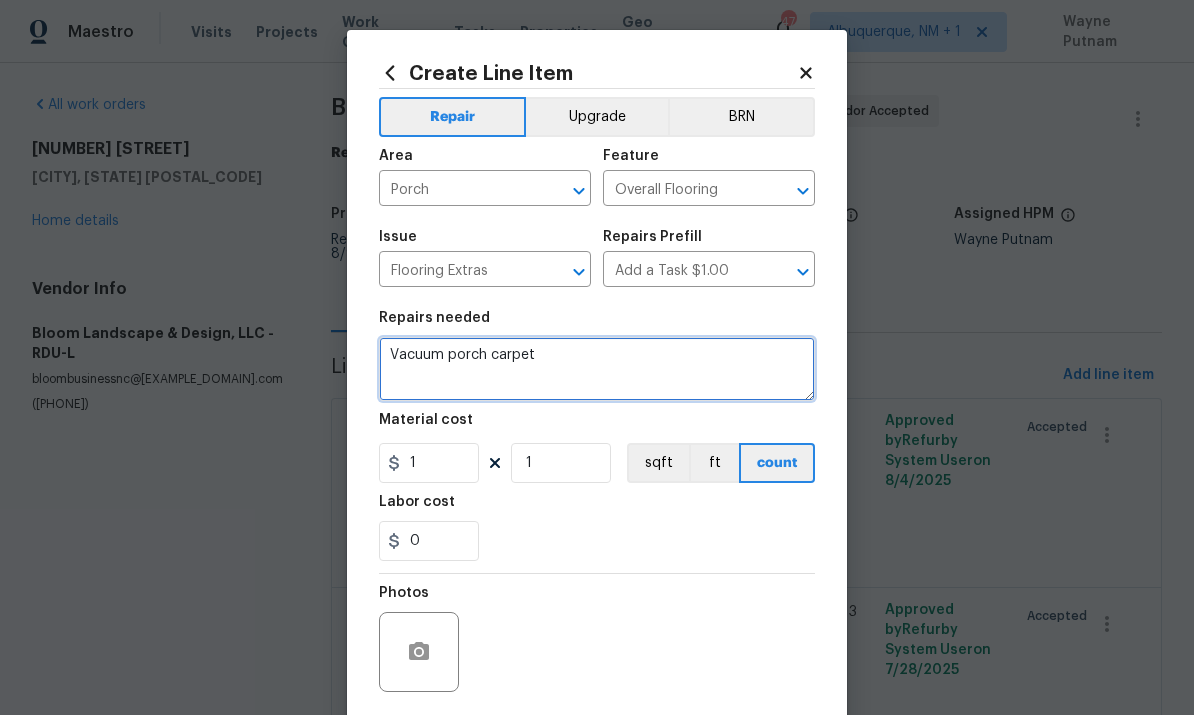 type on "Vacuum porch carpet" 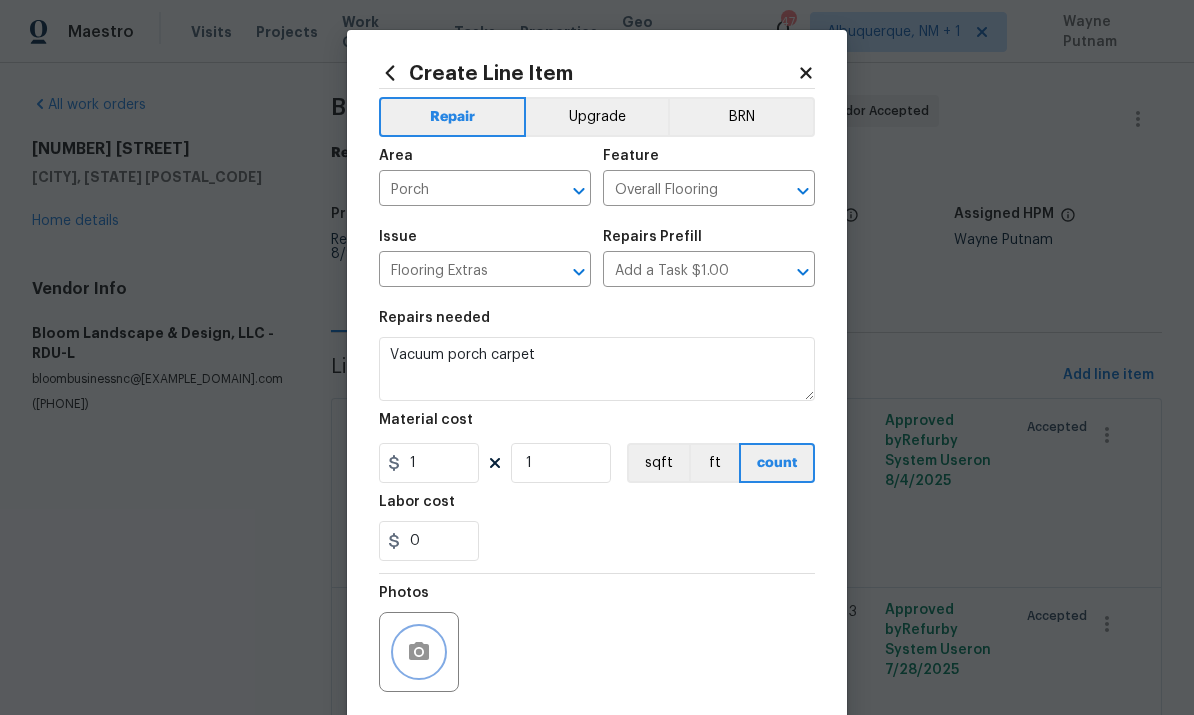 click at bounding box center (419, 652) 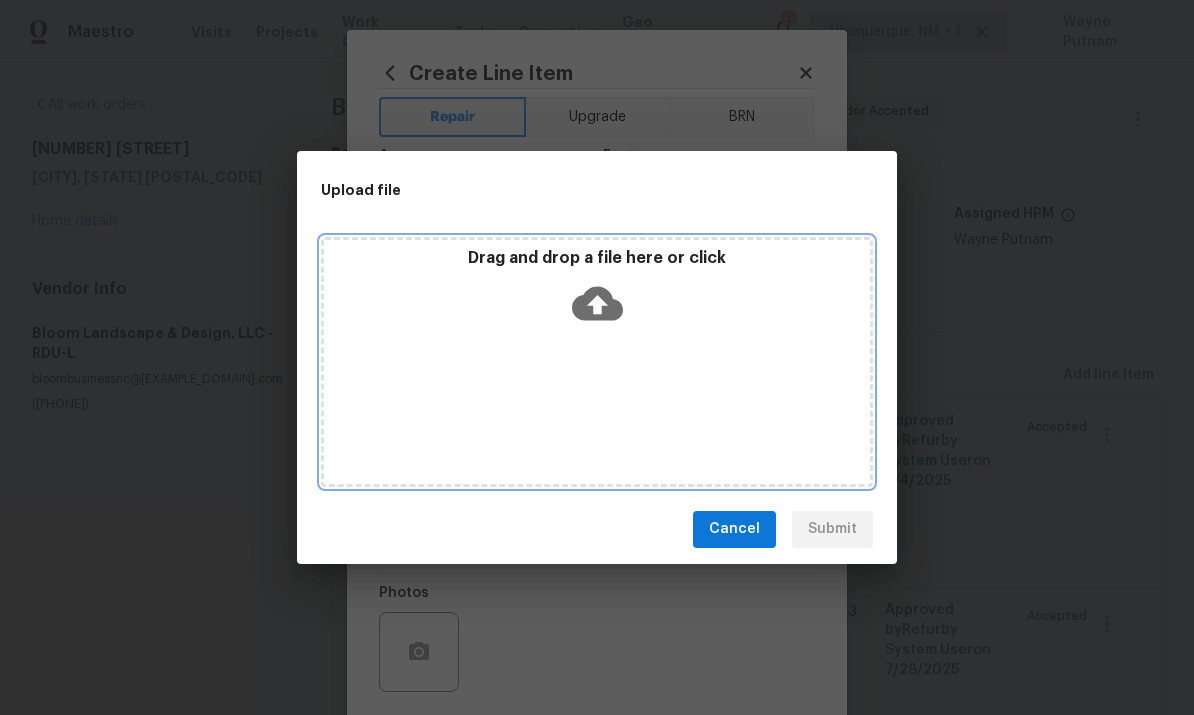 click 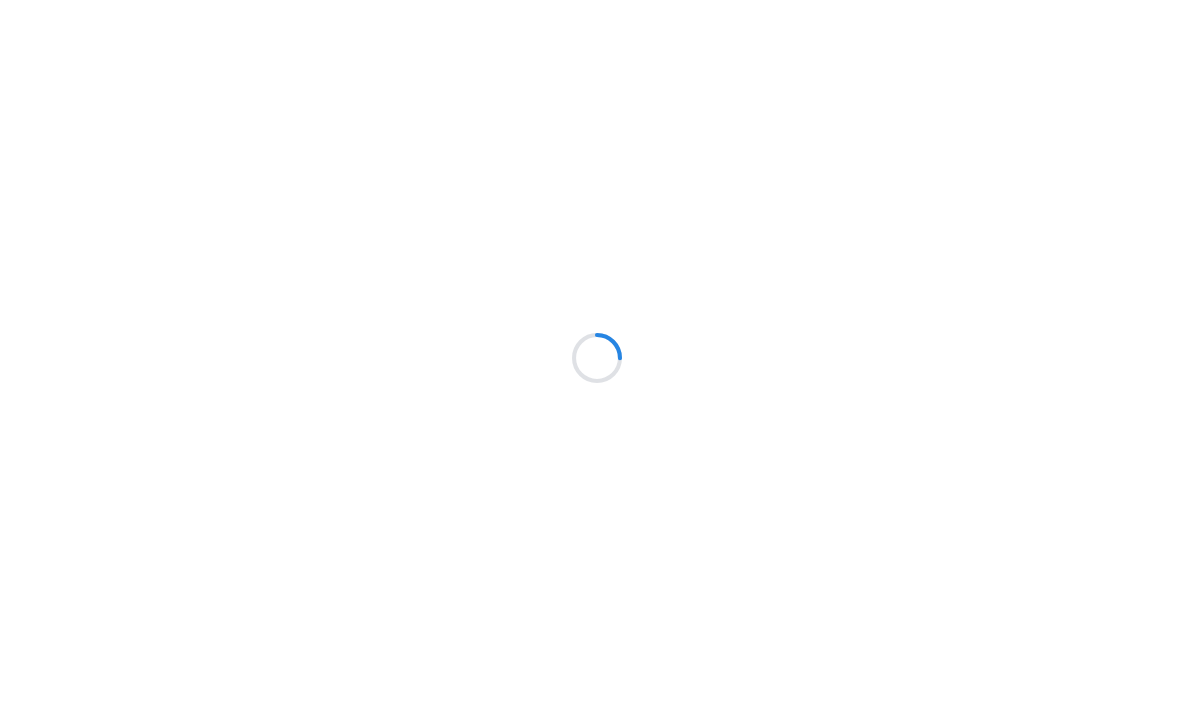 scroll, scrollTop: 0, scrollLeft: 0, axis: both 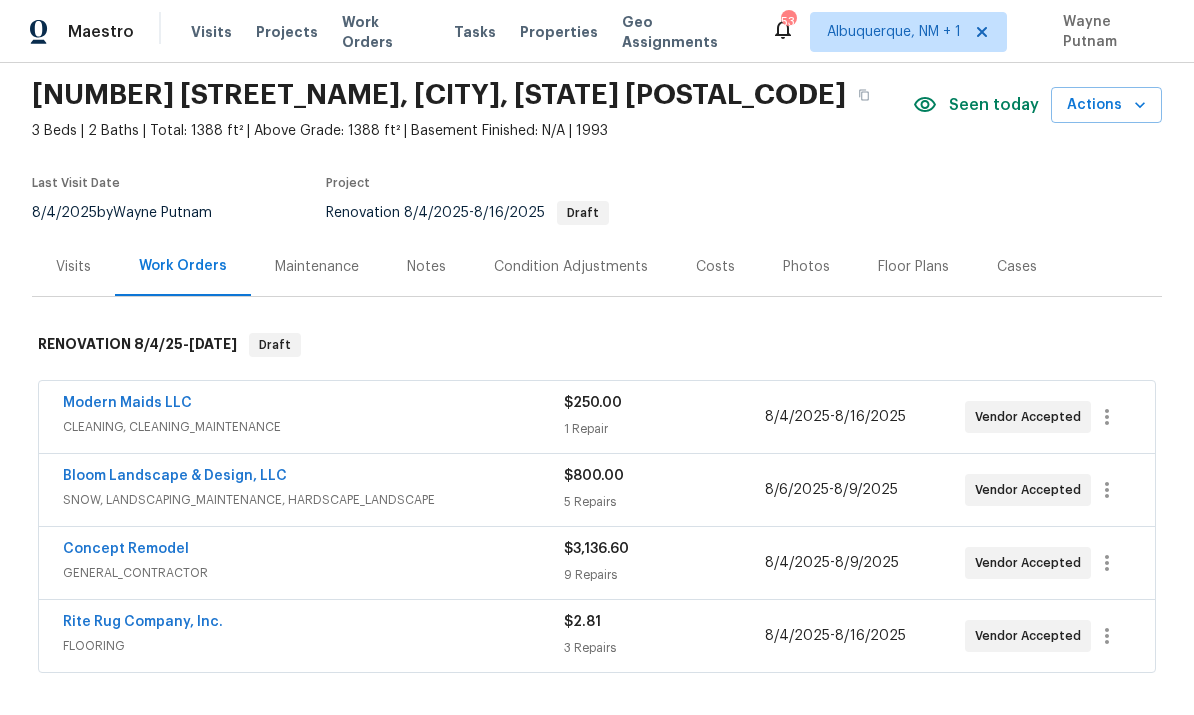 click on "FLOORING" at bounding box center (313, 646) 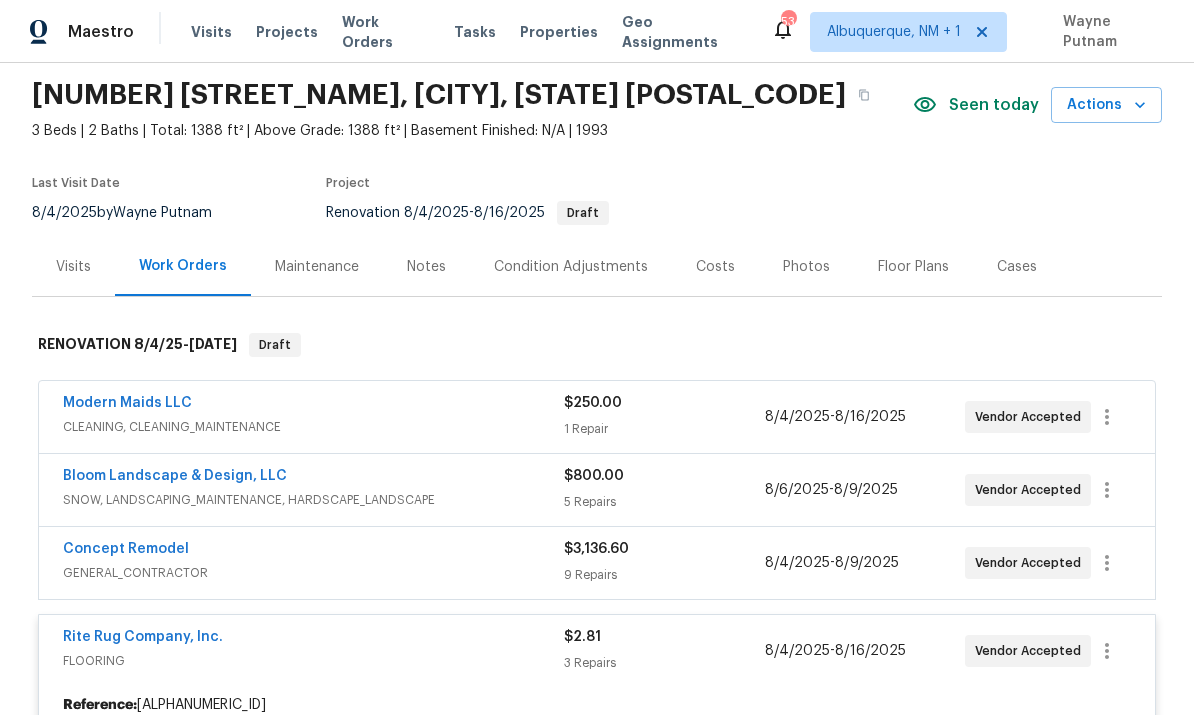 click on "Rite Rug Company, Inc." at bounding box center (143, 637) 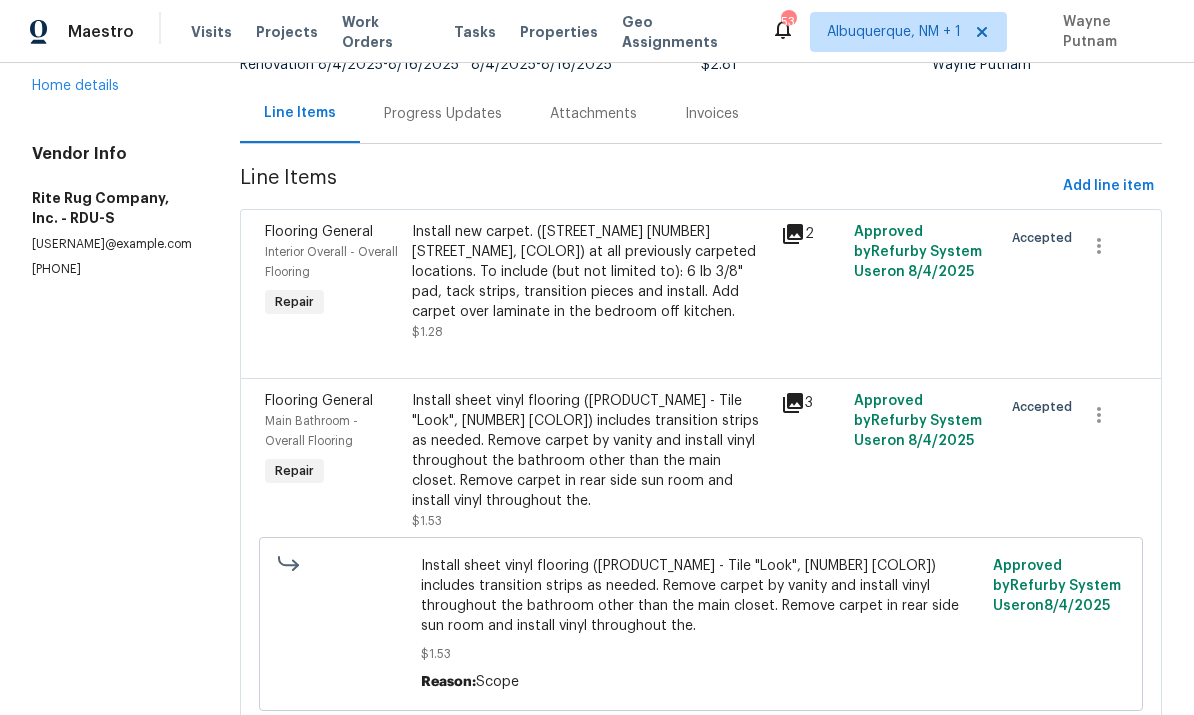 scroll, scrollTop: 174, scrollLeft: 0, axis: vertical 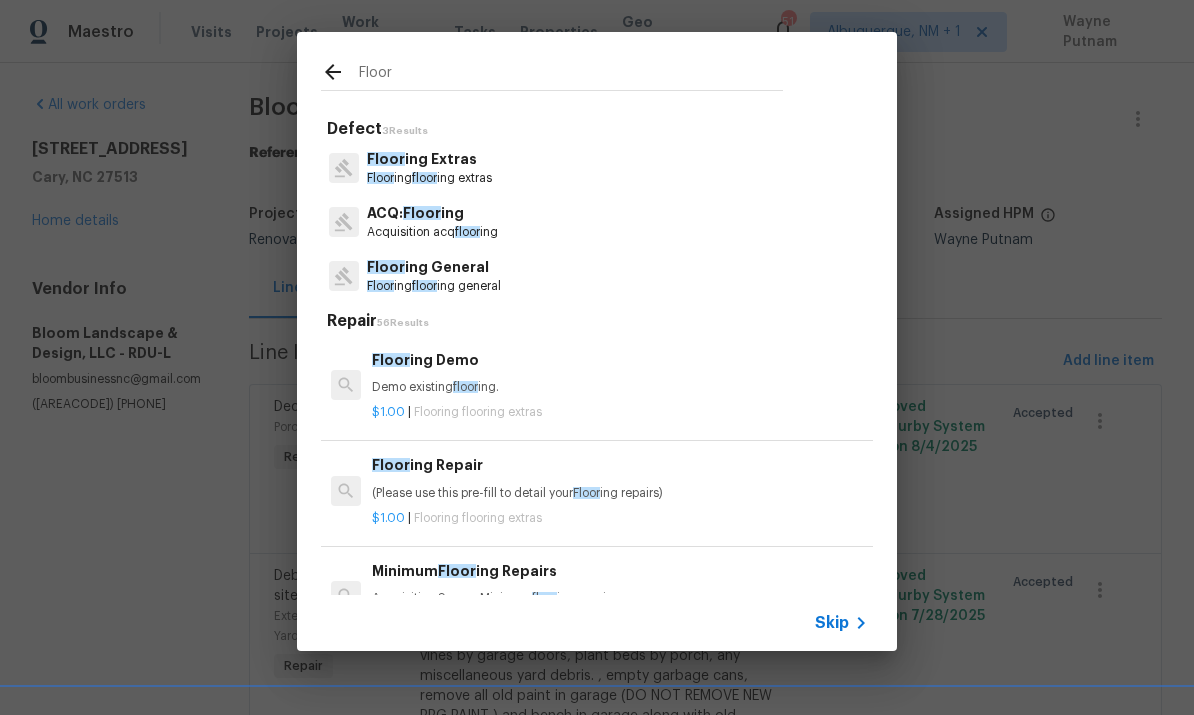 click on "Floor ing  floor ing extras" at bounding box center [429, 178] 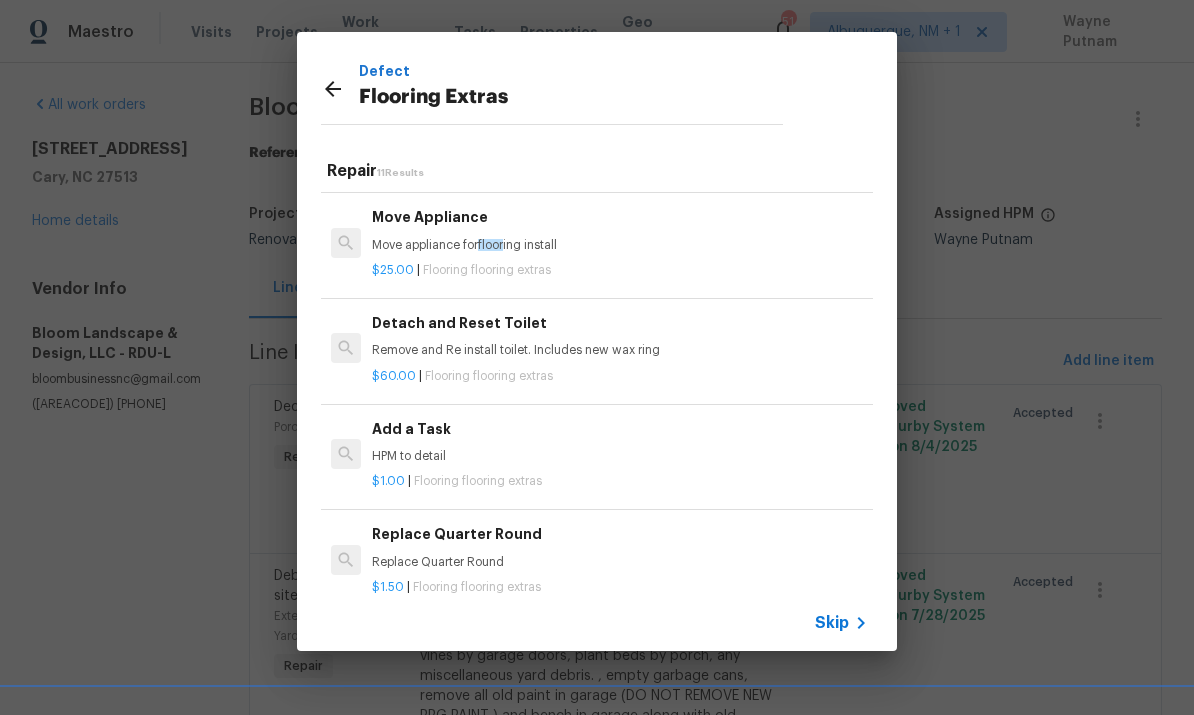 scroll, scrollTop: 526, scrollLeft: 0, axis: vertical 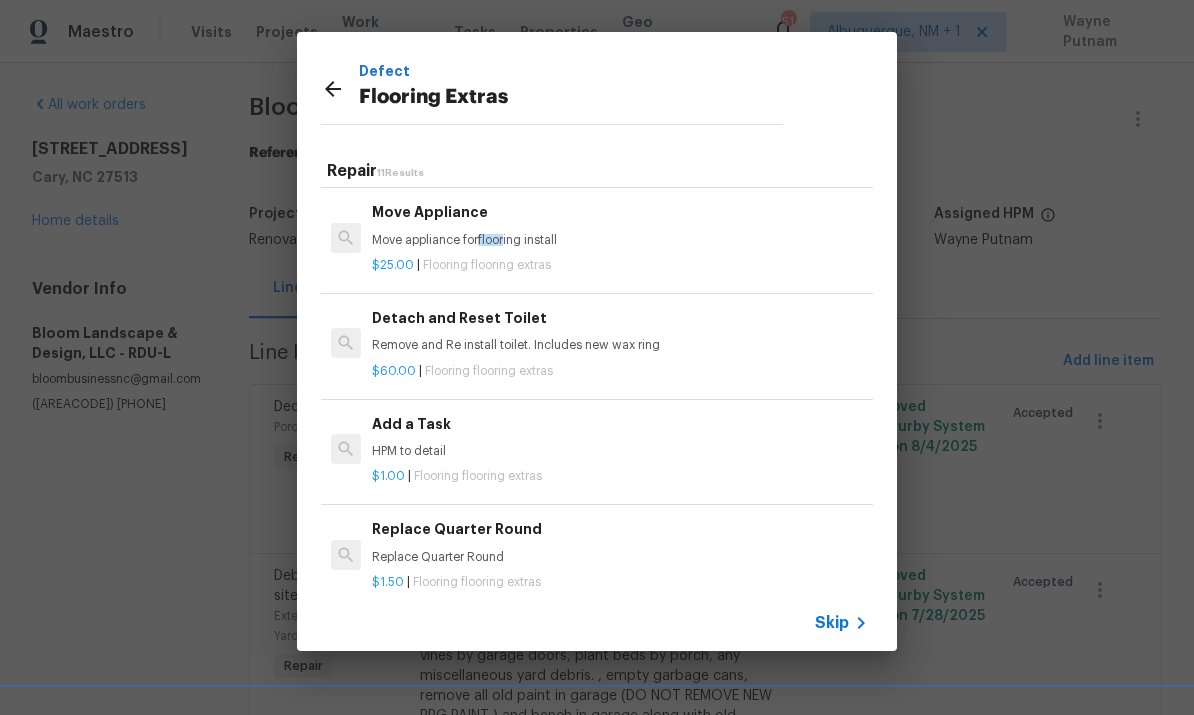 click on "Add a Task" at bounding box center (620, 424) 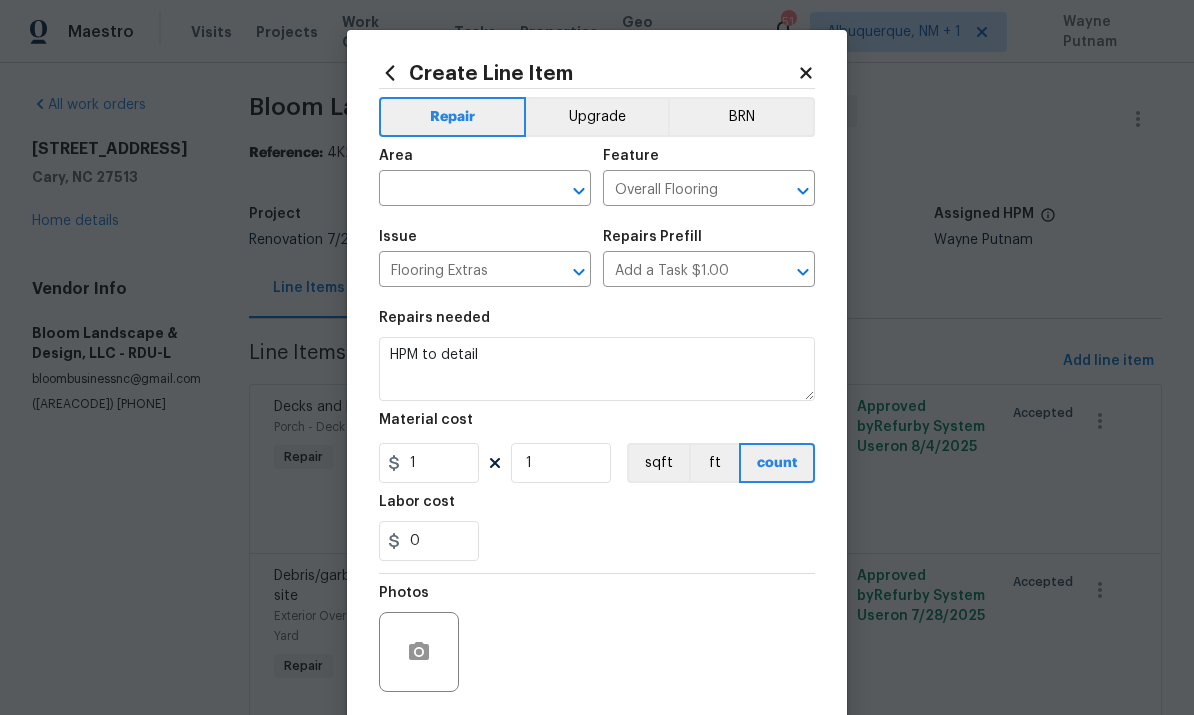 click at bounding box center (457, 190) 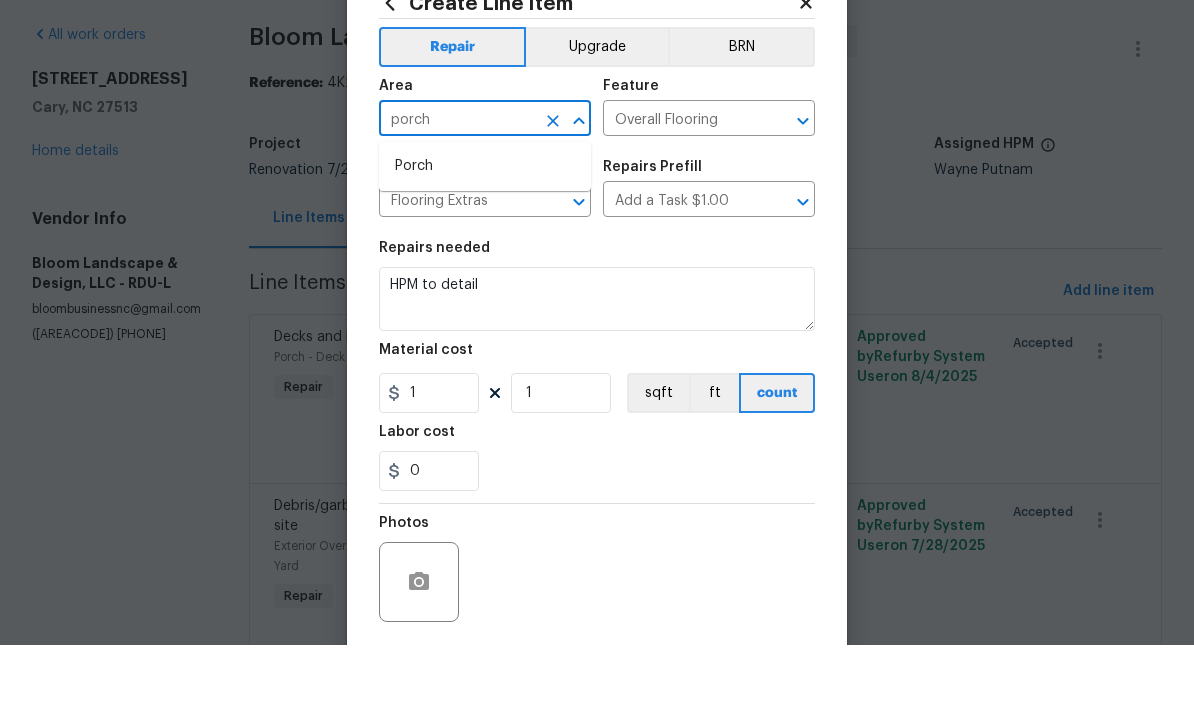 click on "Porch" at bounding box center [485, 236] 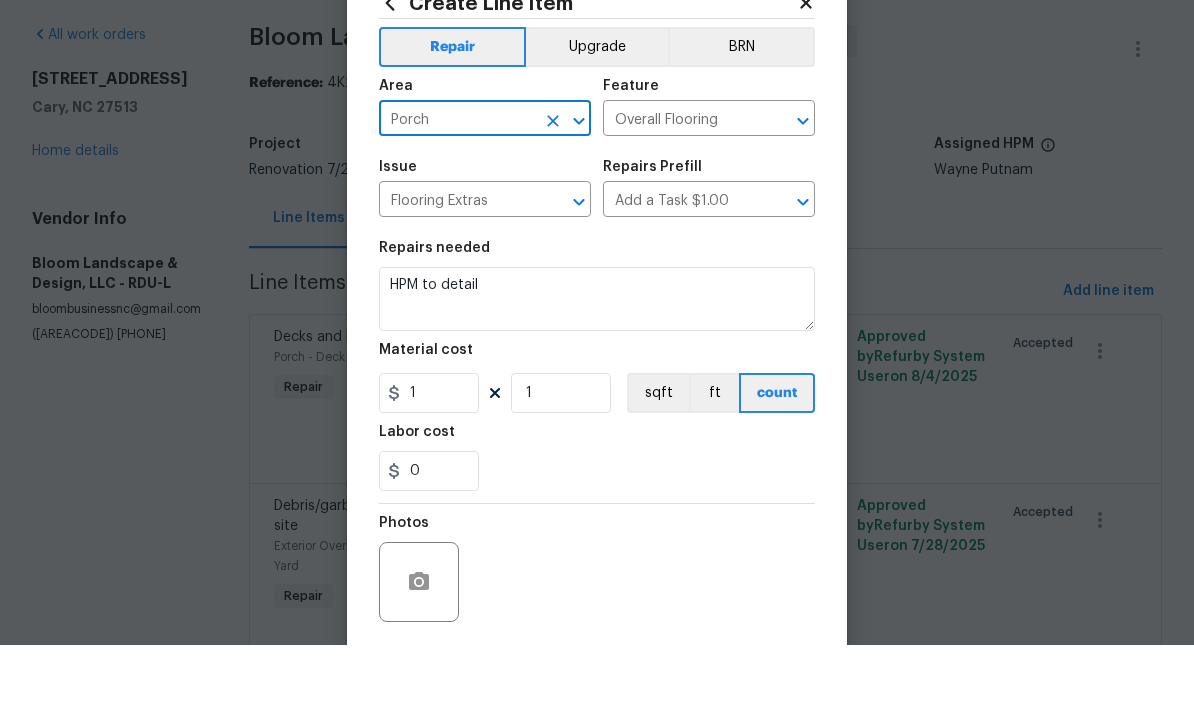 scroll, scrollTop: 70, scrollLeft: 0, axis: vertical 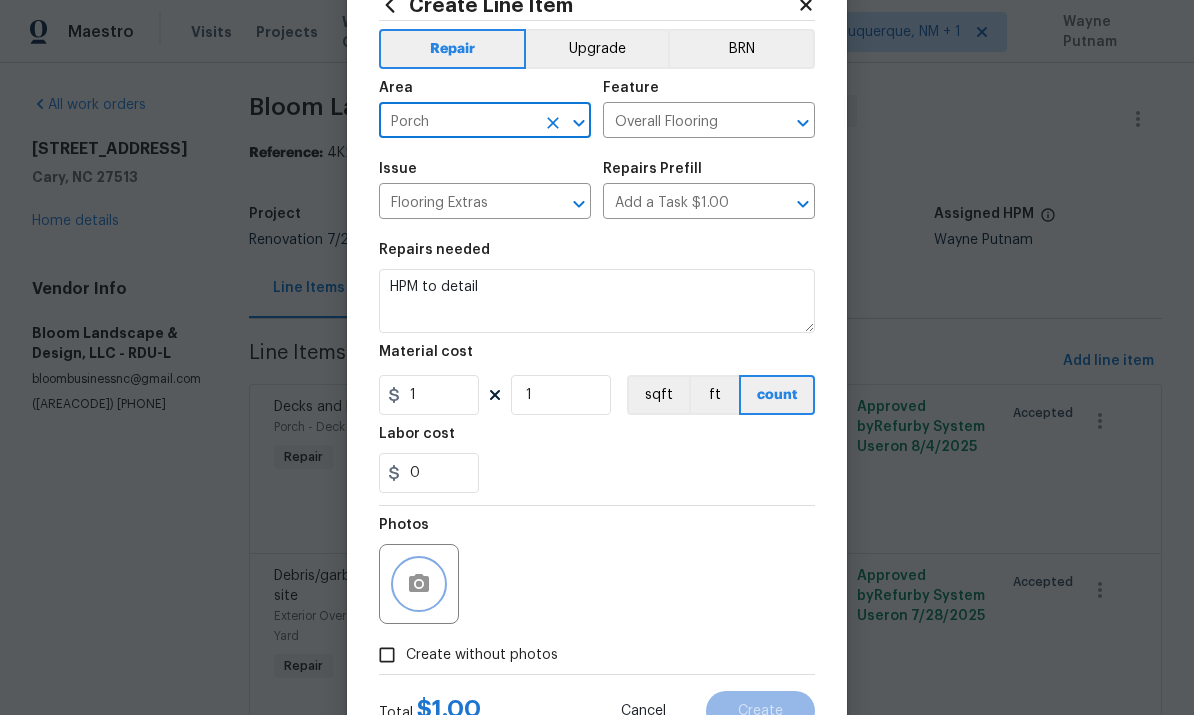click at bounding box center (419, 584) 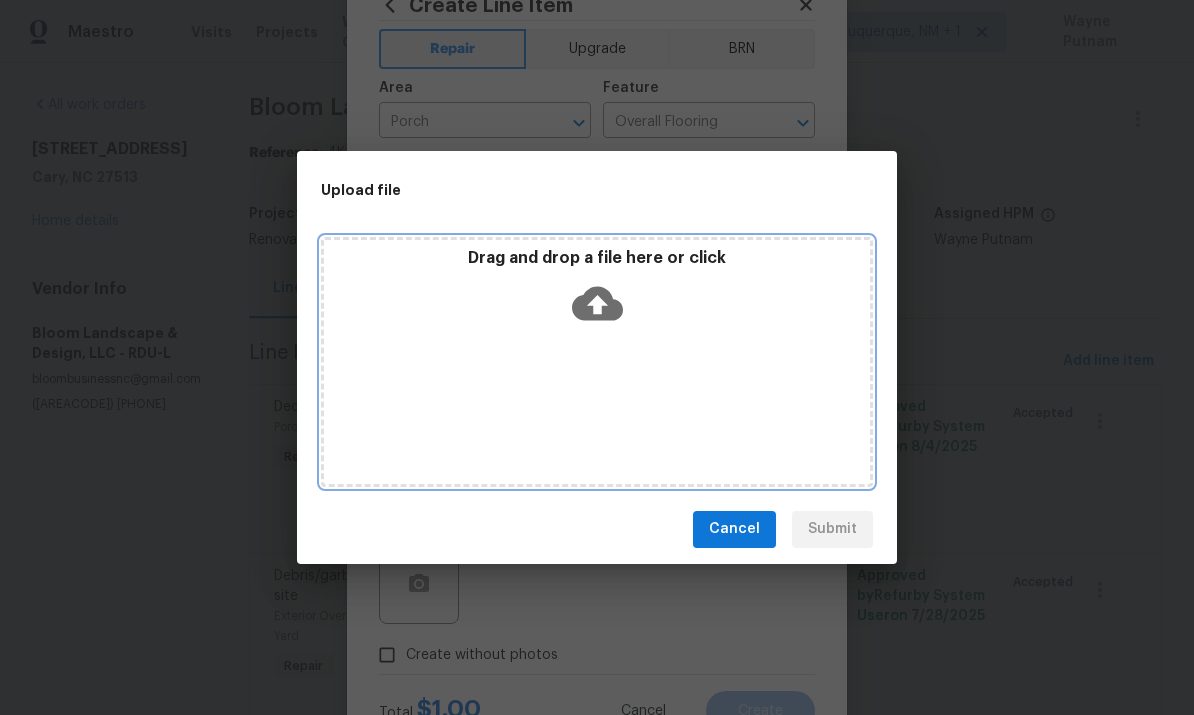 click 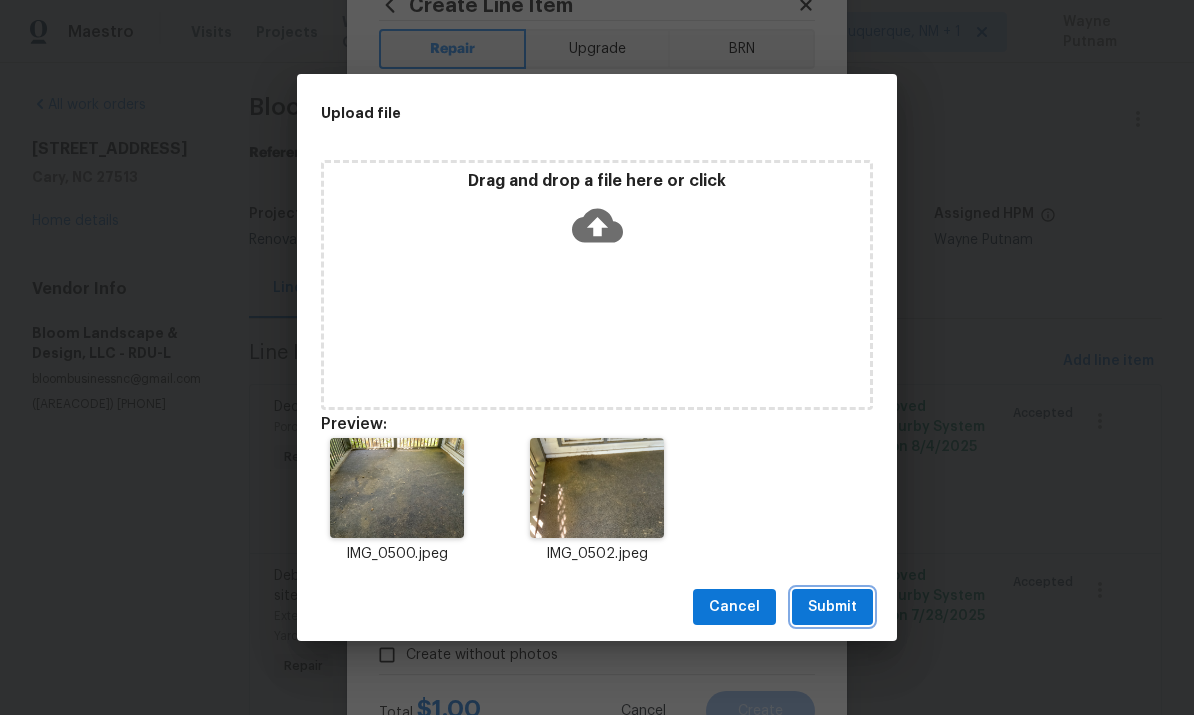 click on "Submit" at bounding box center (832, 607) 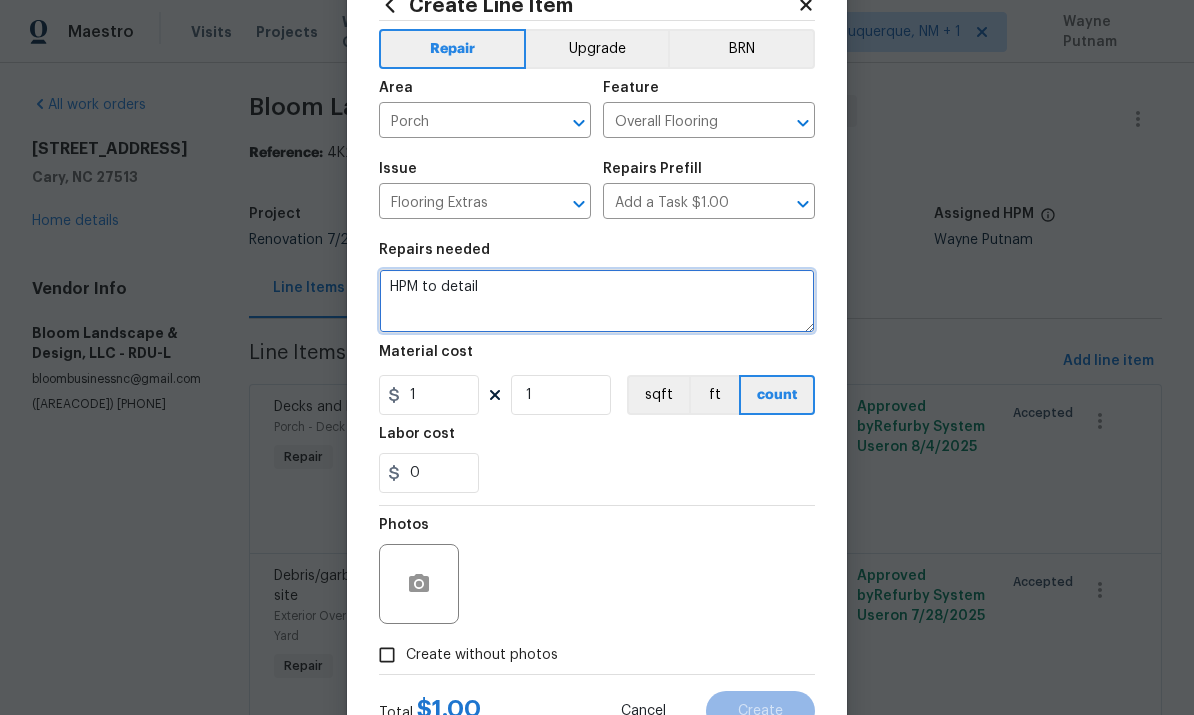 click on "HPM to detail" at bounding box center (597, 301) 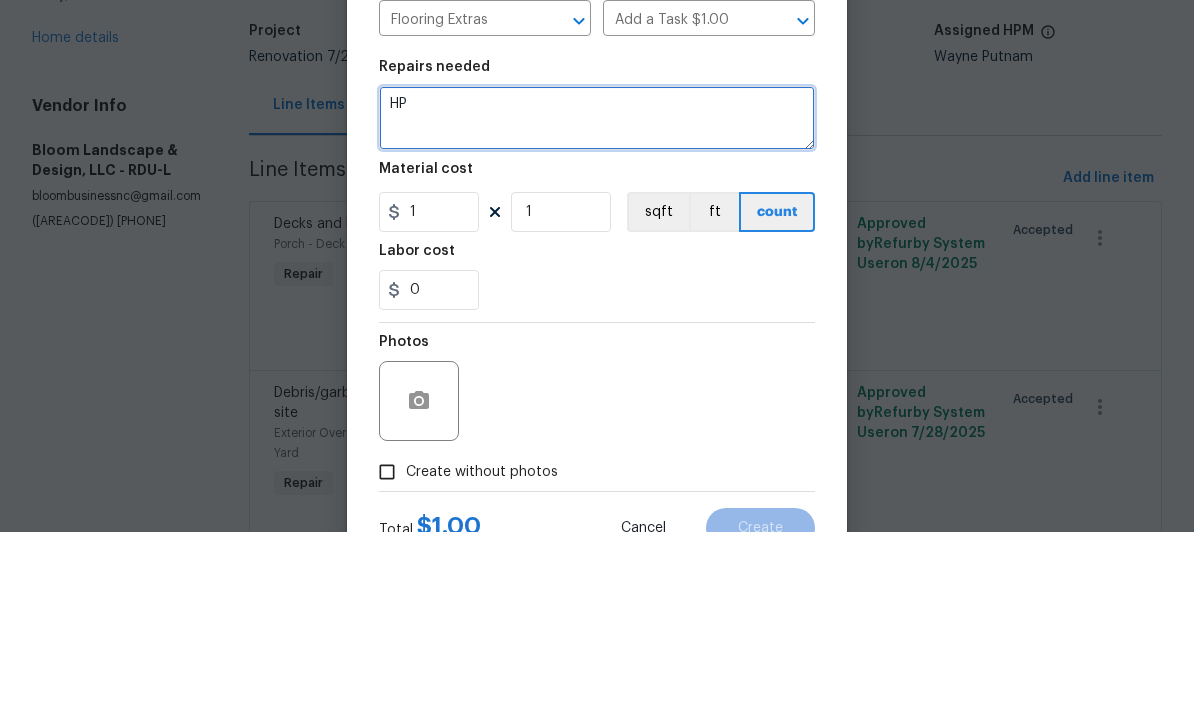 type on "H" 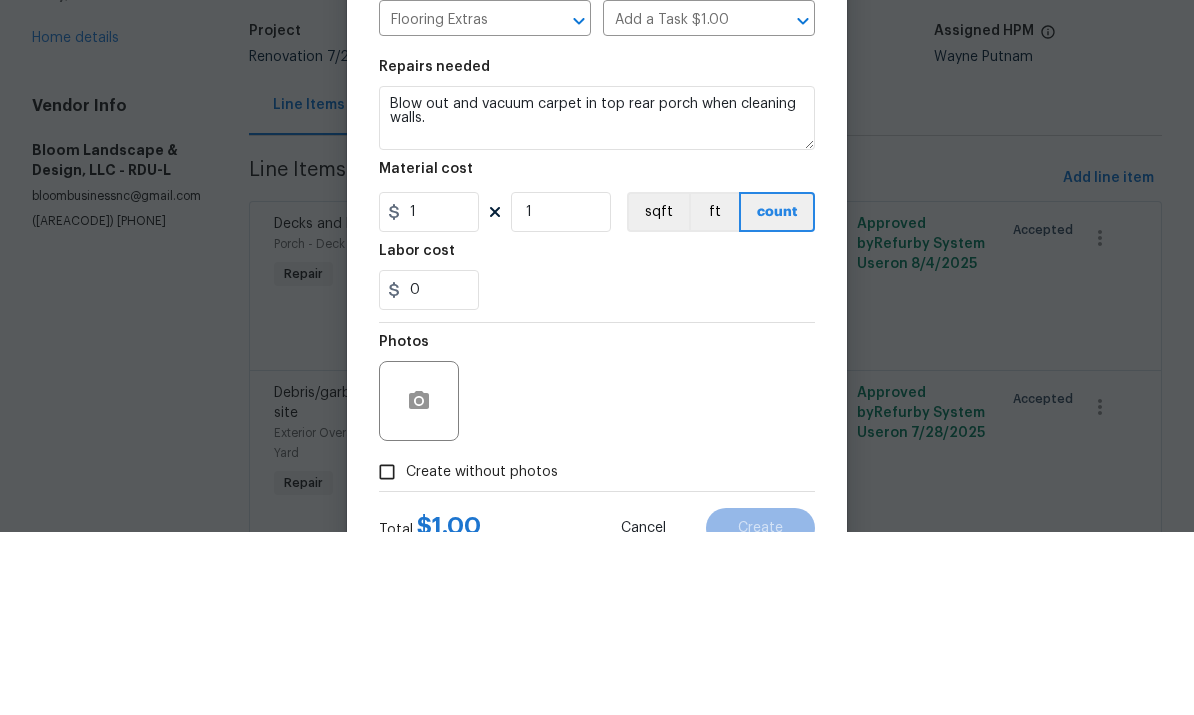 scroll, scrollTop: 75, scrollLeft: 0, axis: vertical 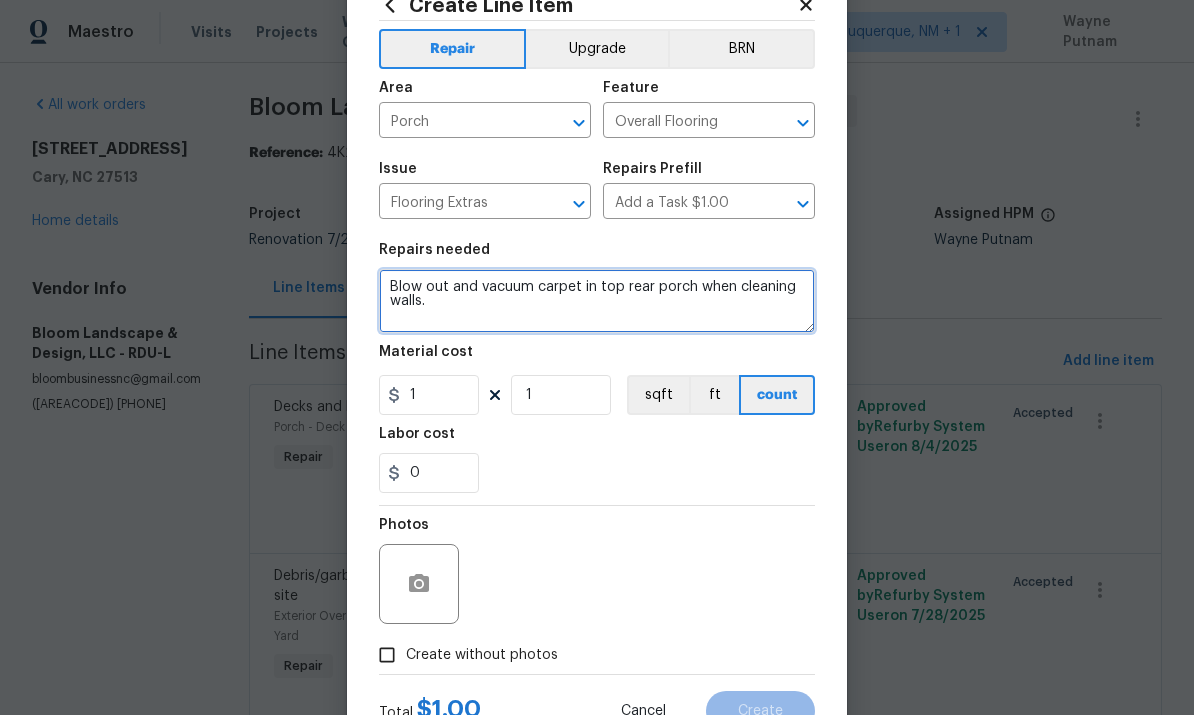 type on "Blow out and vacuum carpet in top rear porch when cleaning walls." 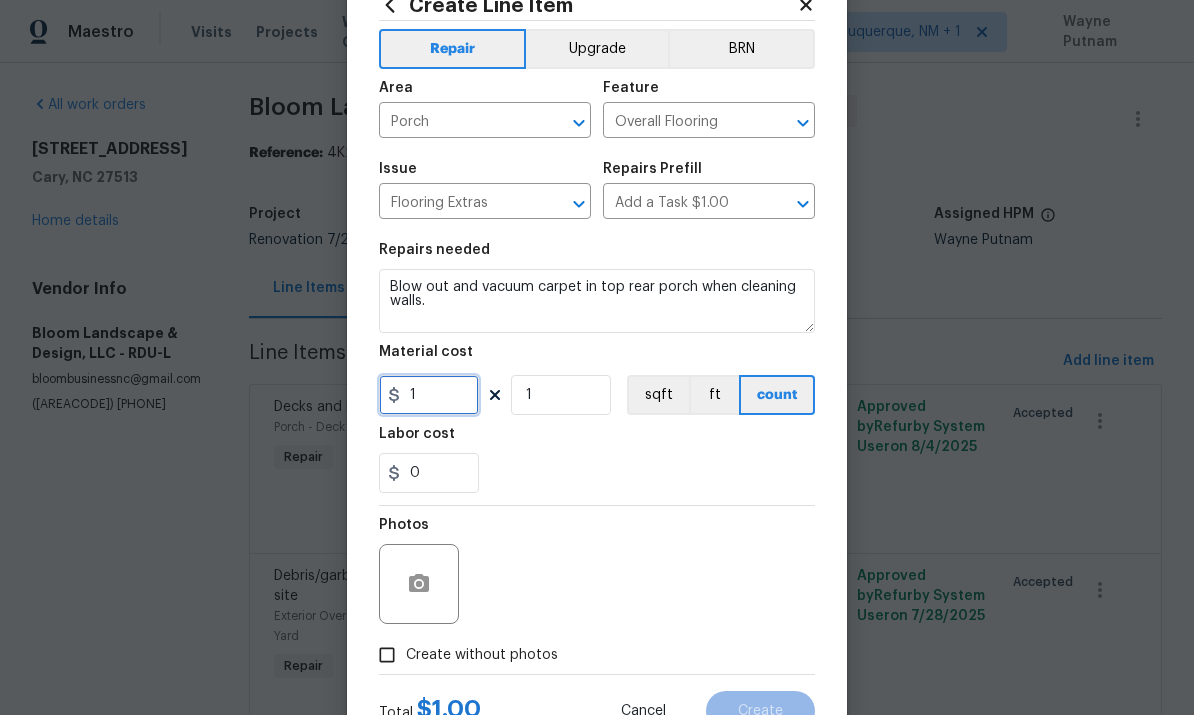click on "1" at bounding box center [429, 395] 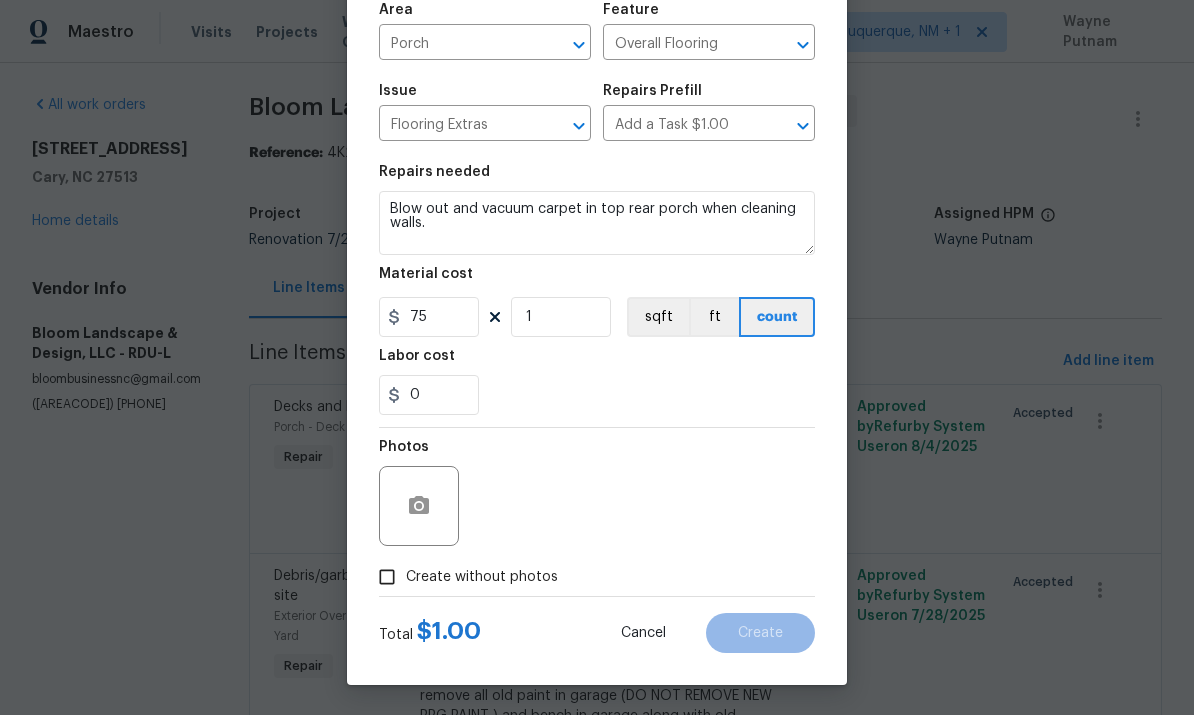 scroll, scrollTop: 150, scrollLeft: 0, axis: vertical 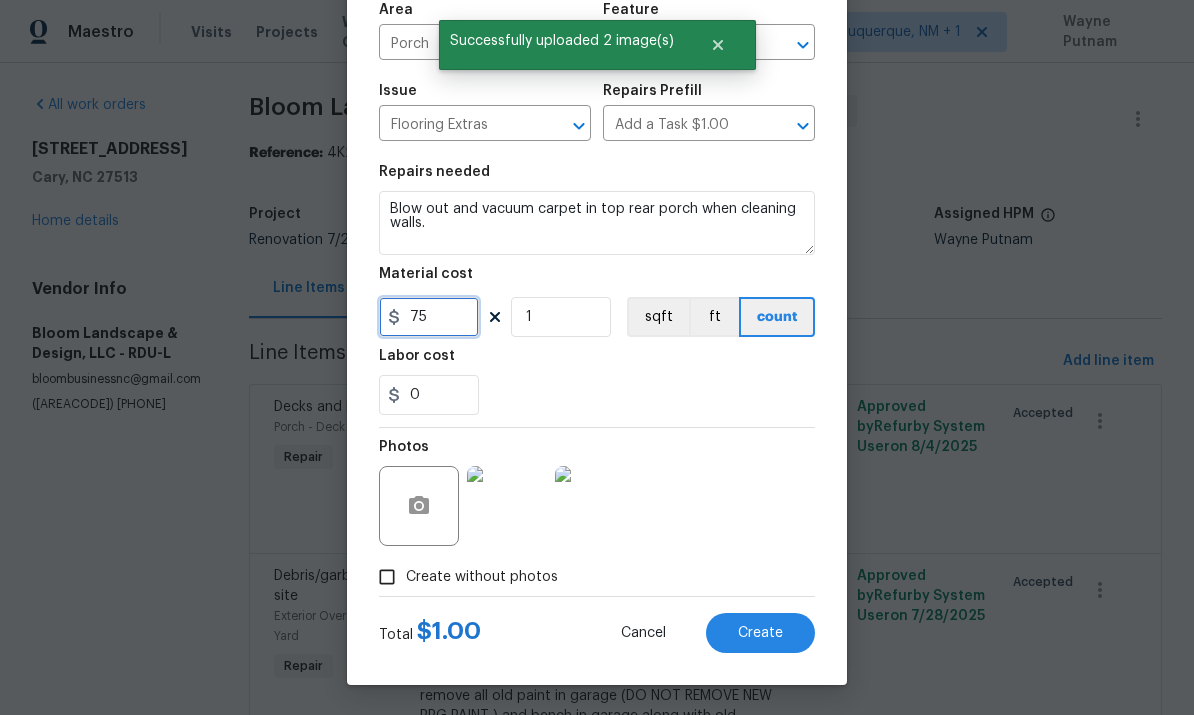 type on "75" 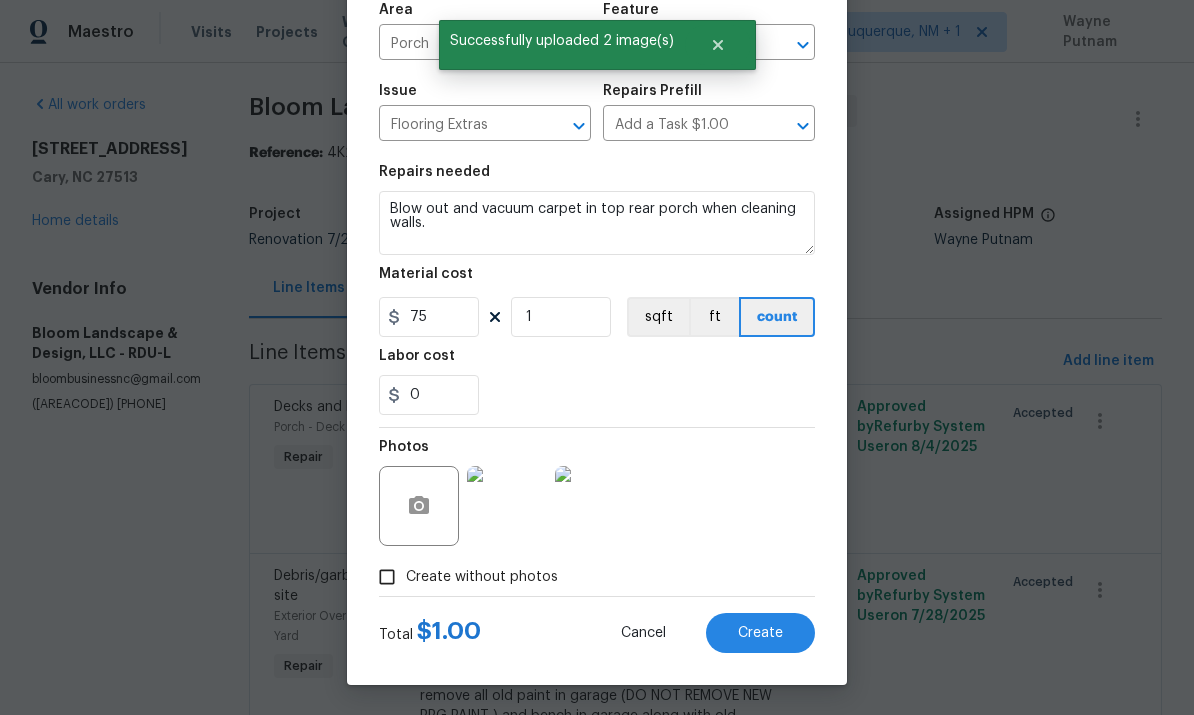 click on "Create" at bounding box center (760, 633) 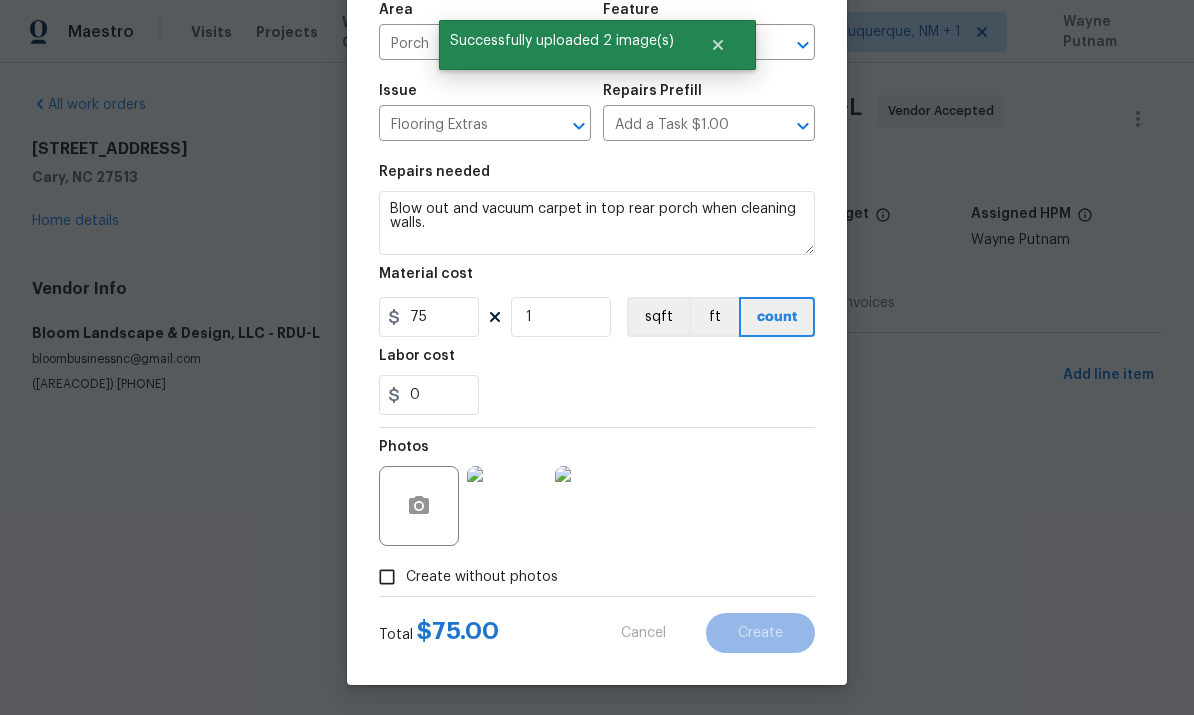 scroll, scrollTop: 0, scrollLeft: 0, axis: both 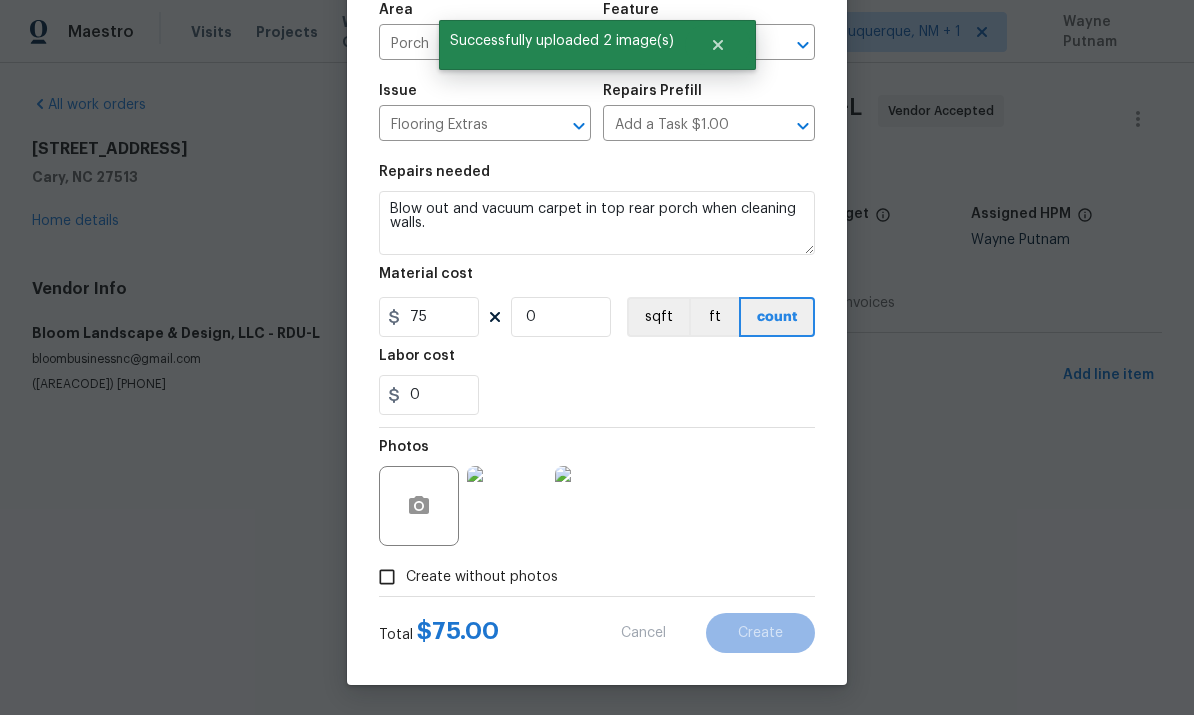 type 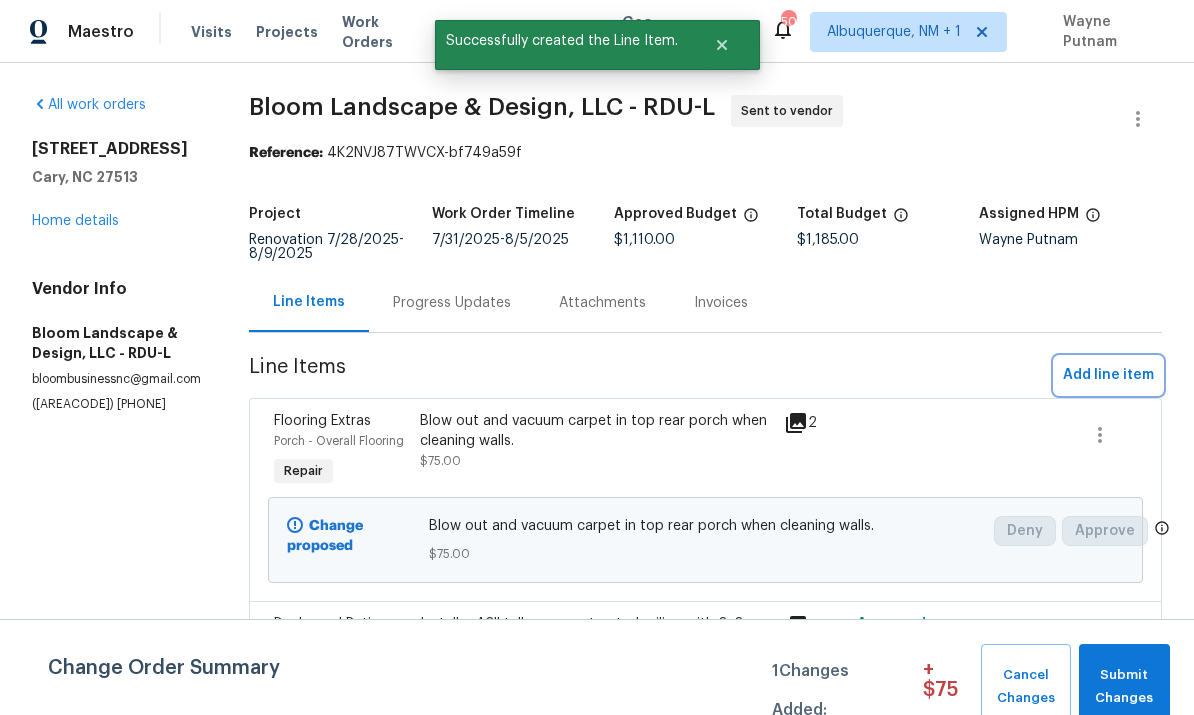 click on "Add line item" at bounding box center [1108, 375] 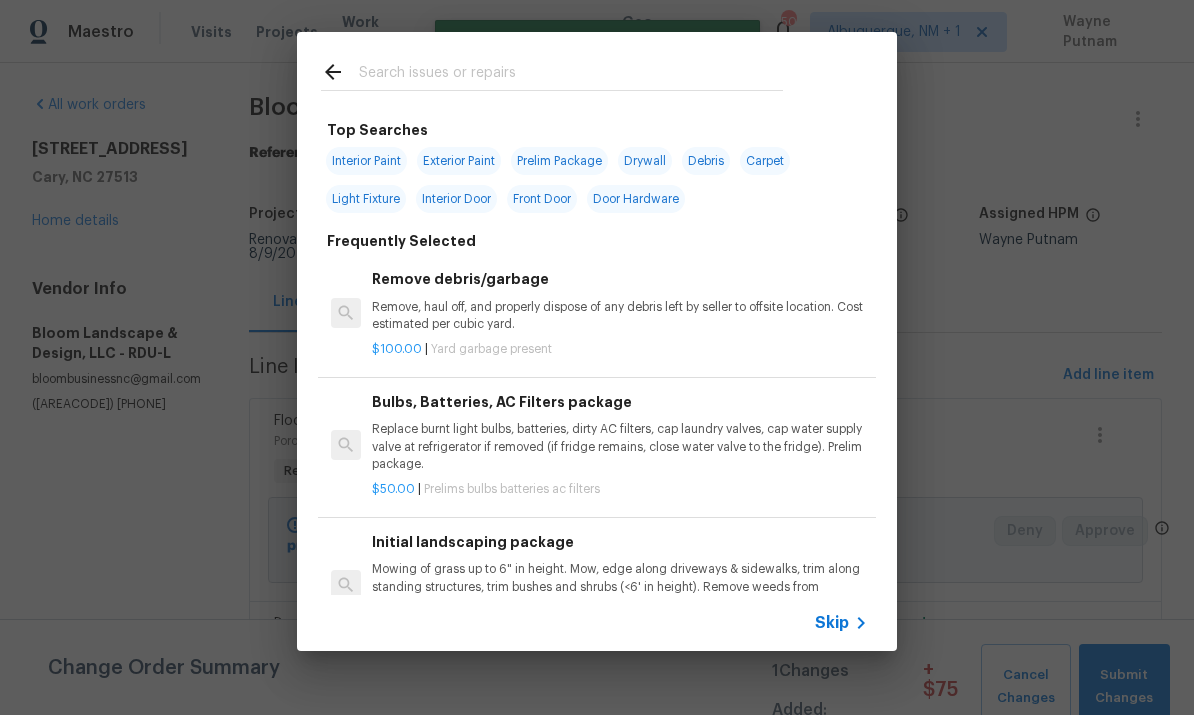 click at bounding box center [571, 75] 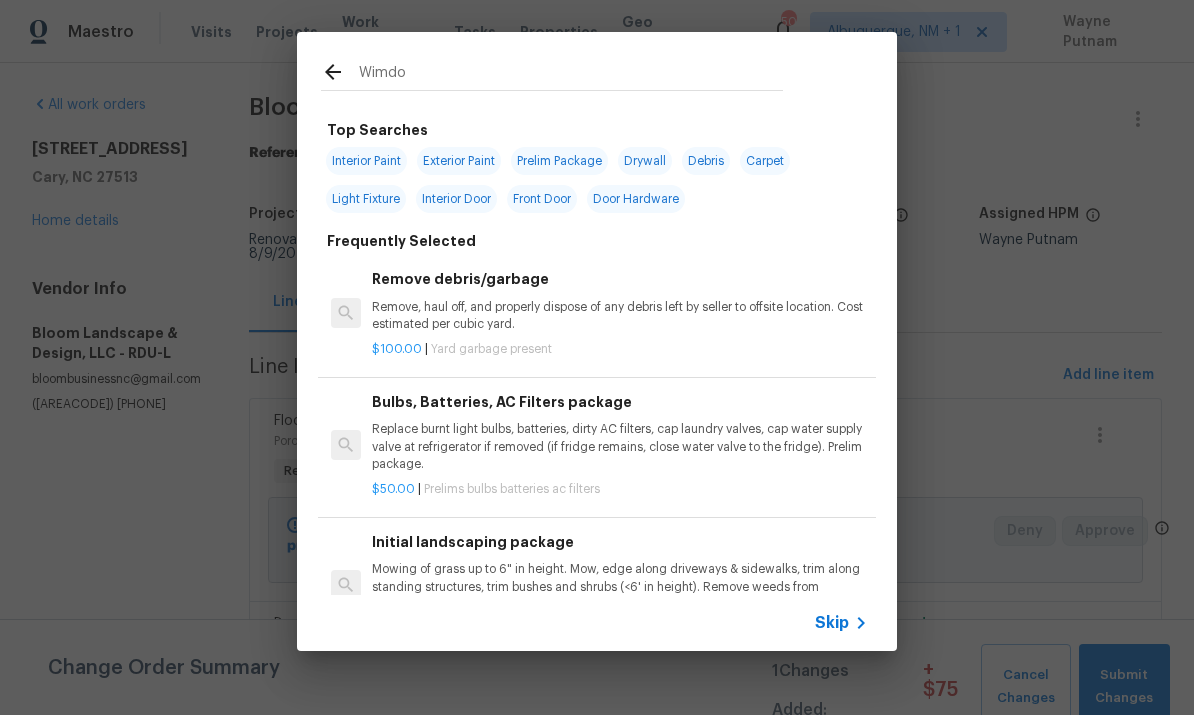 type on "Wimdow" 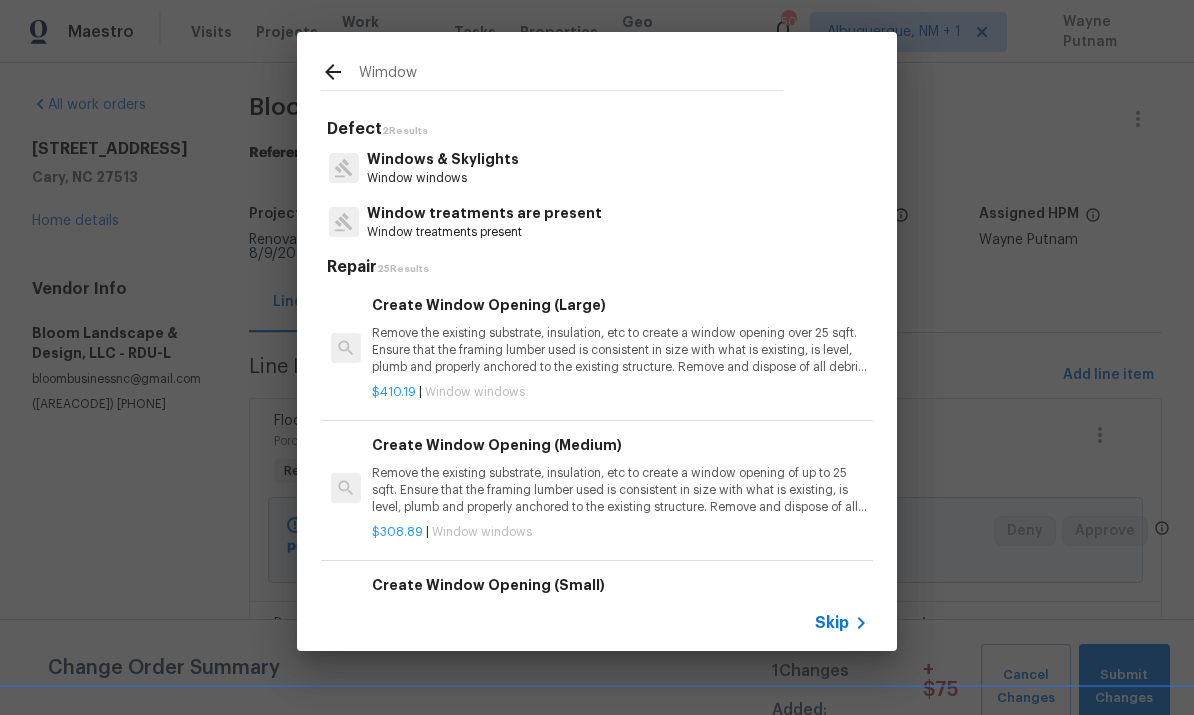 click on "Window windows" at bounding box center (443, 178) 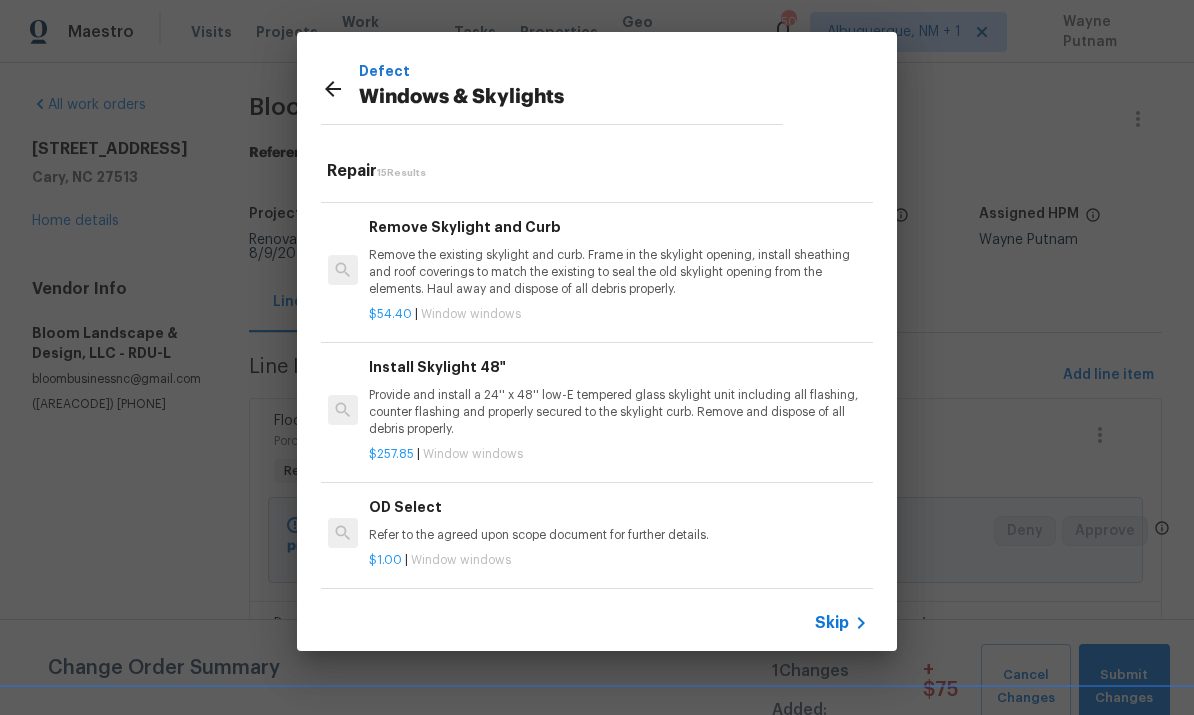 scroll, scrollTop: 1469, scrollLeft: 3, axis: both 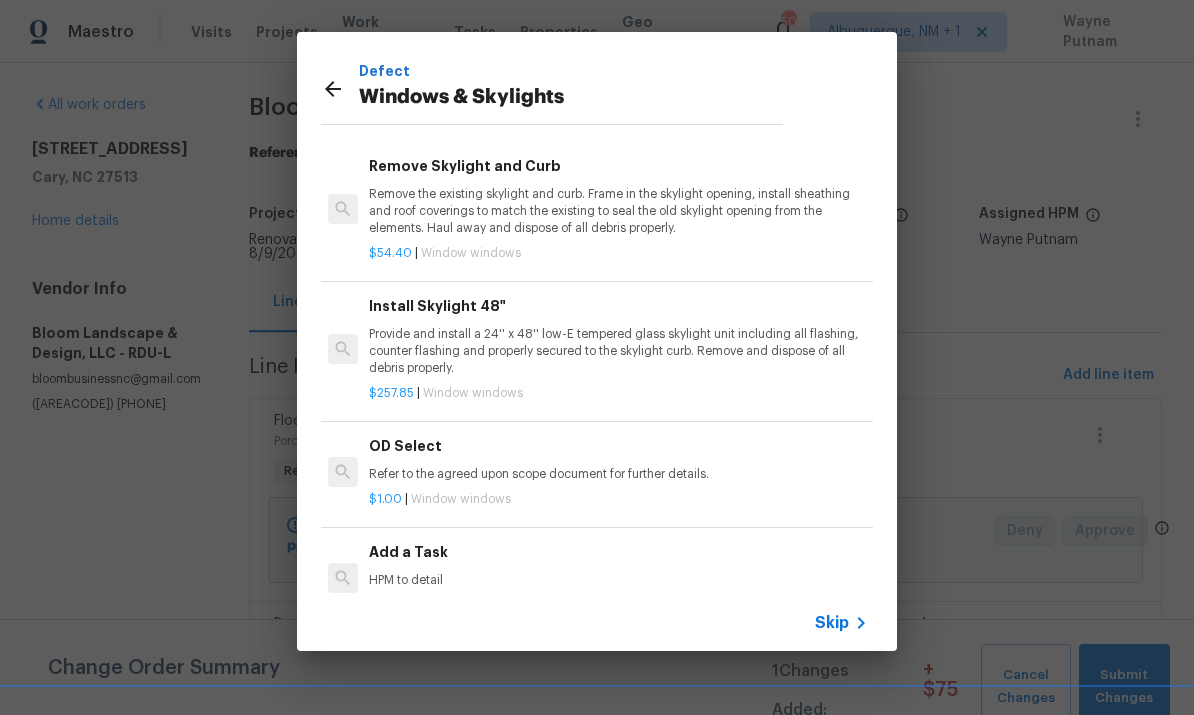 click on "Add a Task" at bounding box center [617, 552] 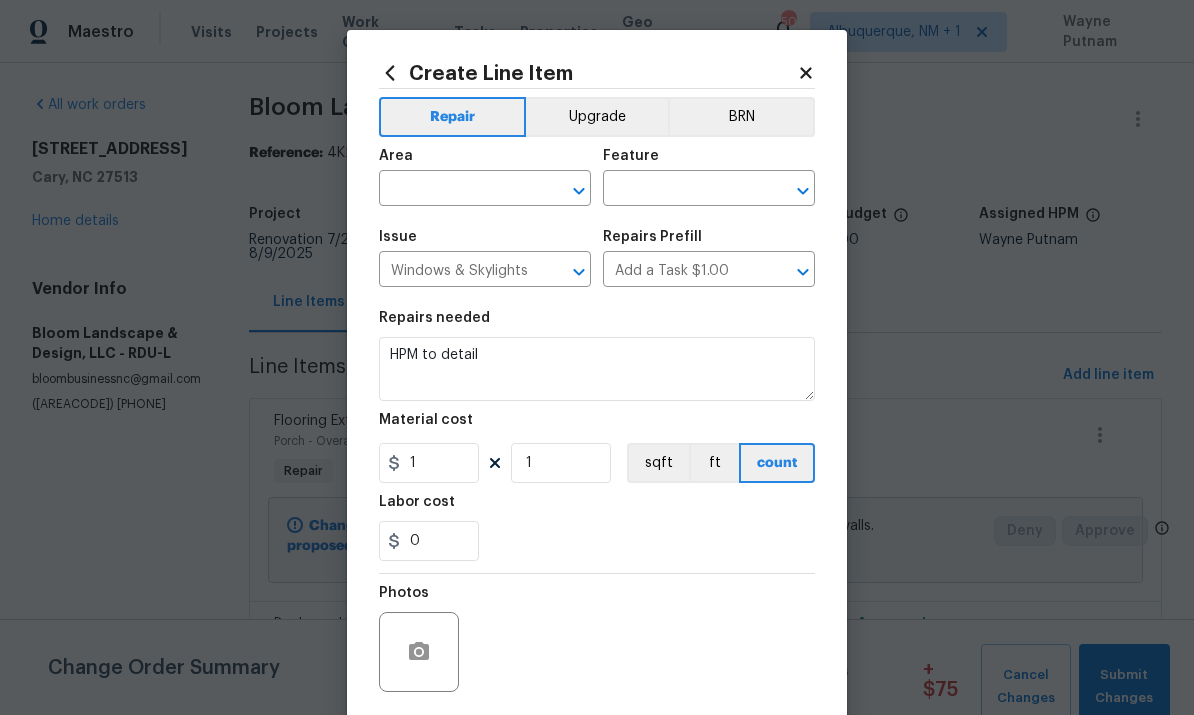 click at bounding box center (457, 190) 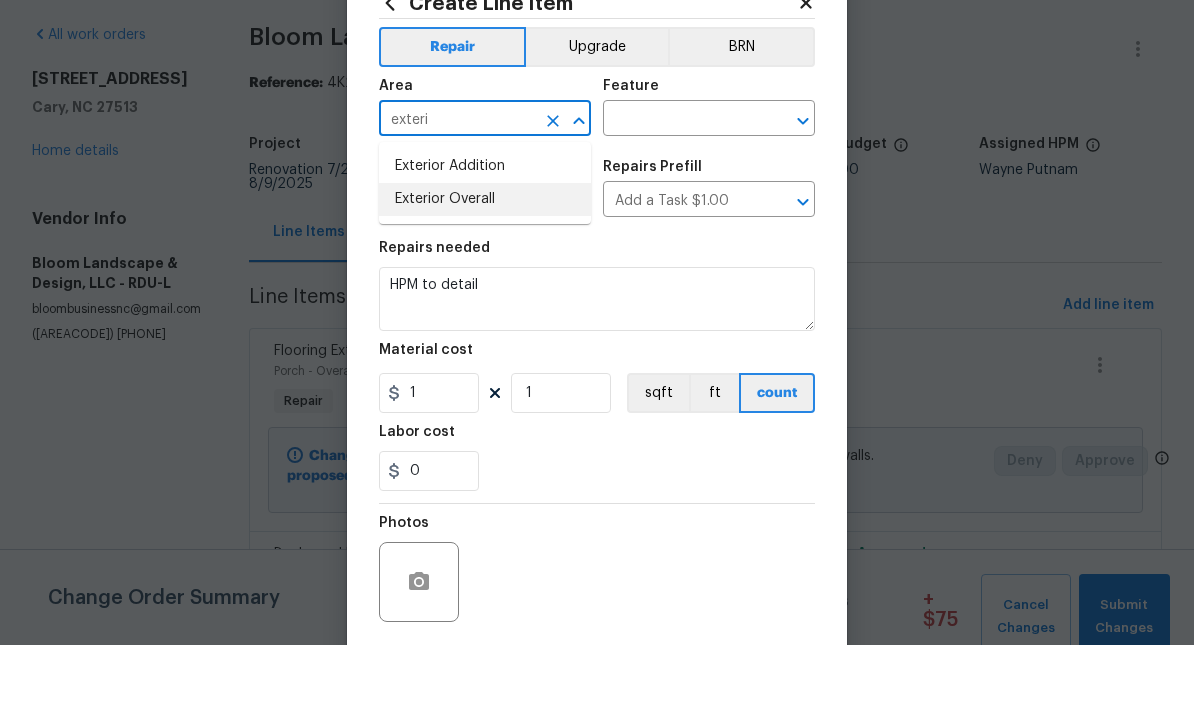 click on "Exterior Overall" at bounding box center [485, 269] 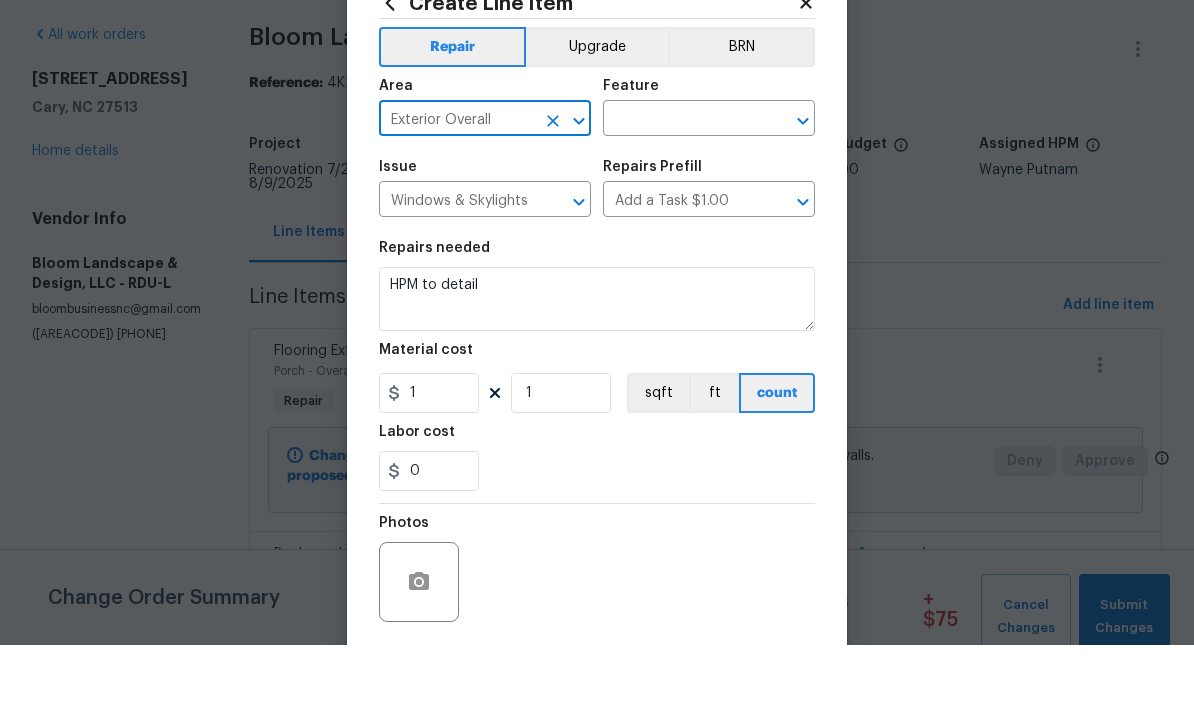 click at bounding box center [681, 190] 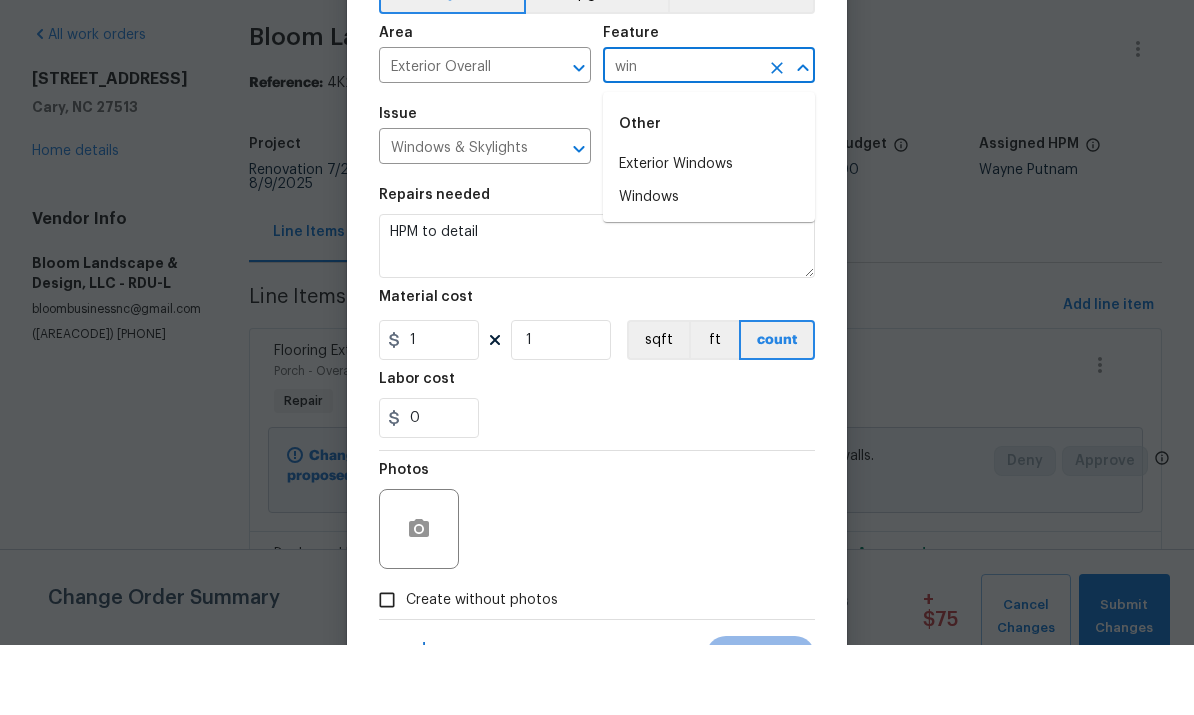 scroll, scrollTop: 50, scrollLeft: 0, axis: vertical 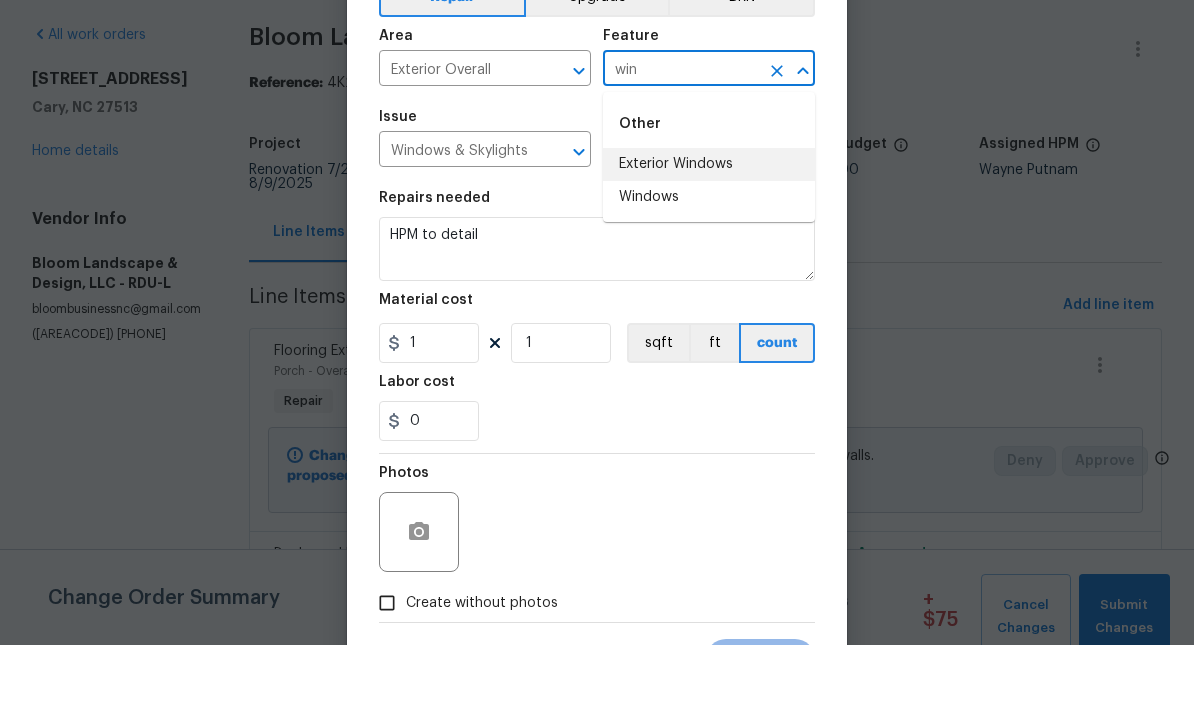 click on "Exterior Windows" at bounding box center (709, 234) 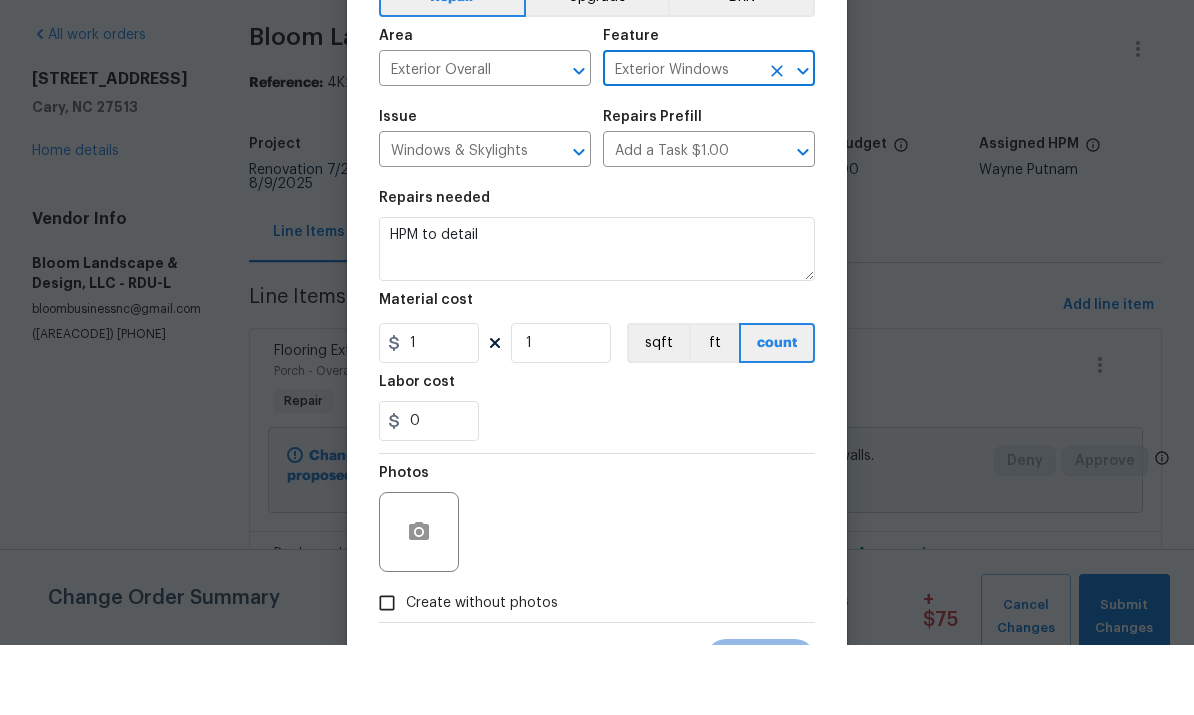 scroll, scrollTop: 70, scrollLeft: 0, axis: vertical 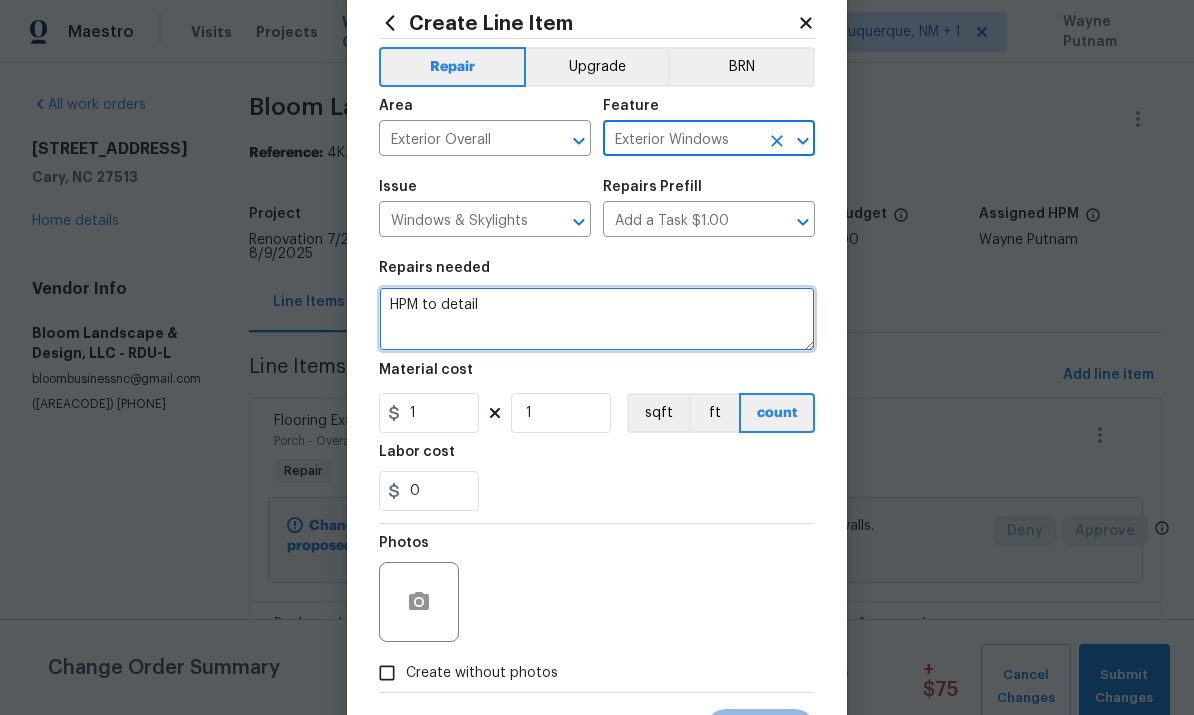 click on "HPM to detail" at bounding box center (597, 319) 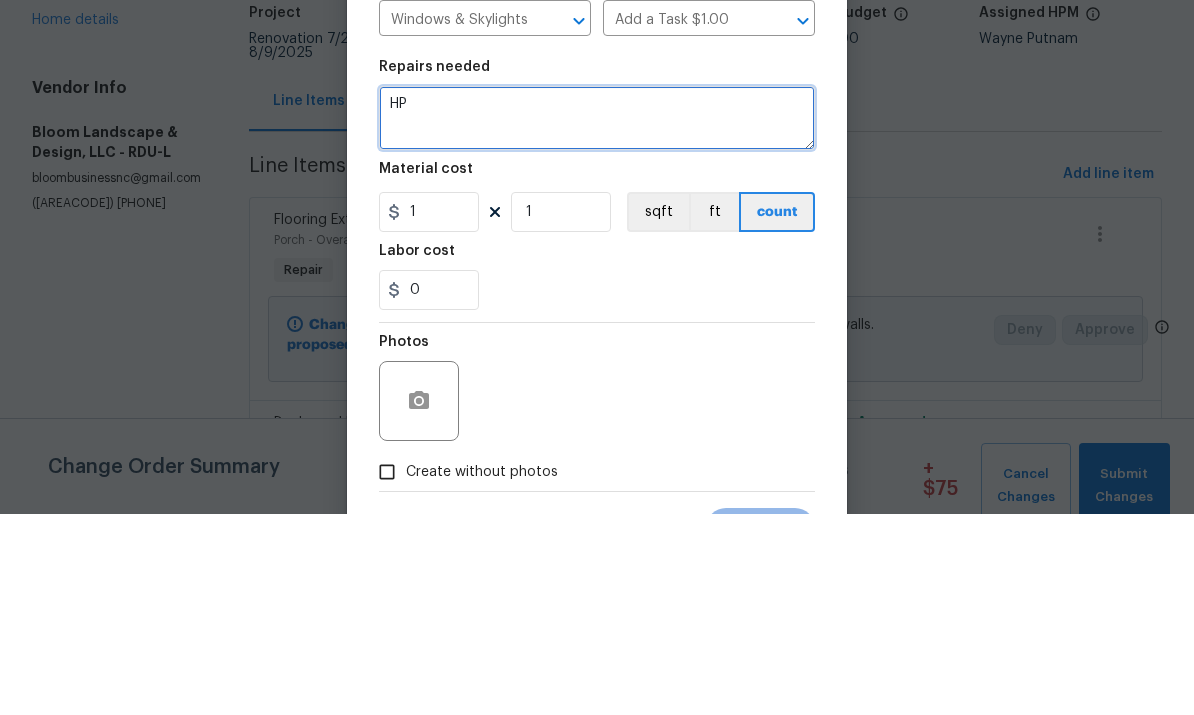 type on "H" 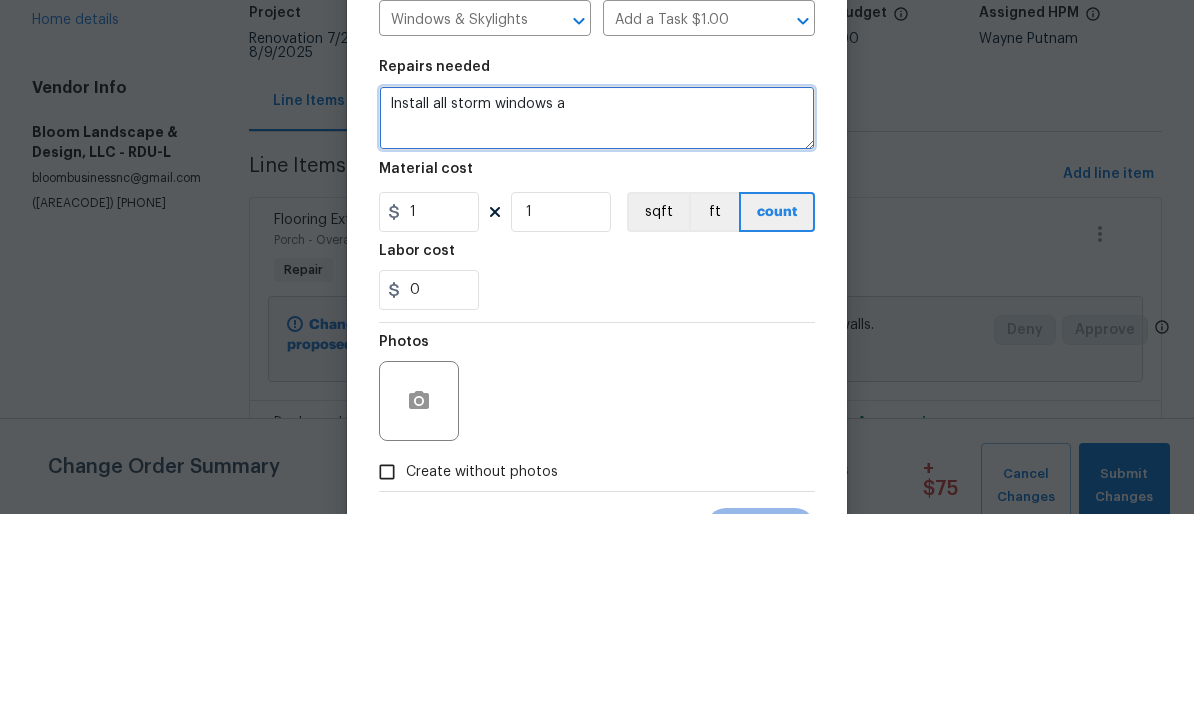 click on "Install all storm windows a" at bounding box center [597, 319] 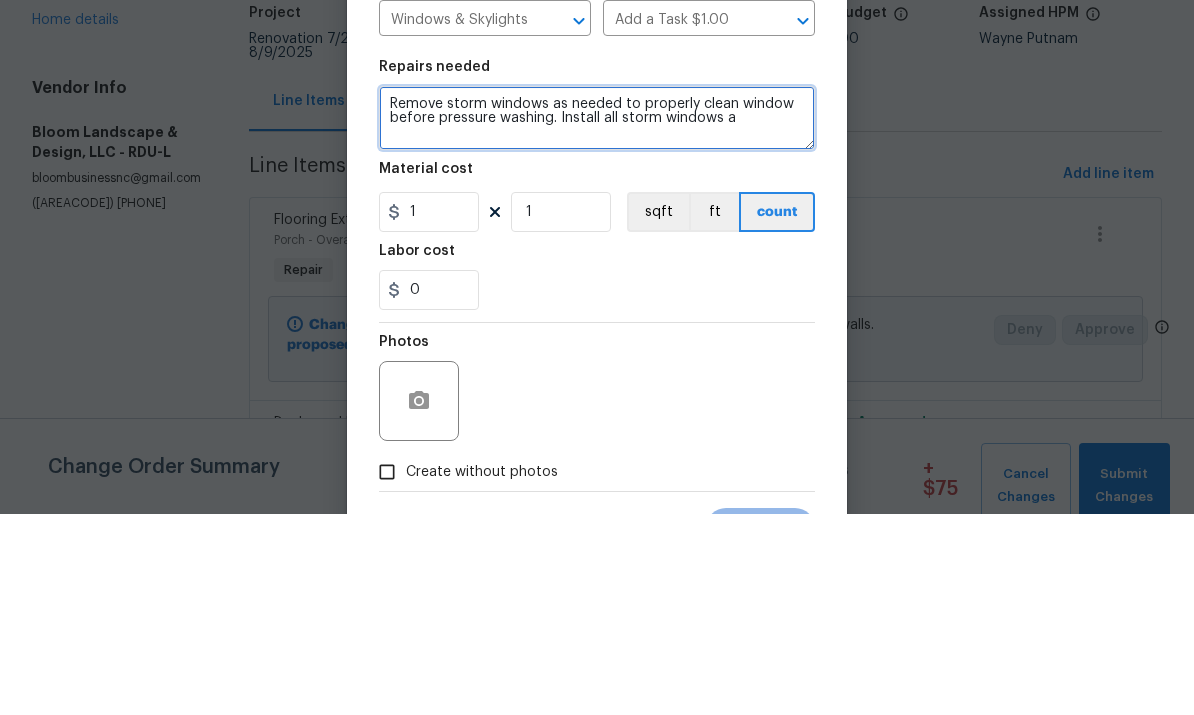 click on "Remove storm windows as needed to properly clean window before pressure washing. Install all storm windows a" at bounding box center [597, 319] 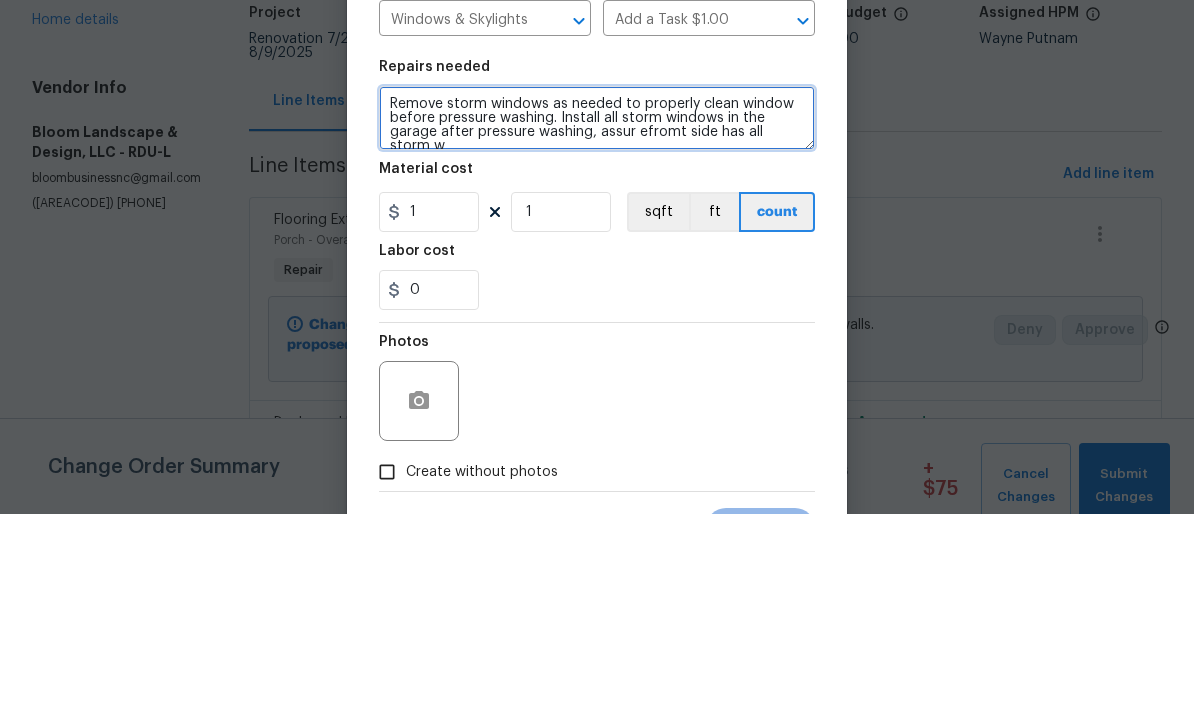 scroll, scrollTop: 4, scrollLeft: 0, axis: vertical 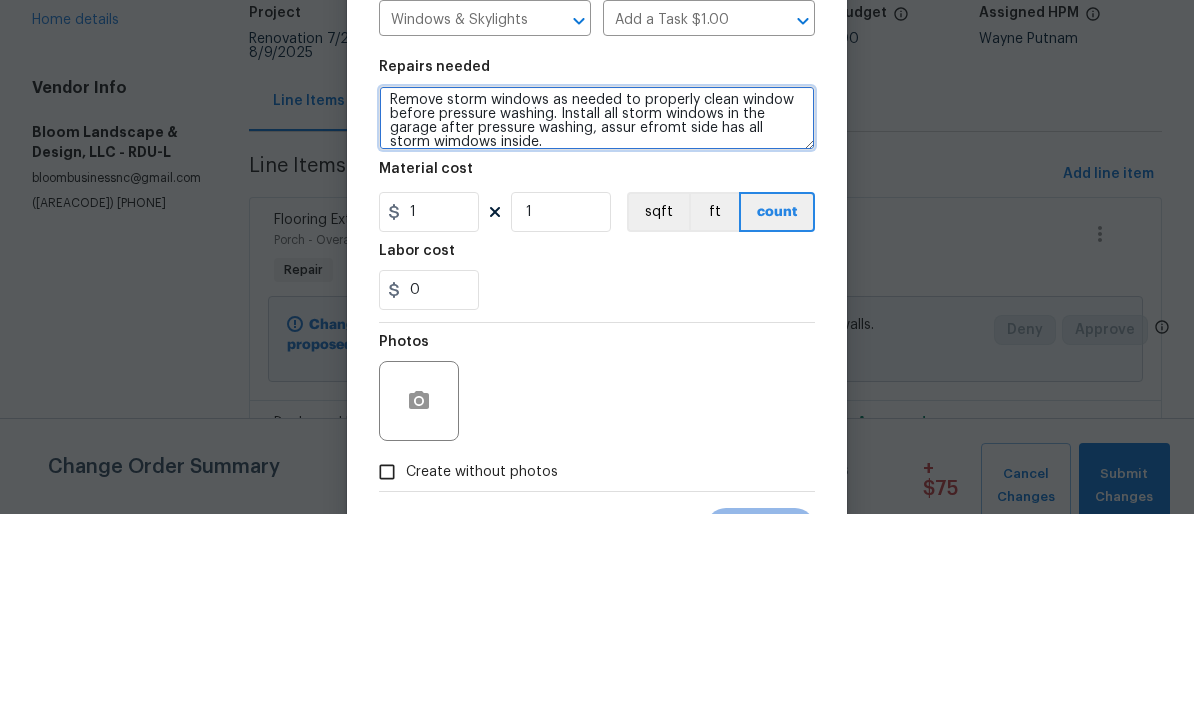 click on "Remove storm windows as needed to properly clean window before pressure washing. Install all storm windows in the garage after pressure washing, assur efromt side has all storm wimdows inside." at bounding box center (597, 319) 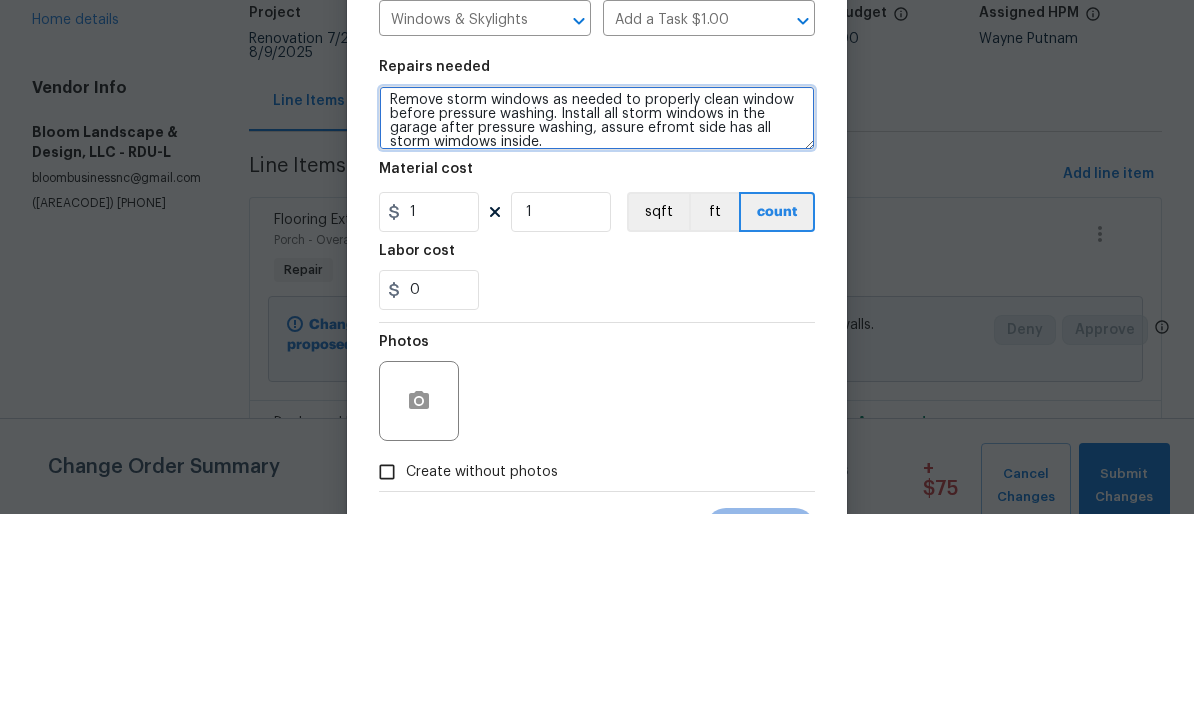 click on "Remove storm windows as needed to properly clean window before pressure washing. Install all storm windows in the garage after pressure washing, assure efromt side has all storm wimdows inside." at bounding box center [597, 319] 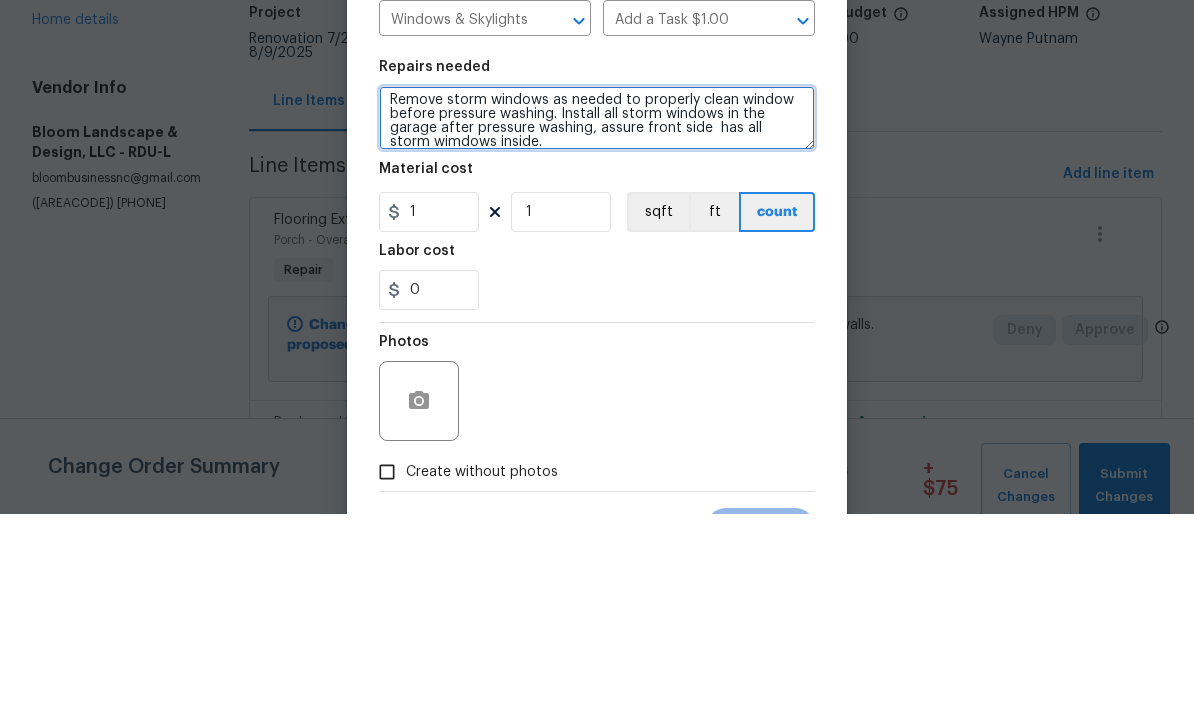 click on "Remove storm windows as needed to properly clean window before pressure washing. Install all storm windows in the garage after pressure washing, assure front side  has all storm wimdows inside." at bounding box center [597, 319] 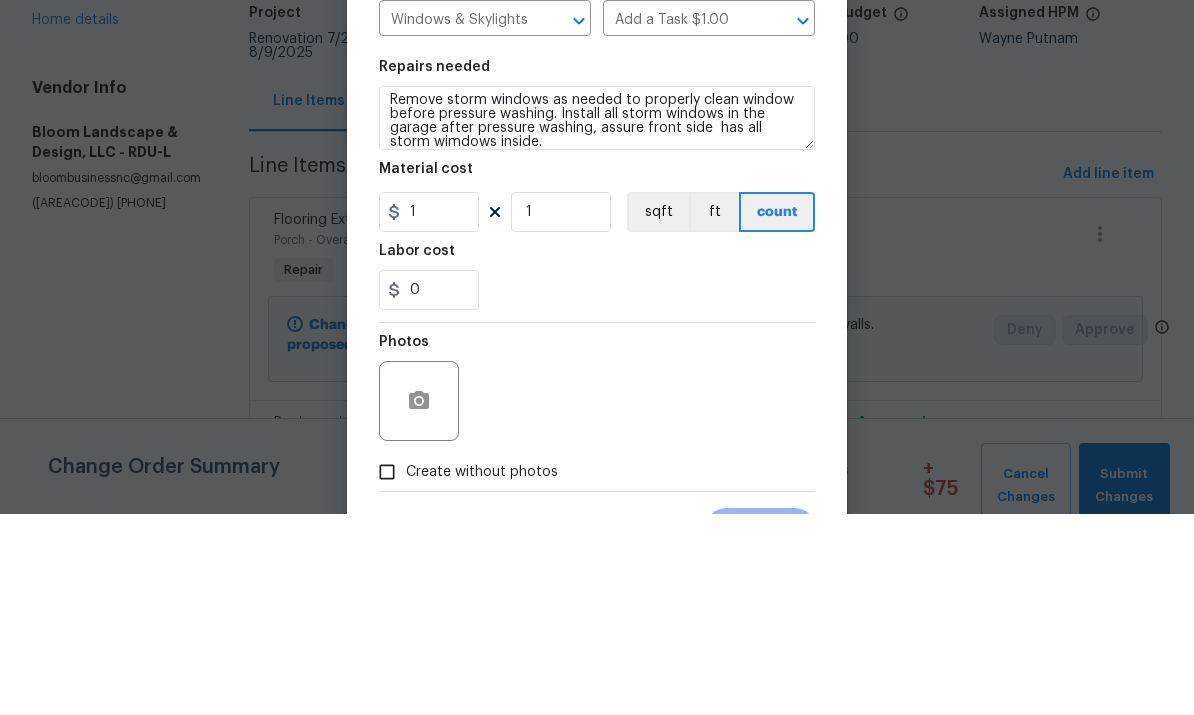 scroll, scrollTop: 75, scrollLeft: 0, axis: vertical 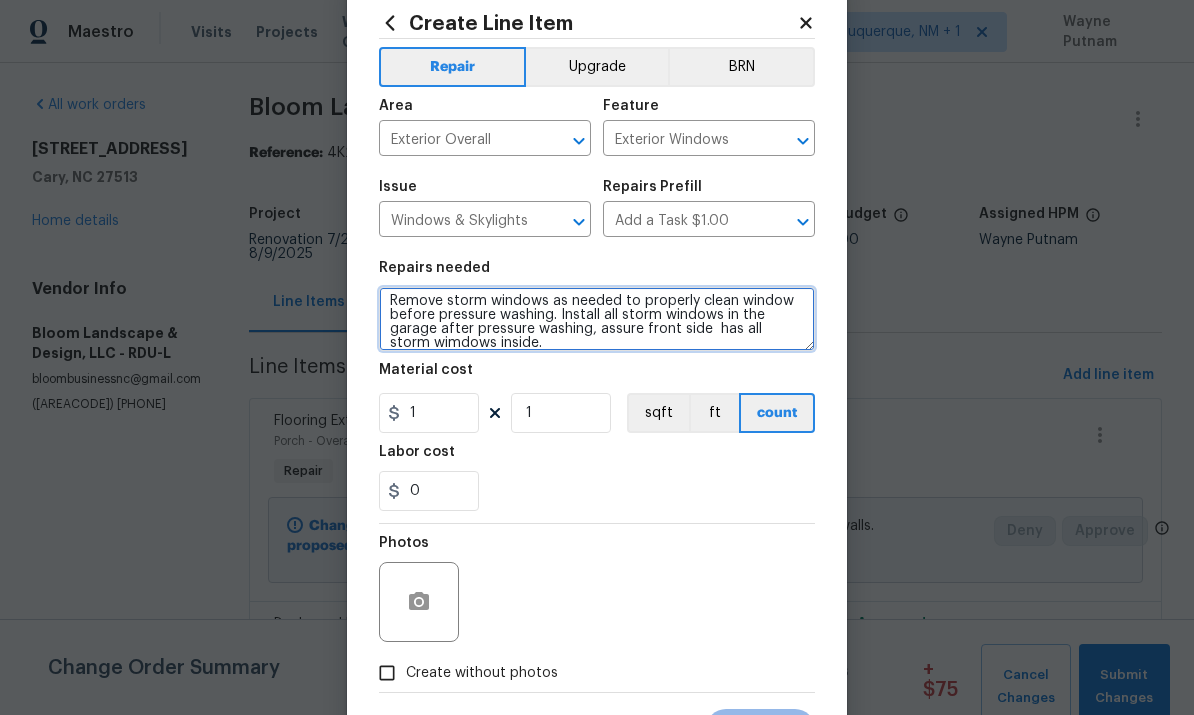 type on "Remove storm windows as needed to properly clean window before pressure washing. Install all storm windows in the garage after pressure washing, assure front side  has all storm wimdows inside." 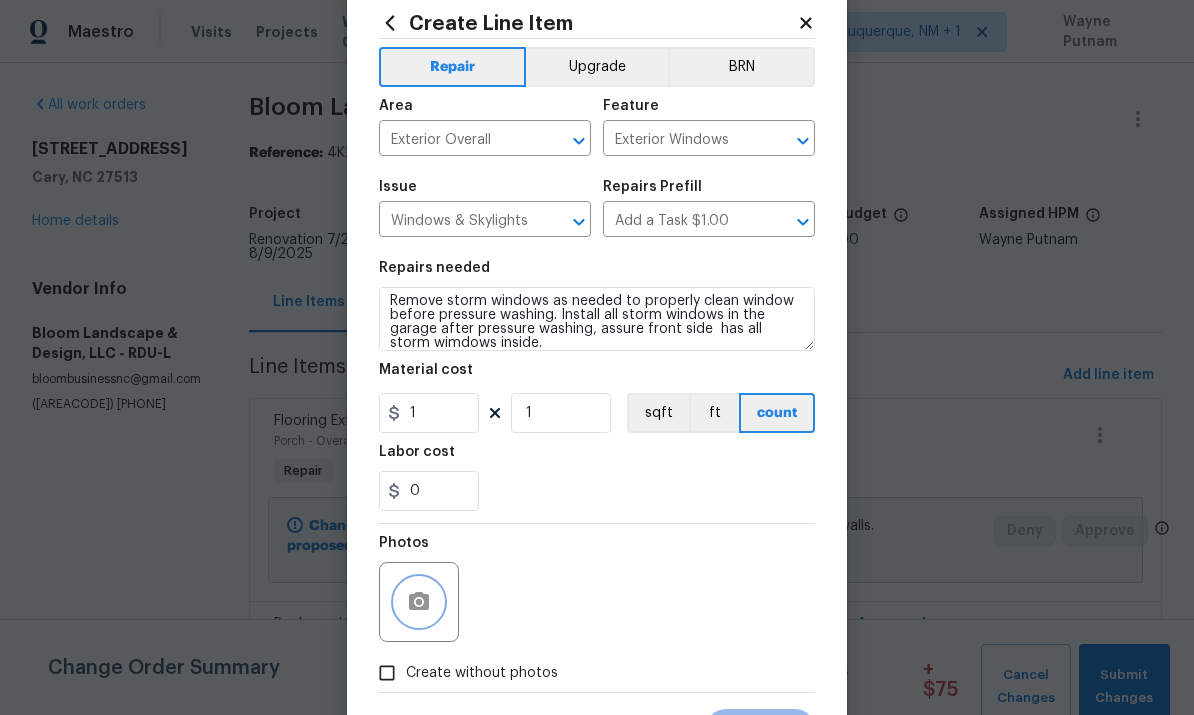 click at bounding box center [419, 602] 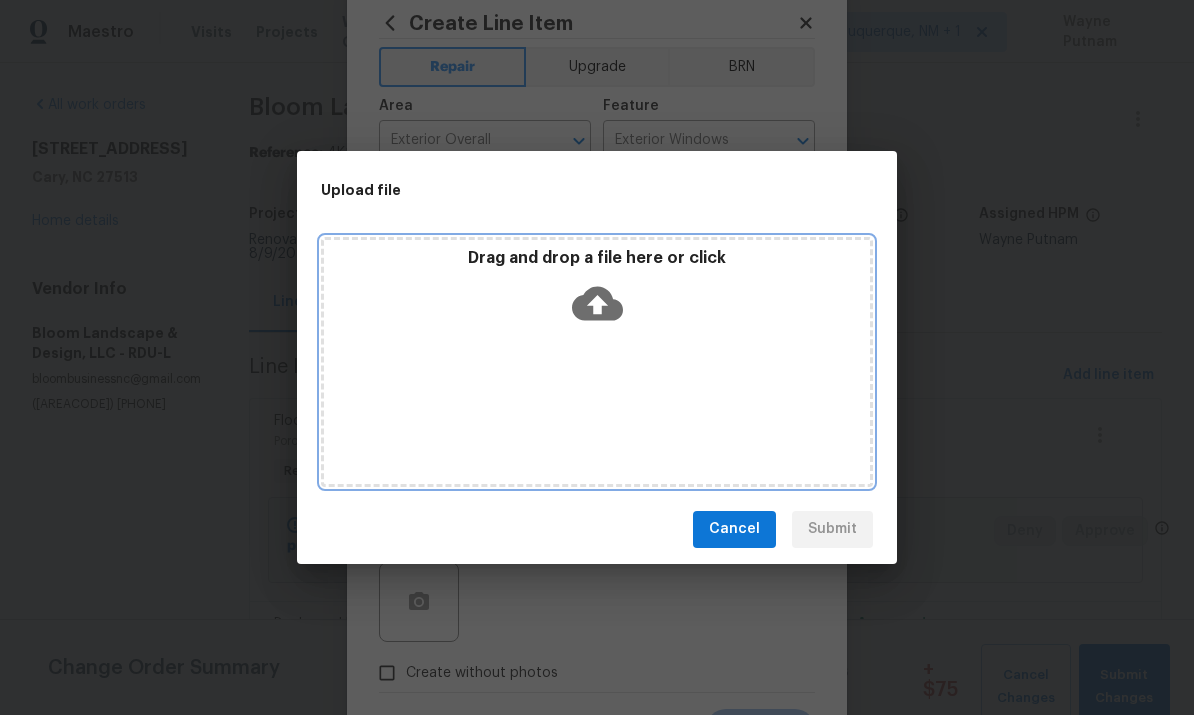 click 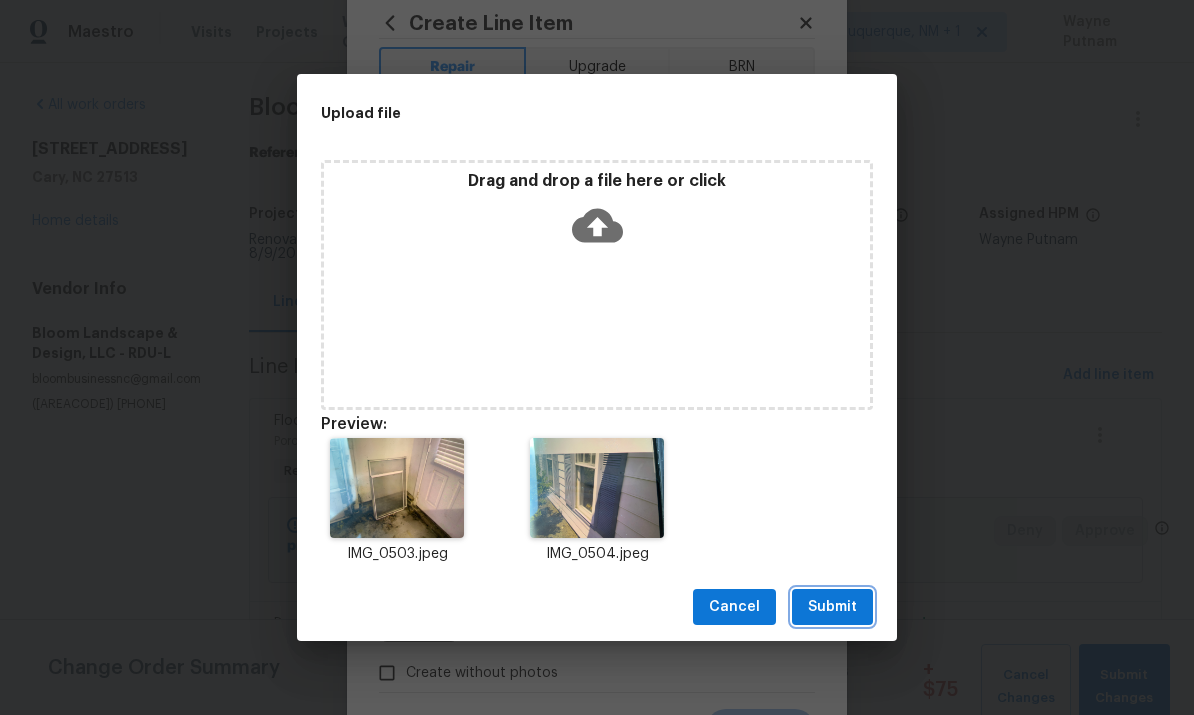 click on "Submit" at bounding box center (832, 607) 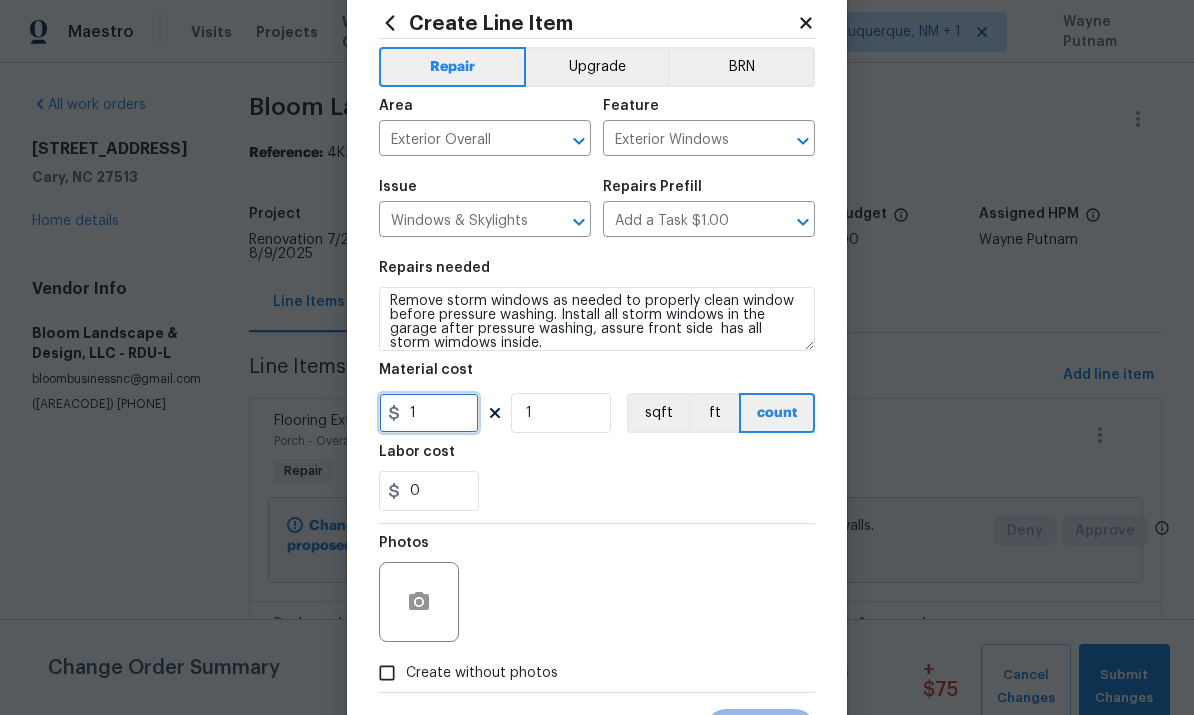 click on "1" at bounding box center (429, 413) 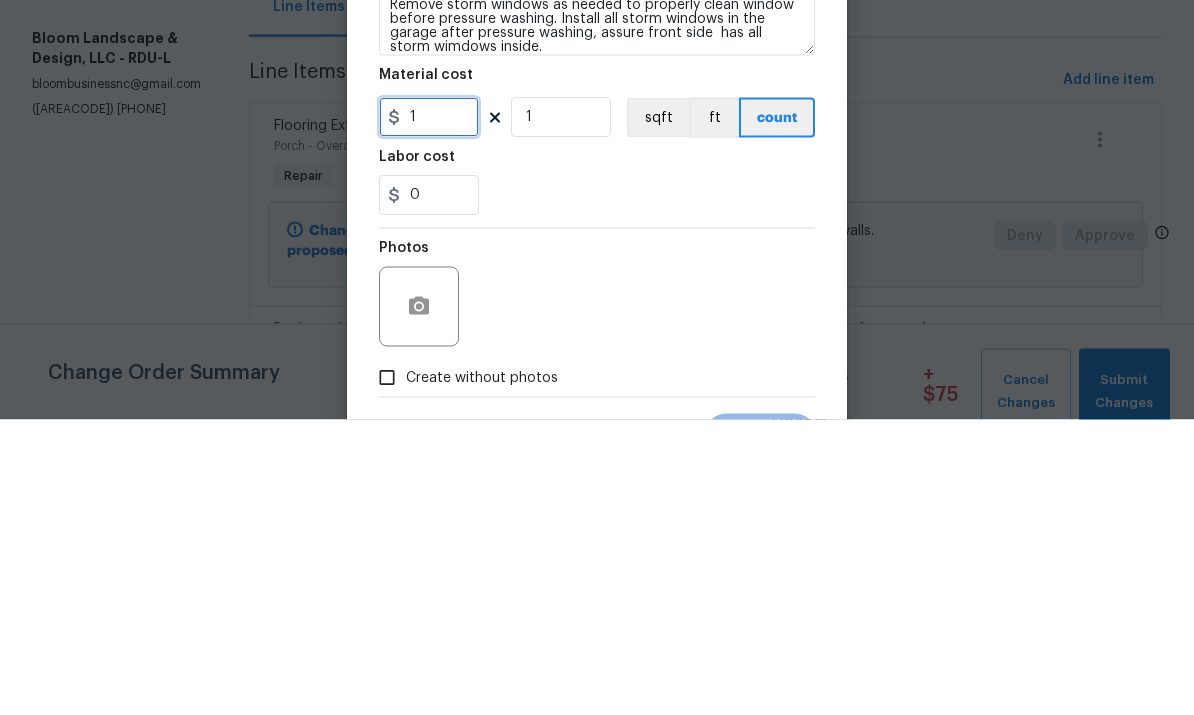 type on "0" 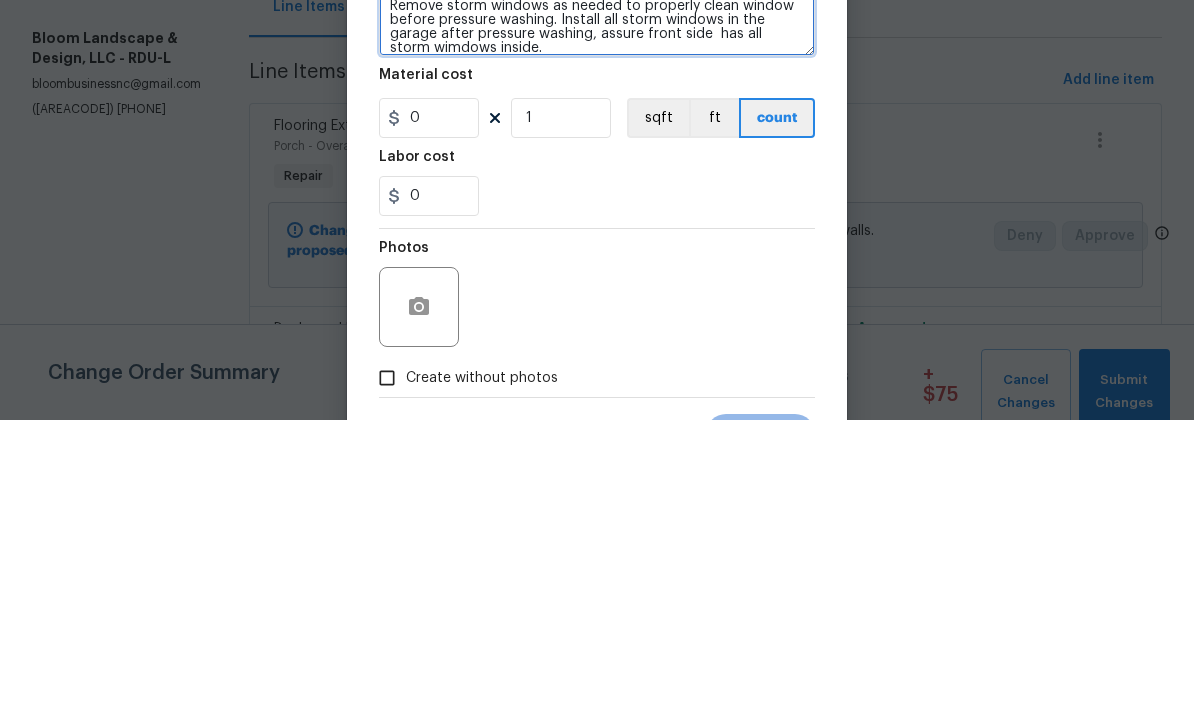 click on "Remove storm windows as needed to properly clean window before pressure washing. Install all storm windows in the garage after pressure washing, assure front side  has all storm wimdows inside." at bounding box center [597, 319] 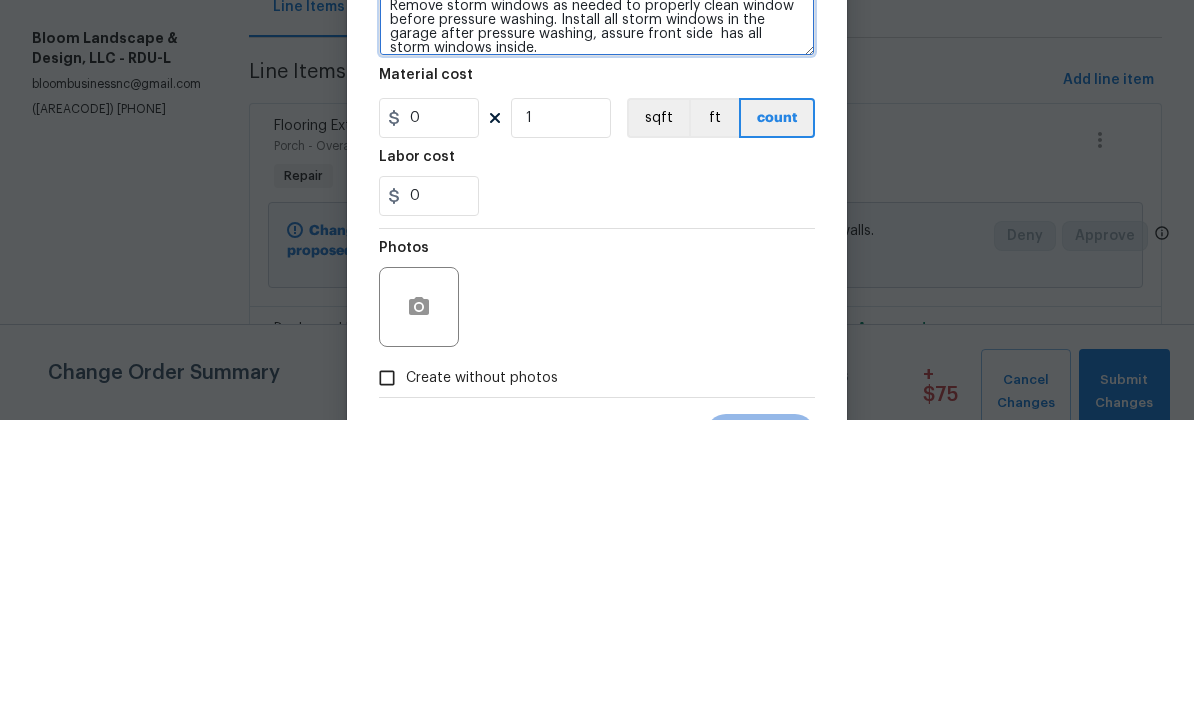 click on "Remove storm windows as needed to properly clean window before pressure washing. Install all storm windows in the garage after pressure washing, assure front side  has all storm windows inside." at bounding box center [597, 319] 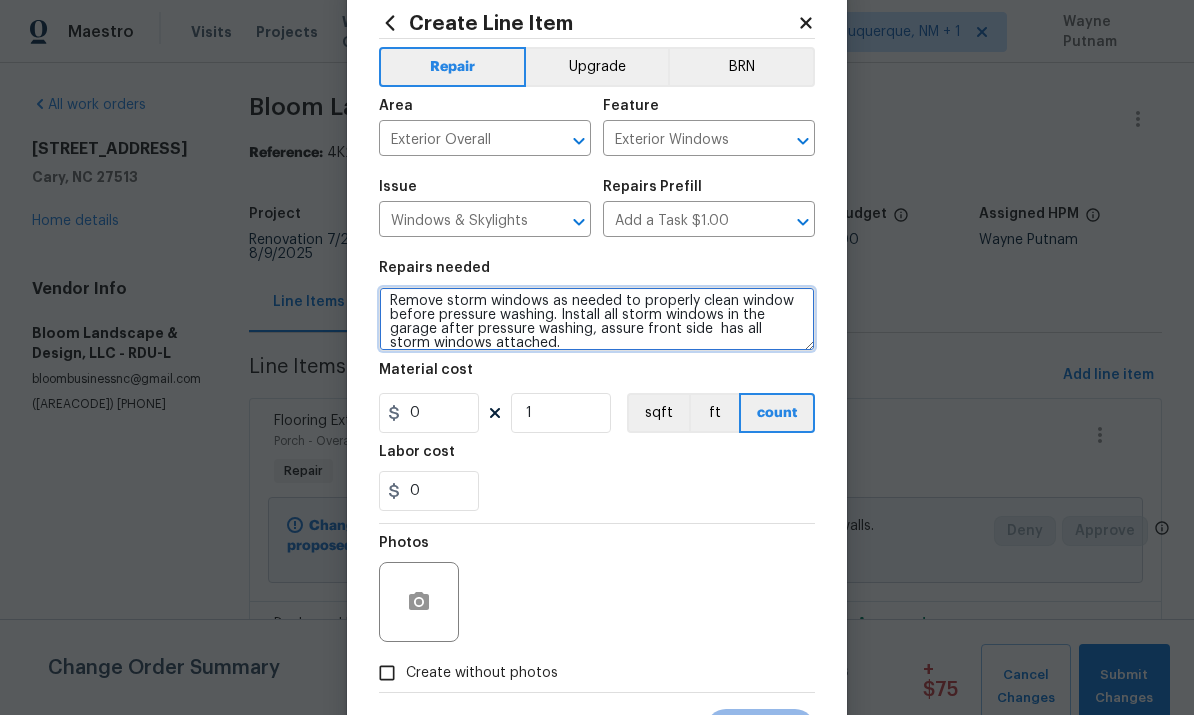 type on "Remove storm windows as needed to properly clean window before pressure washing. Install all storm windows in the garage after pressure washing, assure front side  has all storm windows attached." 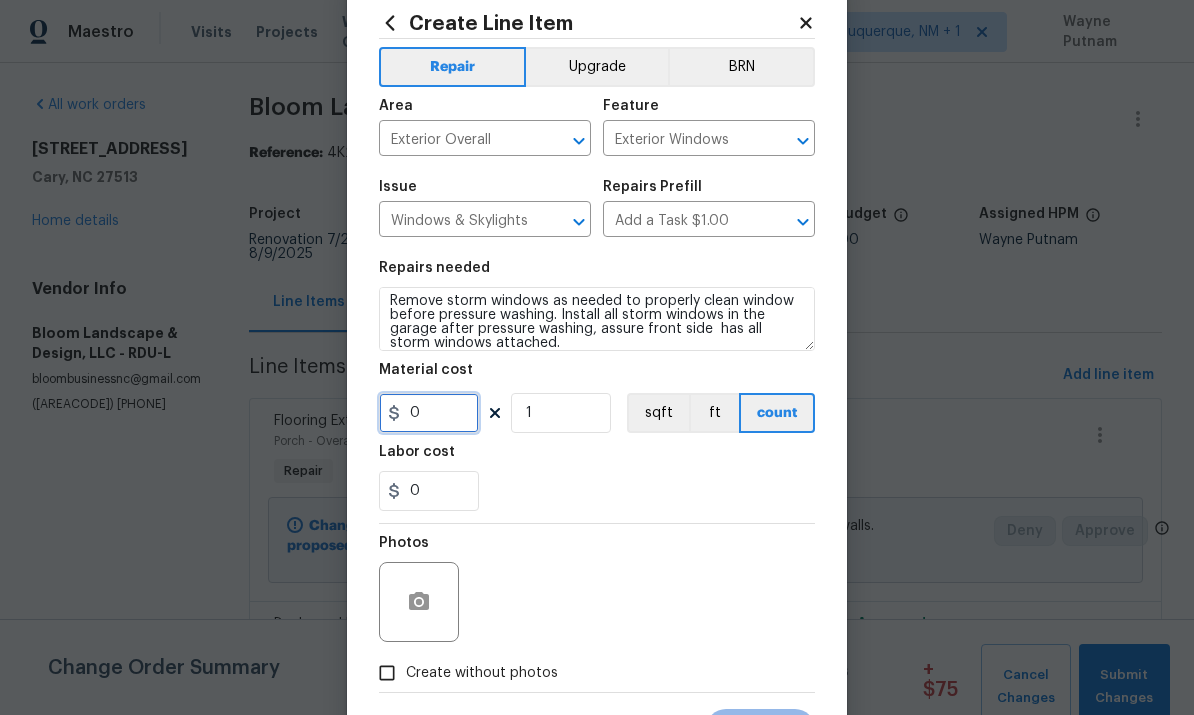 click on "0" at bounding box center [429, 413] 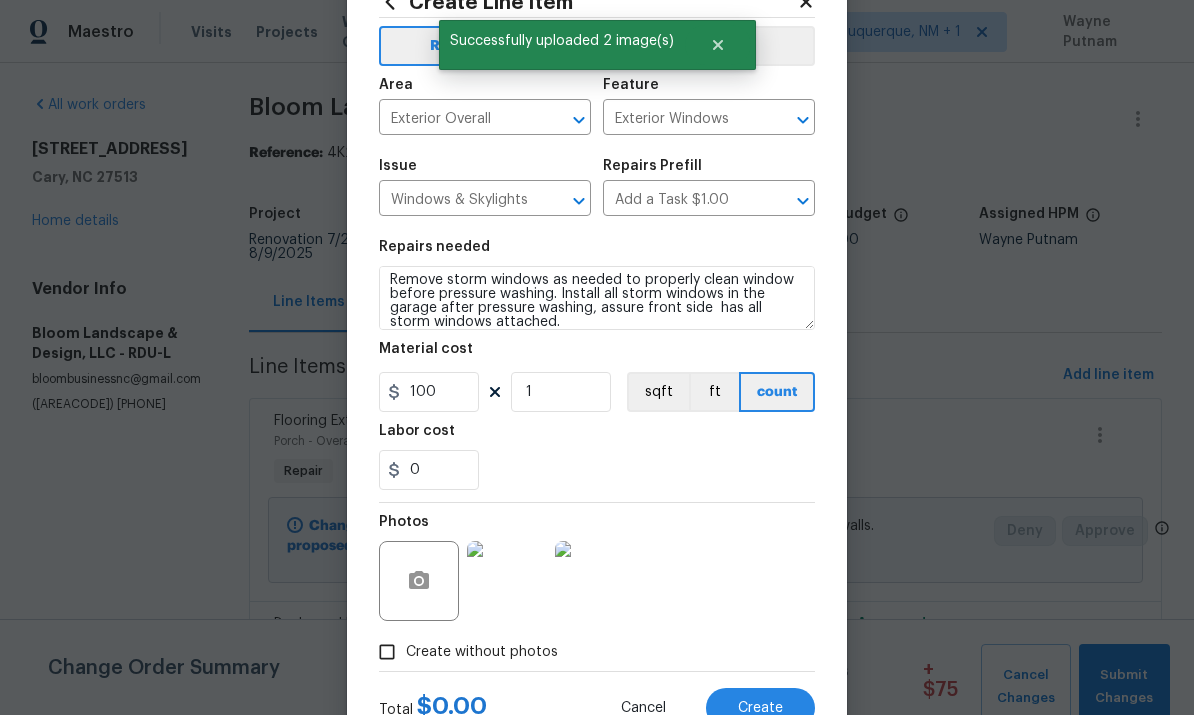 scroll, scrollTop: 86, scrollLeft: 0, axis: vertical 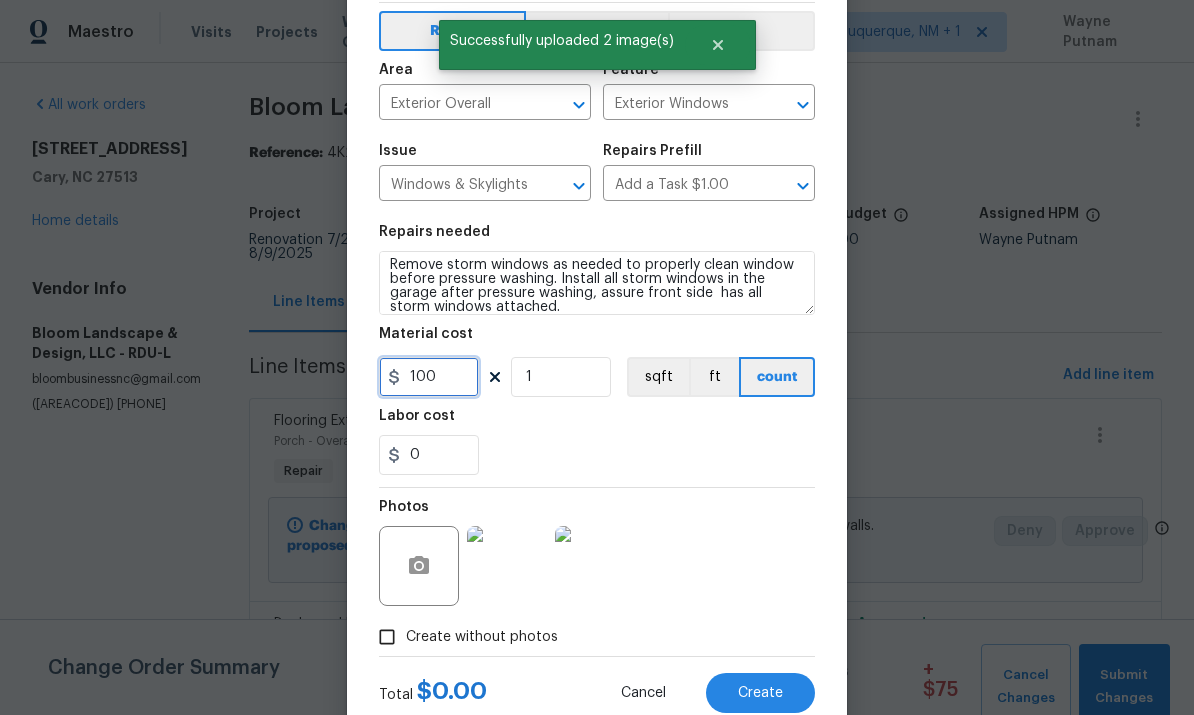 type on "100" 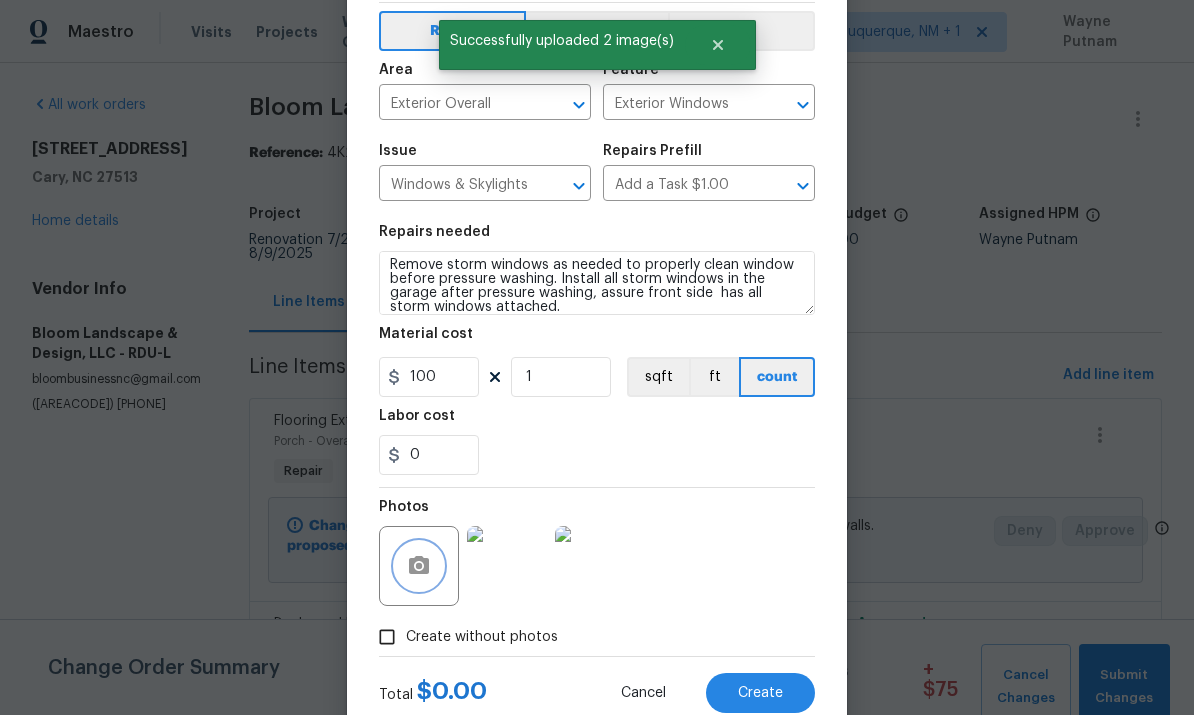 click 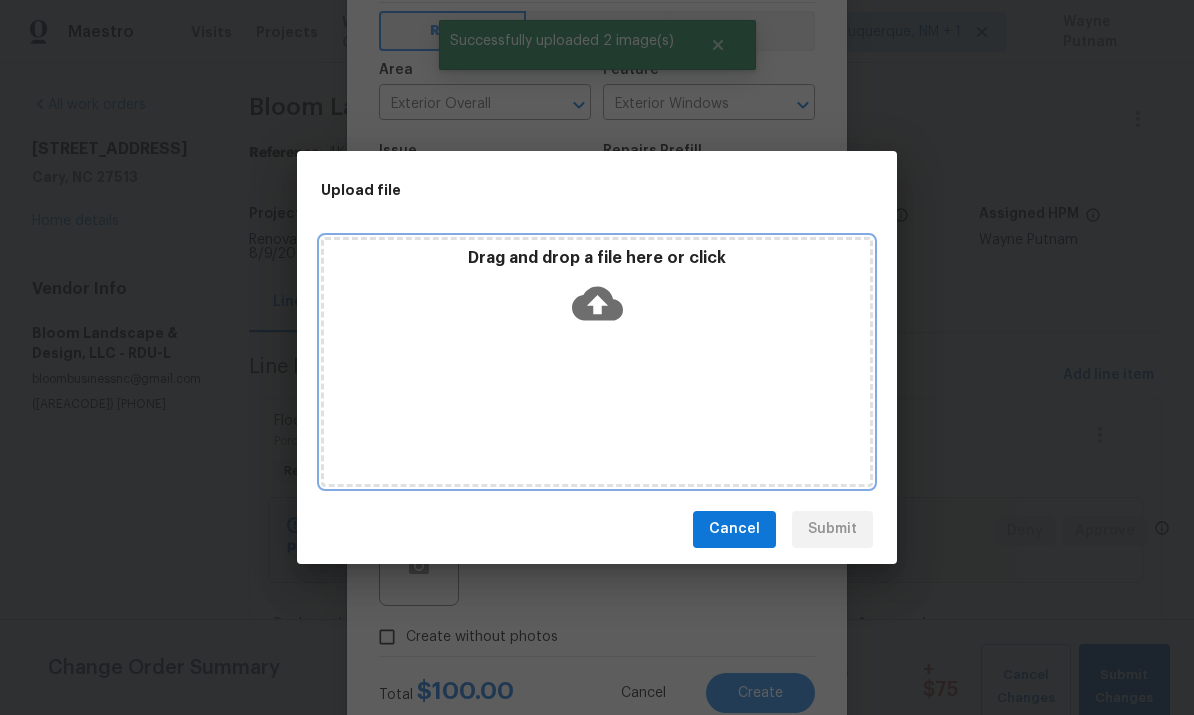 click 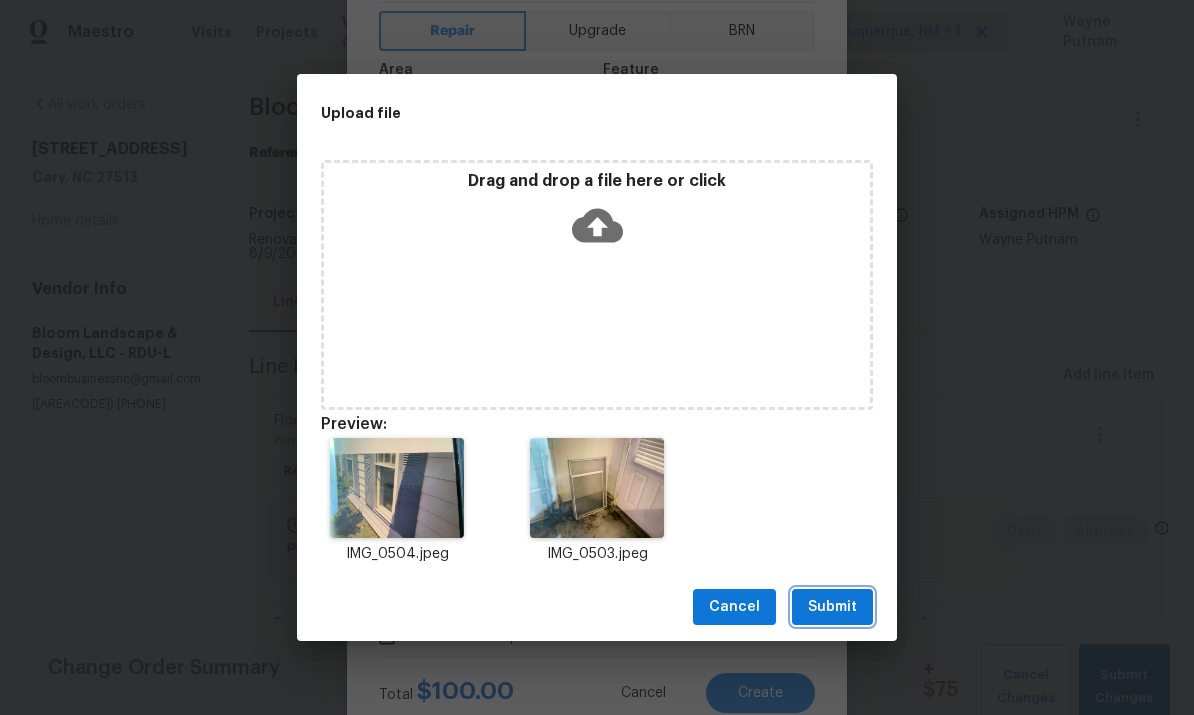 click on "Submit" at bounding box center [832, 607] 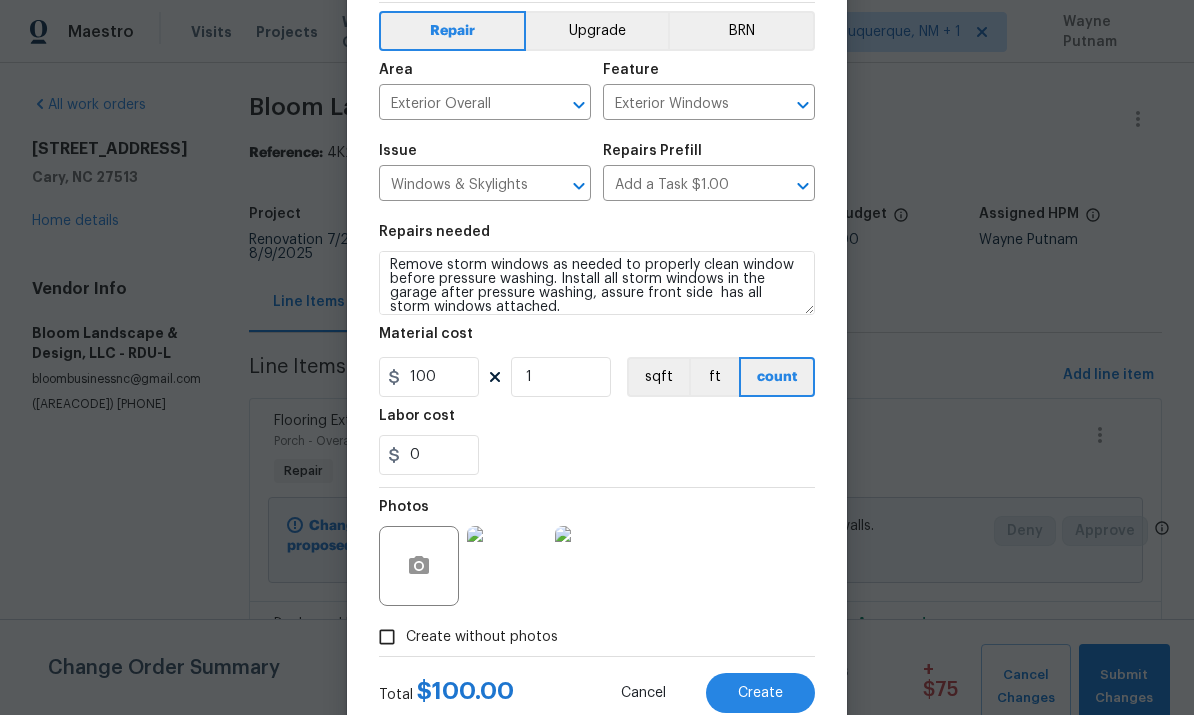 click on "Create" at bounding box center (760, 693) 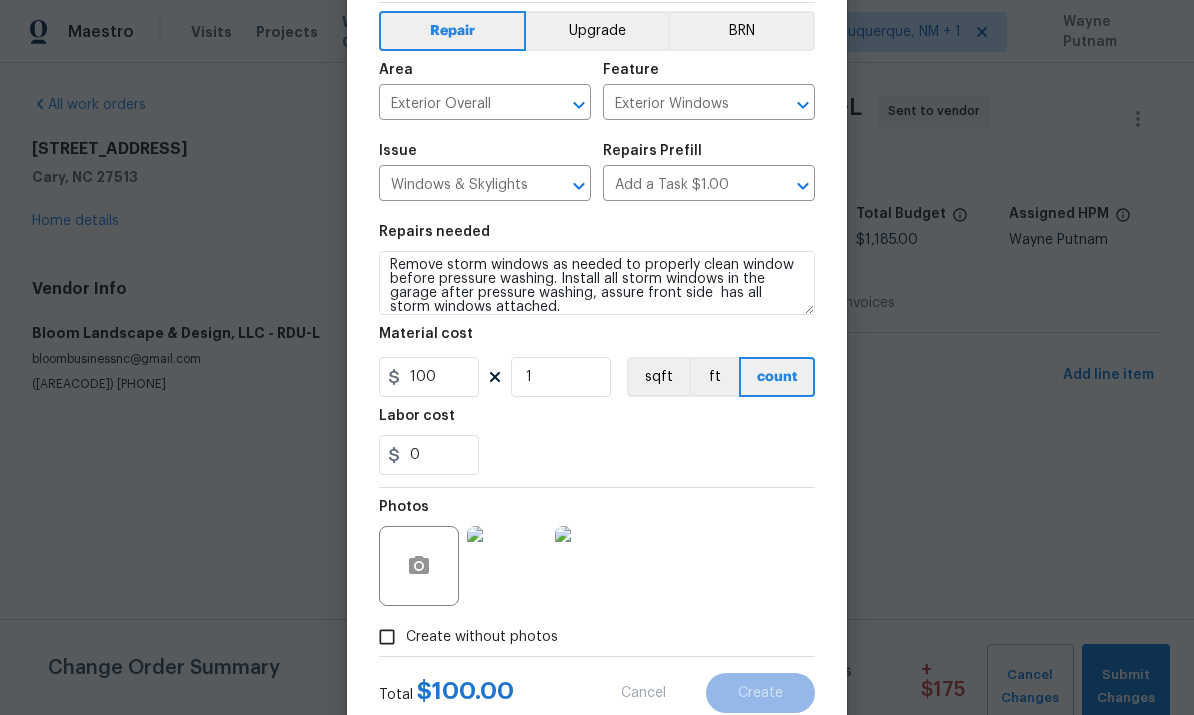scroll, scrollTop: 0, scrollLeft: 0, axis: both 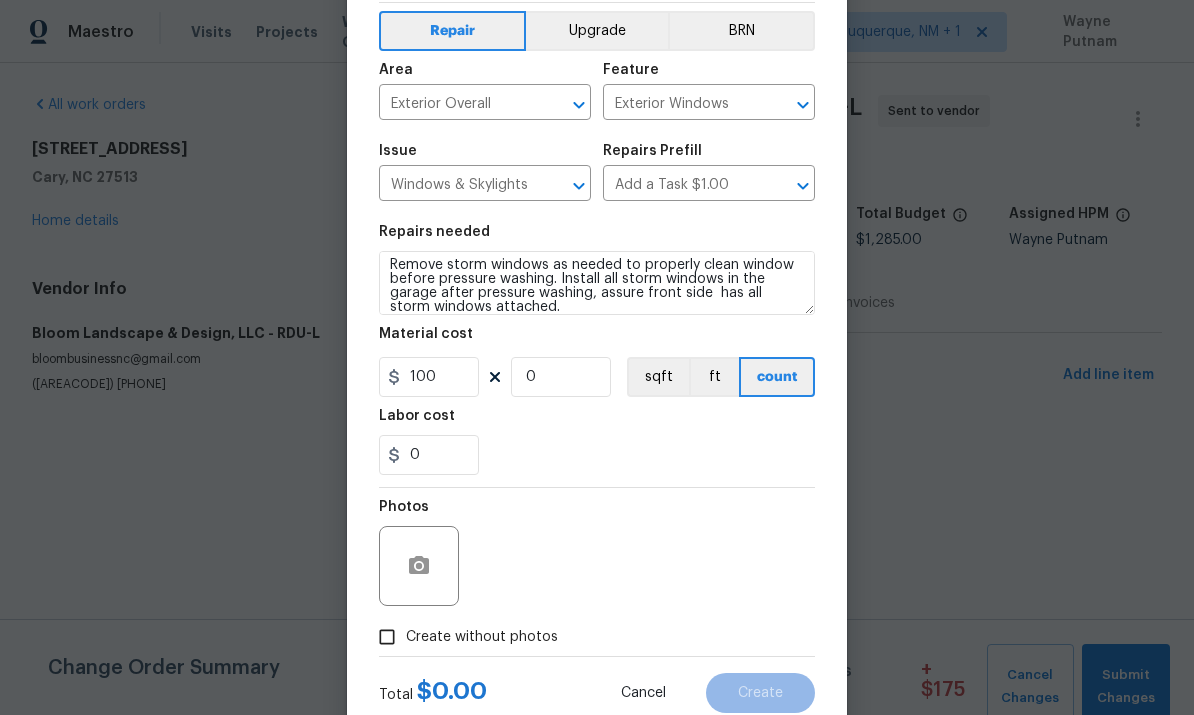 type 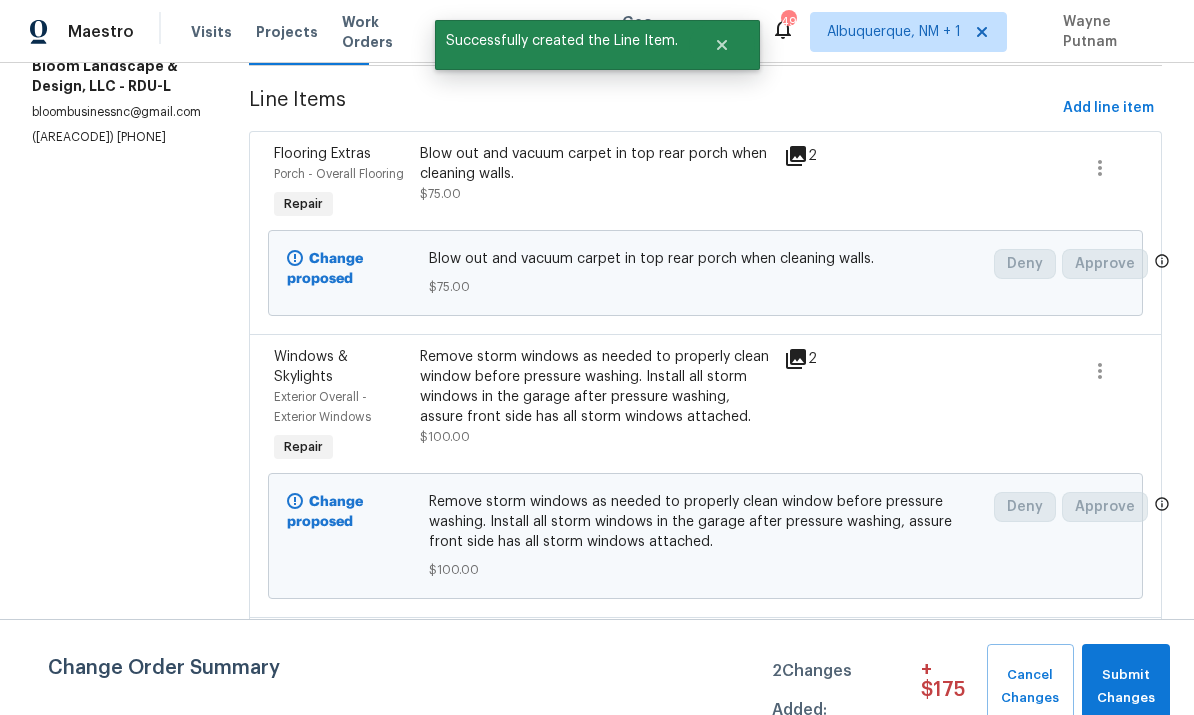 scroll, scrollTop: 272, scrollLeft: 0, axis: vertical 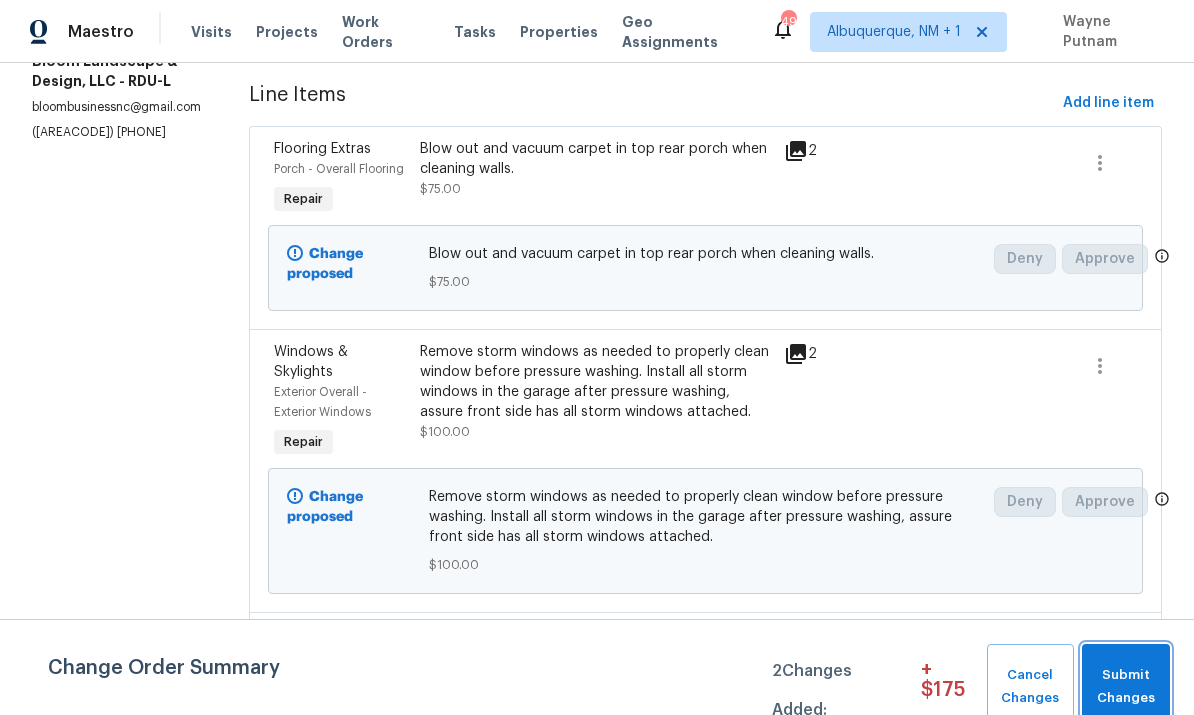 click on "Submit Changes" at bounding box center [1126, 687] 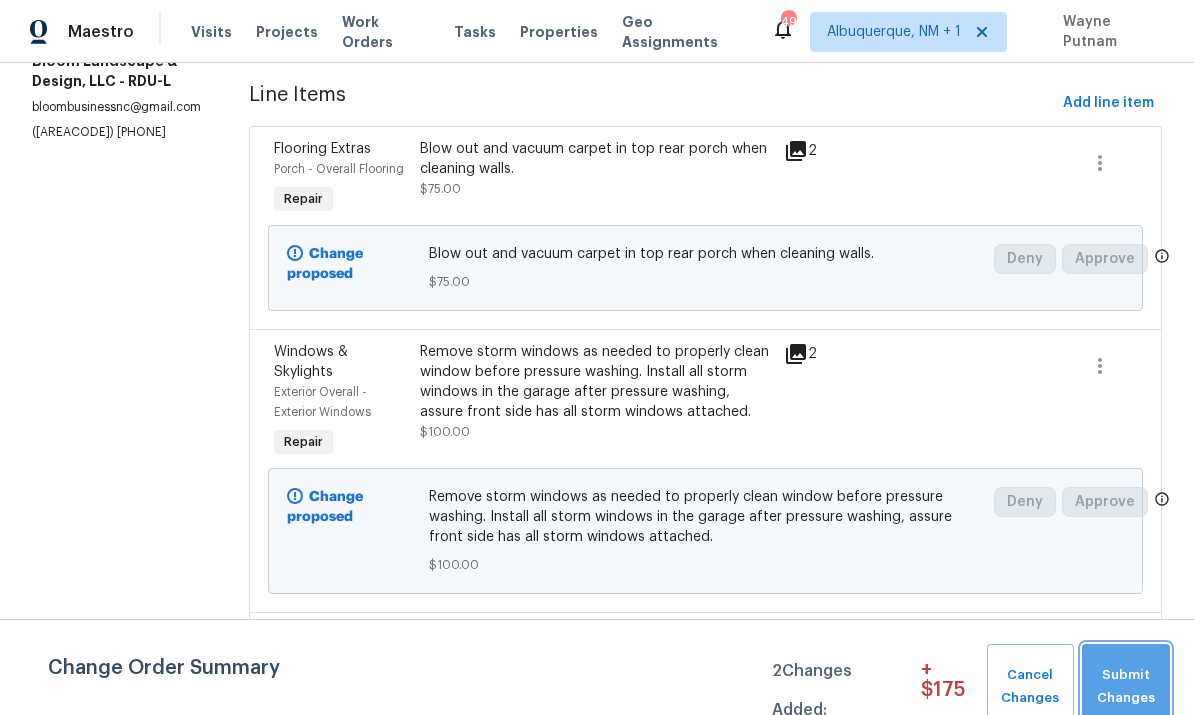 click on "Submit Changes" at bounding box center (1126, 687) 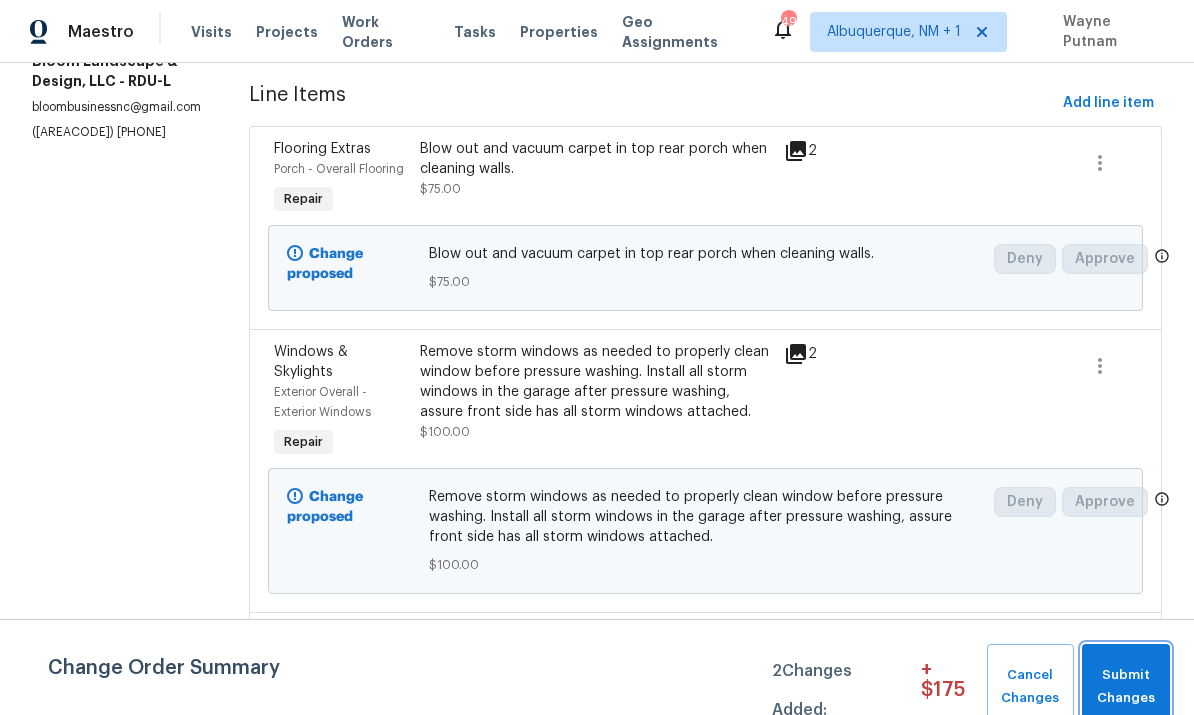 click on "Submit Changes" at bounding box center (1126, 687) 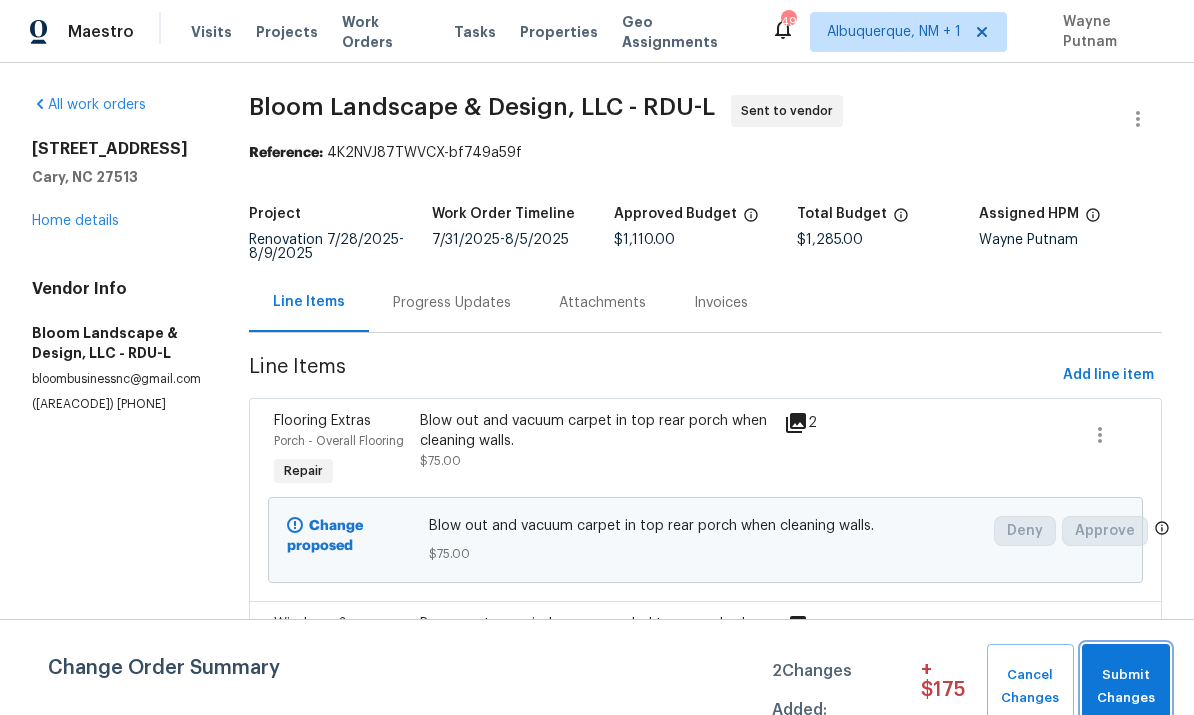 scroll, scrollTop: 0, scrollLeft: 0, axis: both 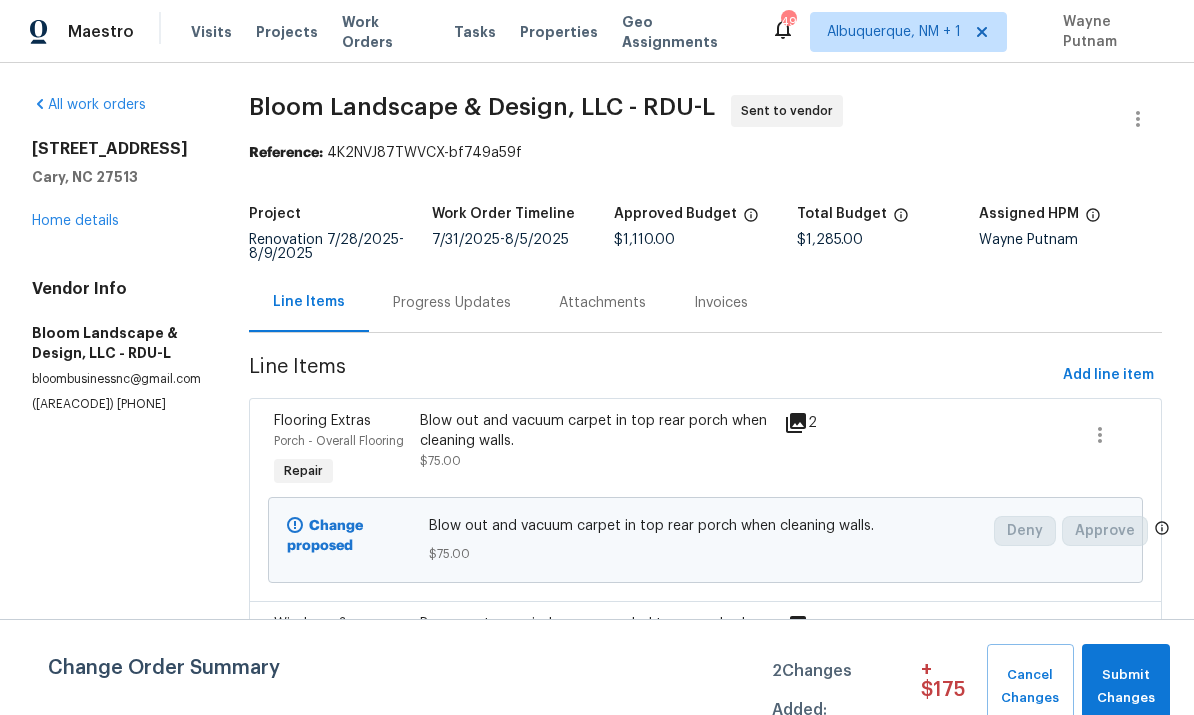 click on "Progress Updates" at bounding box center (452, 303) 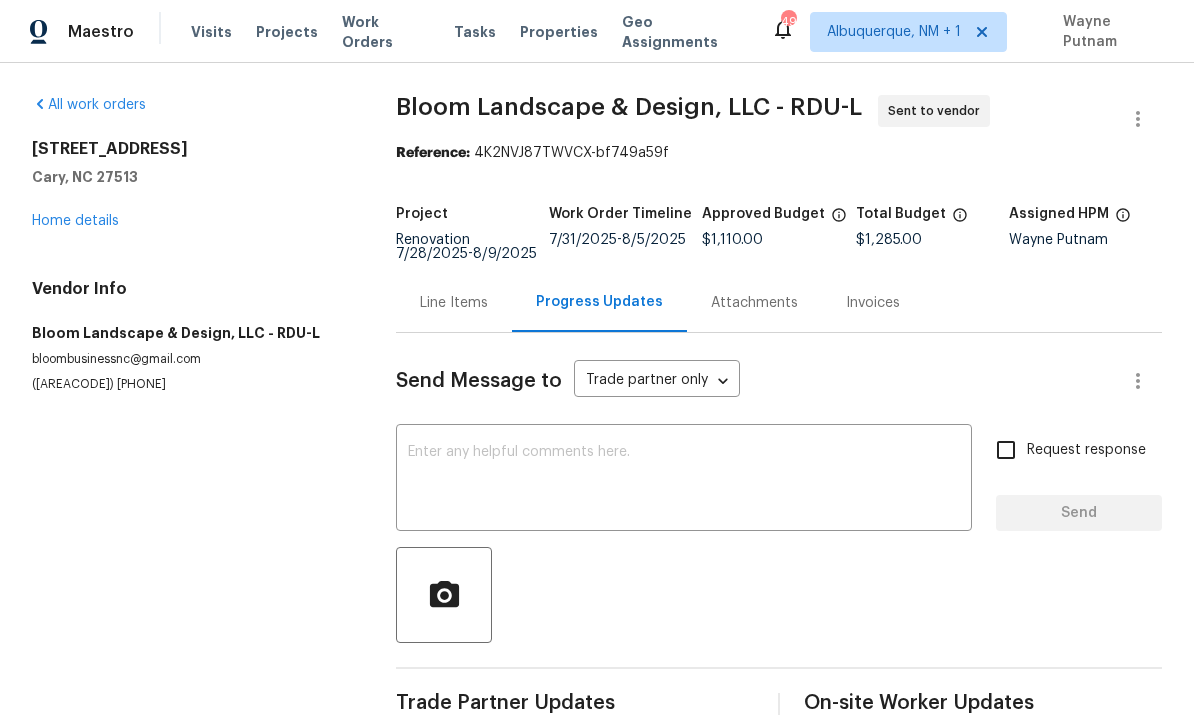 scroll, scrollTop: 47, scrollLeft: 0, axis: vertical 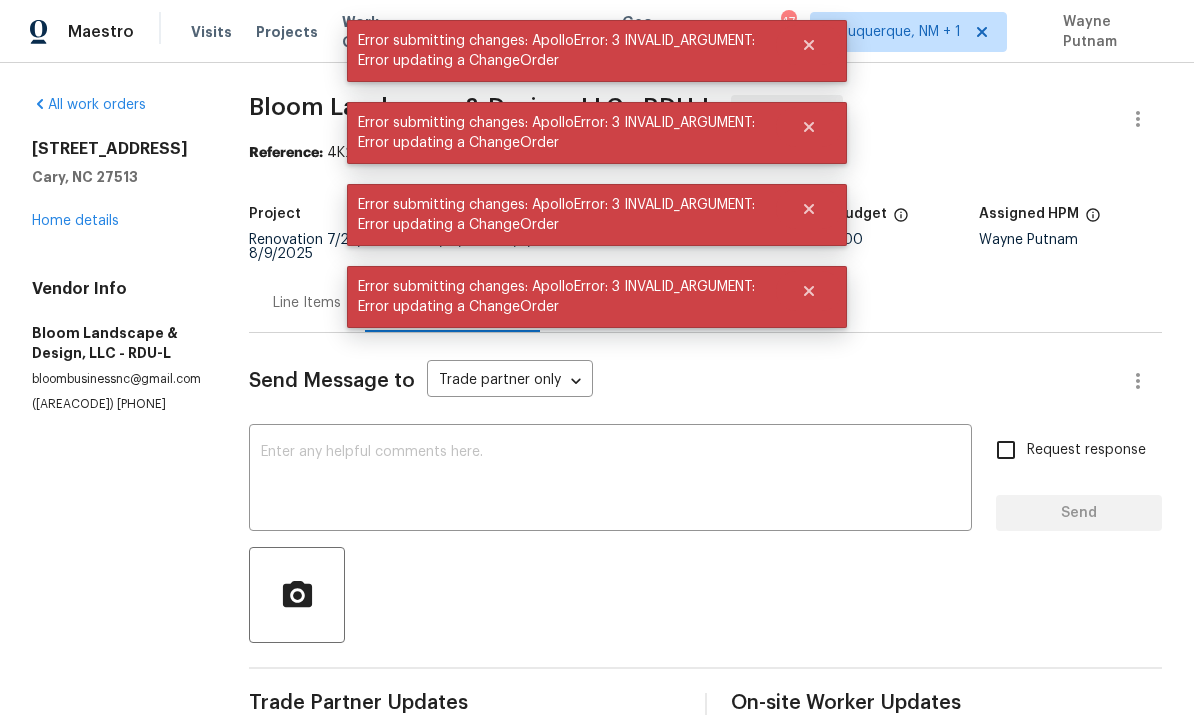 click on "[COMPANY] - [LOCATION] Sent to vendor" at bounding box center [681, 119] 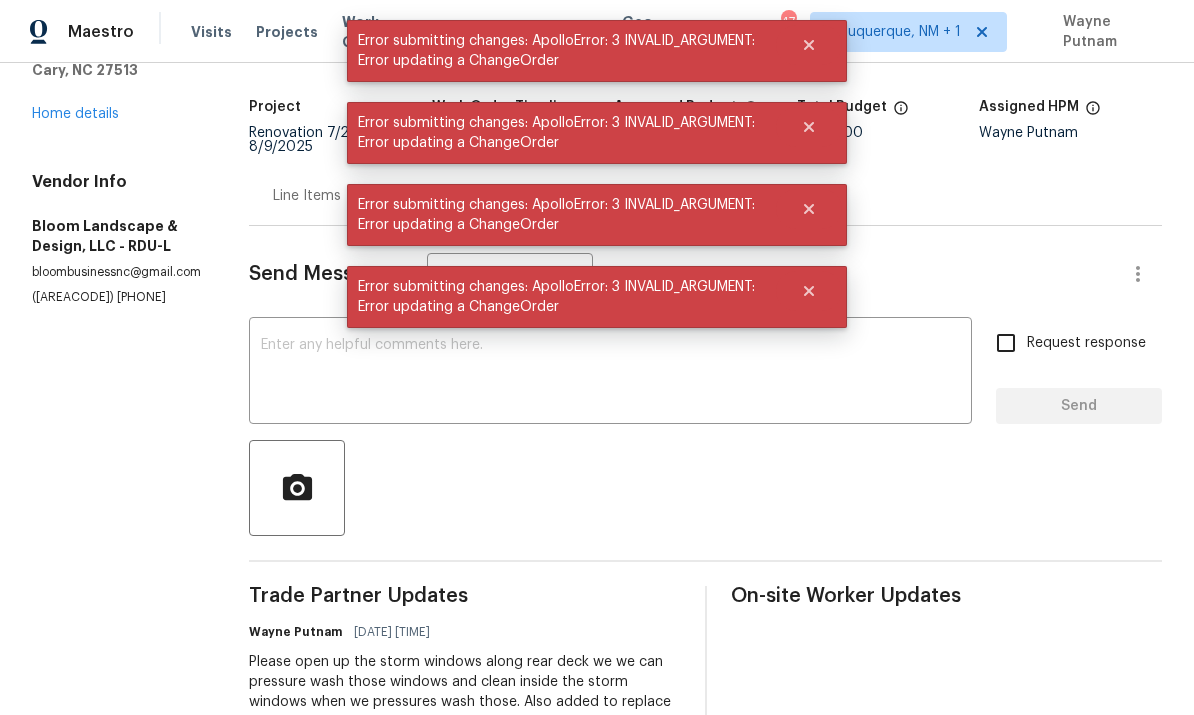 scroll, scrollTop: 103, scrollLeft: 0, axis: vertical 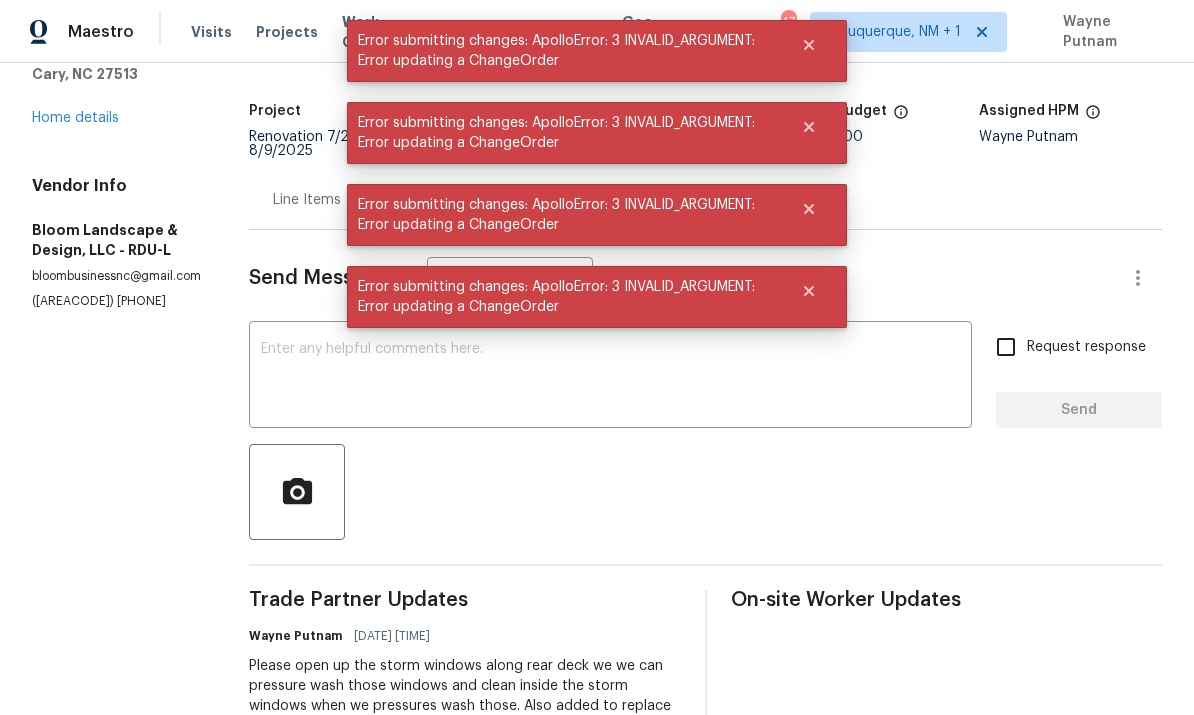 click at bounding box center [610, 377] 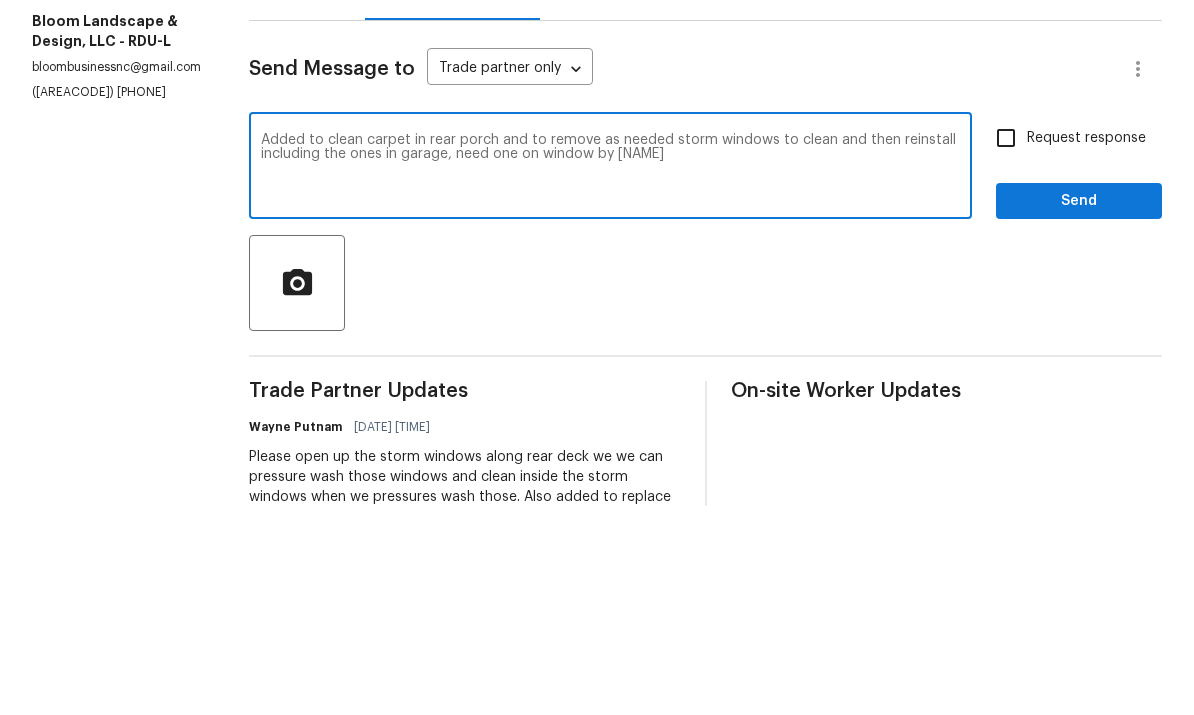 type on "Added to clean carpet in rear porch and to remove as needed storm windows to clean and then reinstall including the ones in garage, need one on window by [NAME]" 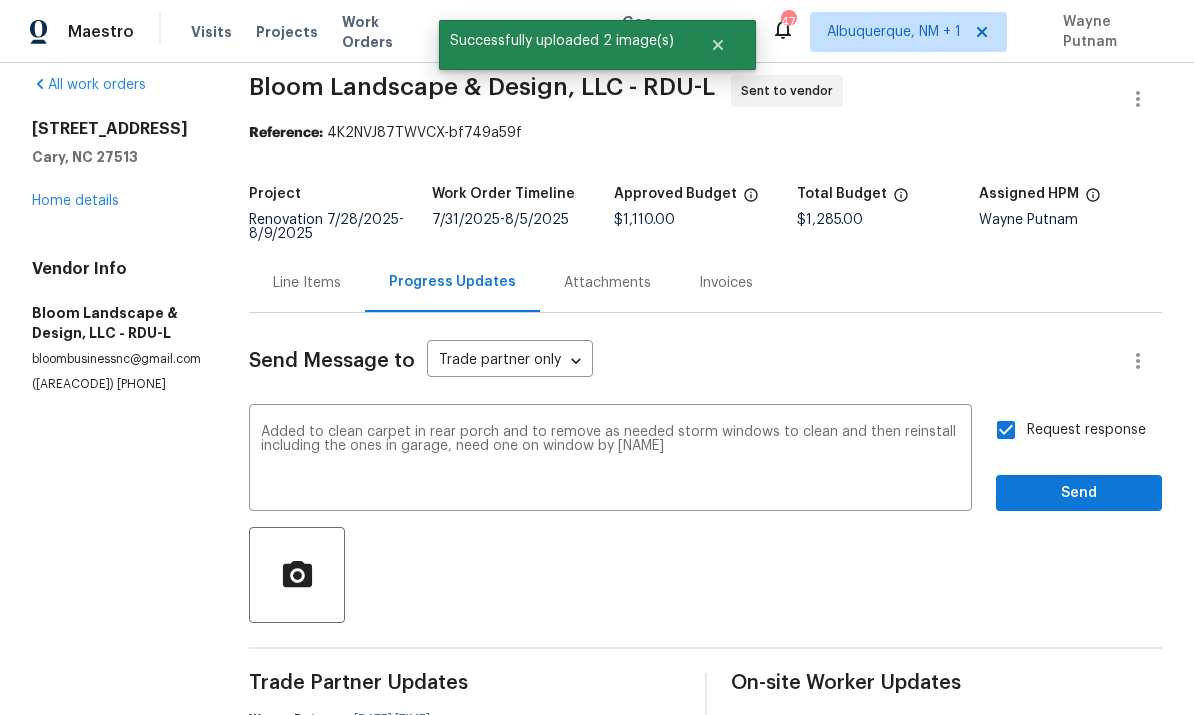 scroll, scrollTop: 18, scrollLeft: 0, axis: vertical 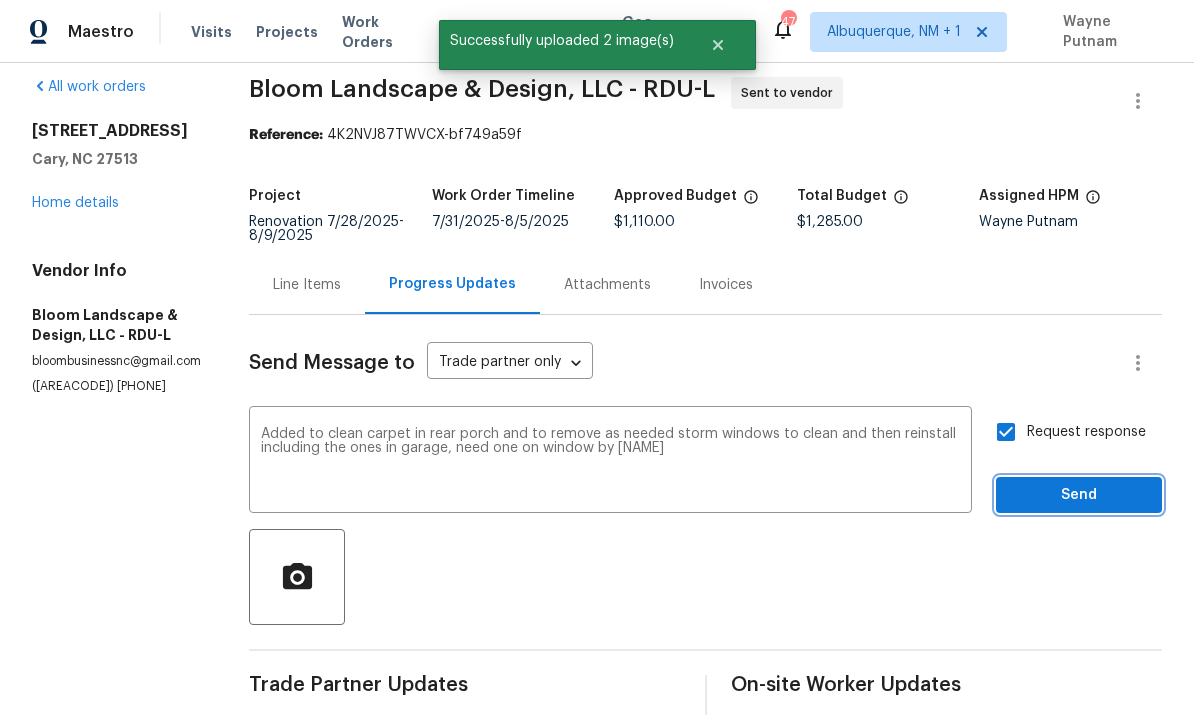 click on "Send" at bounding box center [1079, 495] 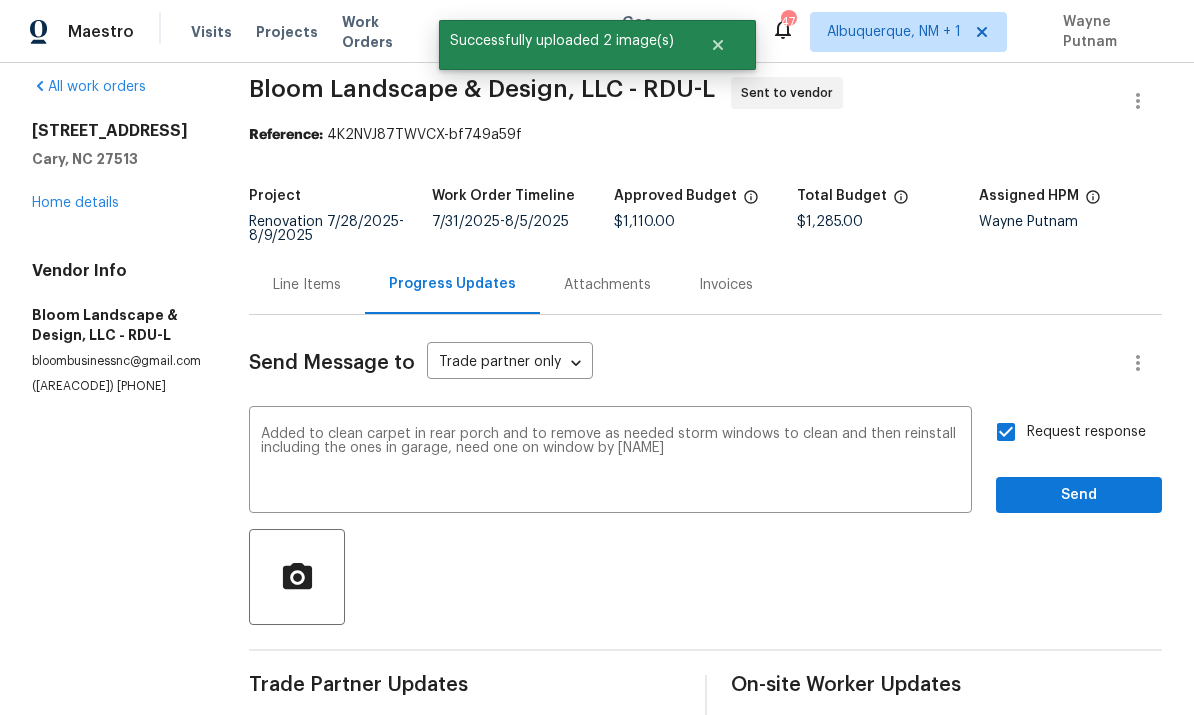scroll, scrollTop: 47, scrollLeft: 0, axis: vertical 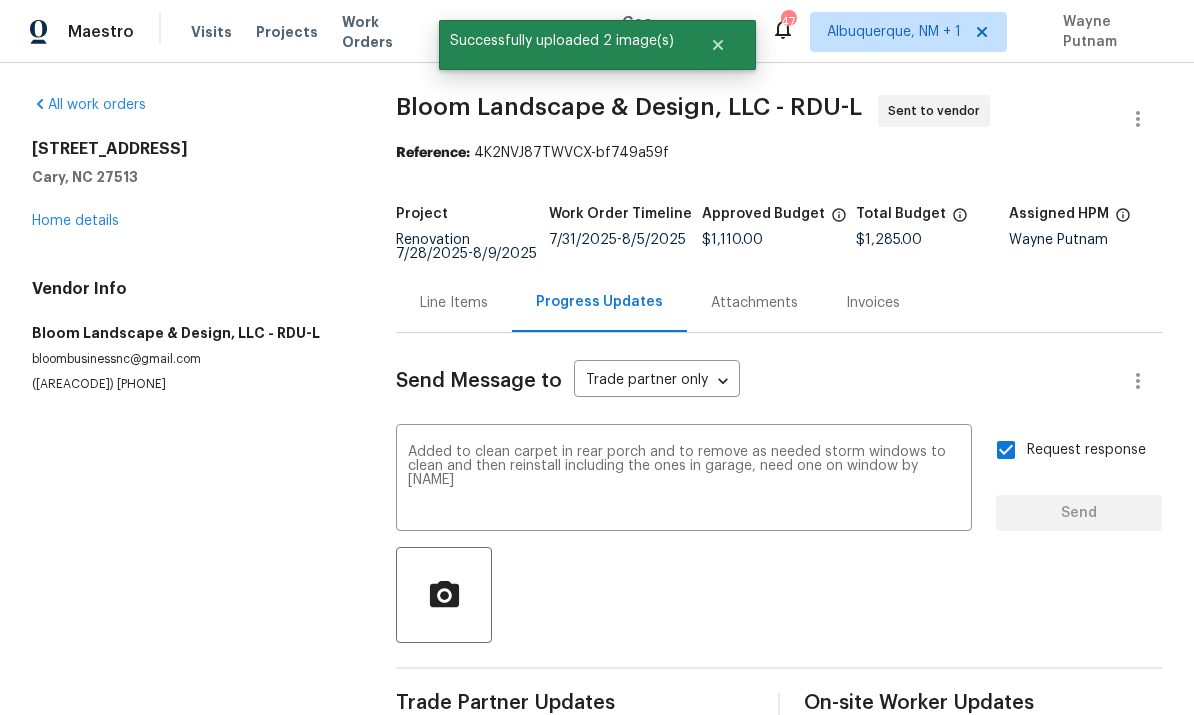 type 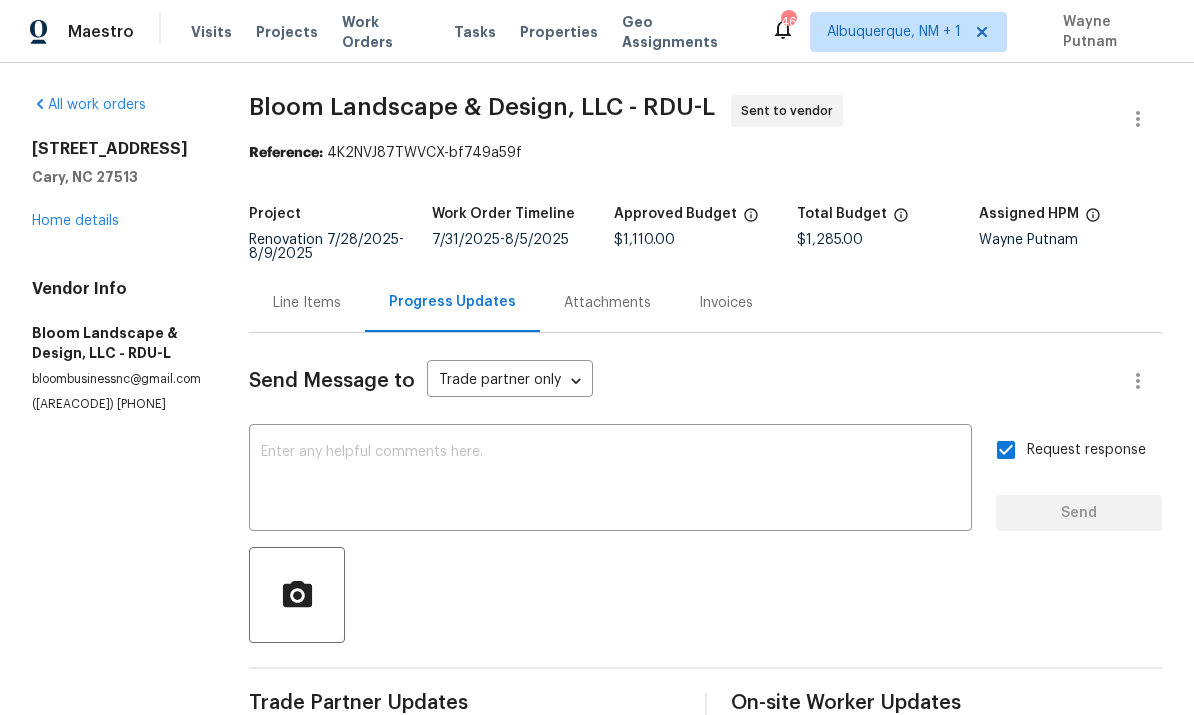 scroll, scrollTop: 0, scrollLeft: 0, axis: both 